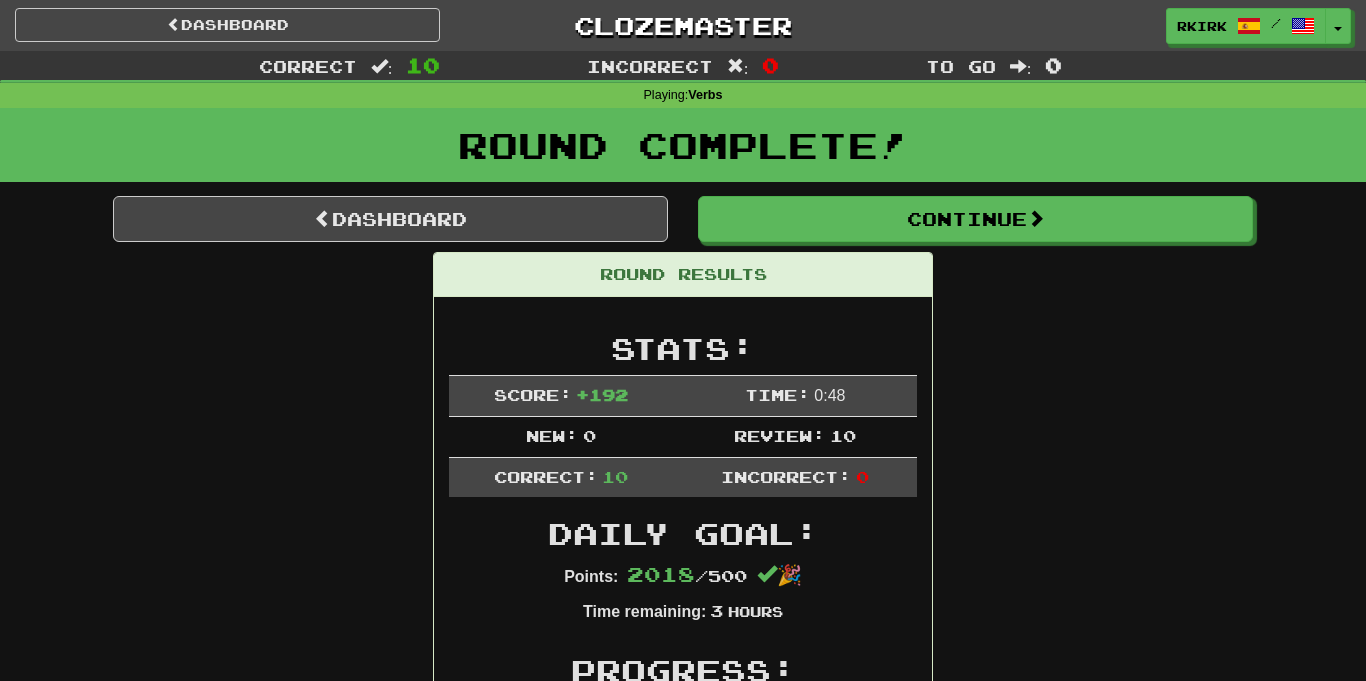 scroll, scrollTop: 0, scrollLeft: 0, axis: both 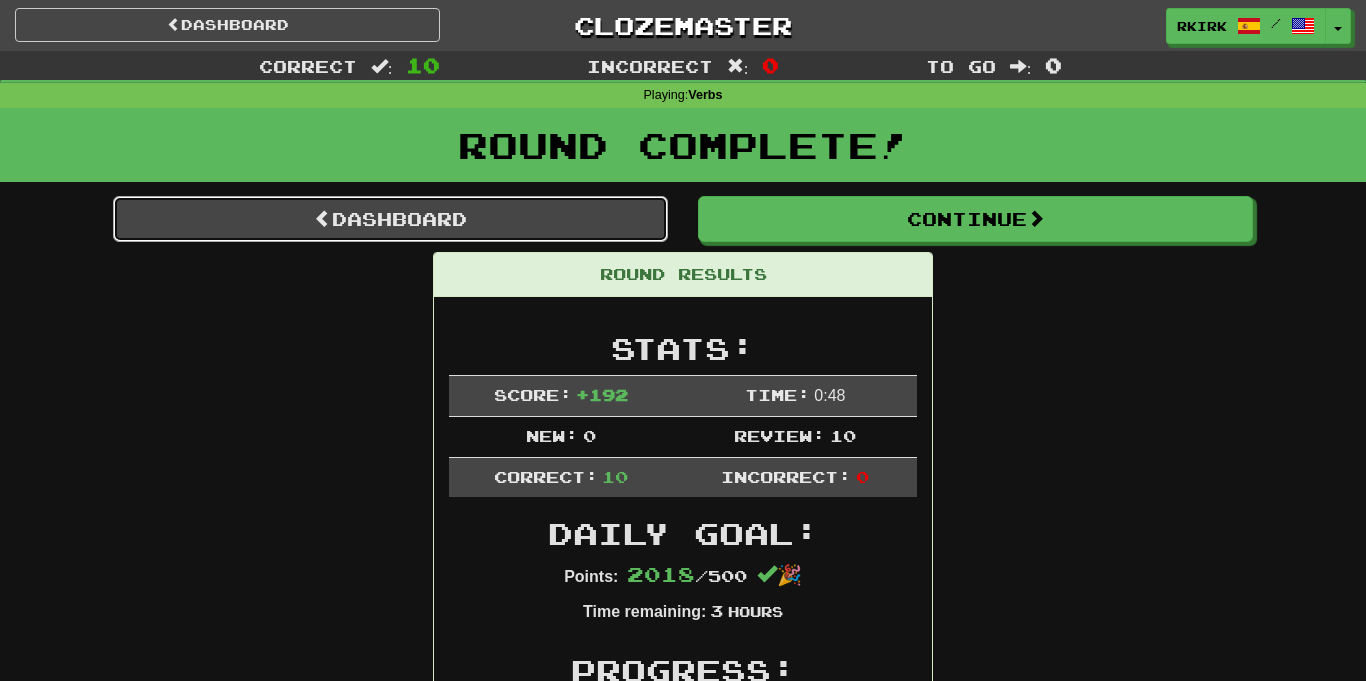 click on "Dashboard" at bounding box center [390, 219] 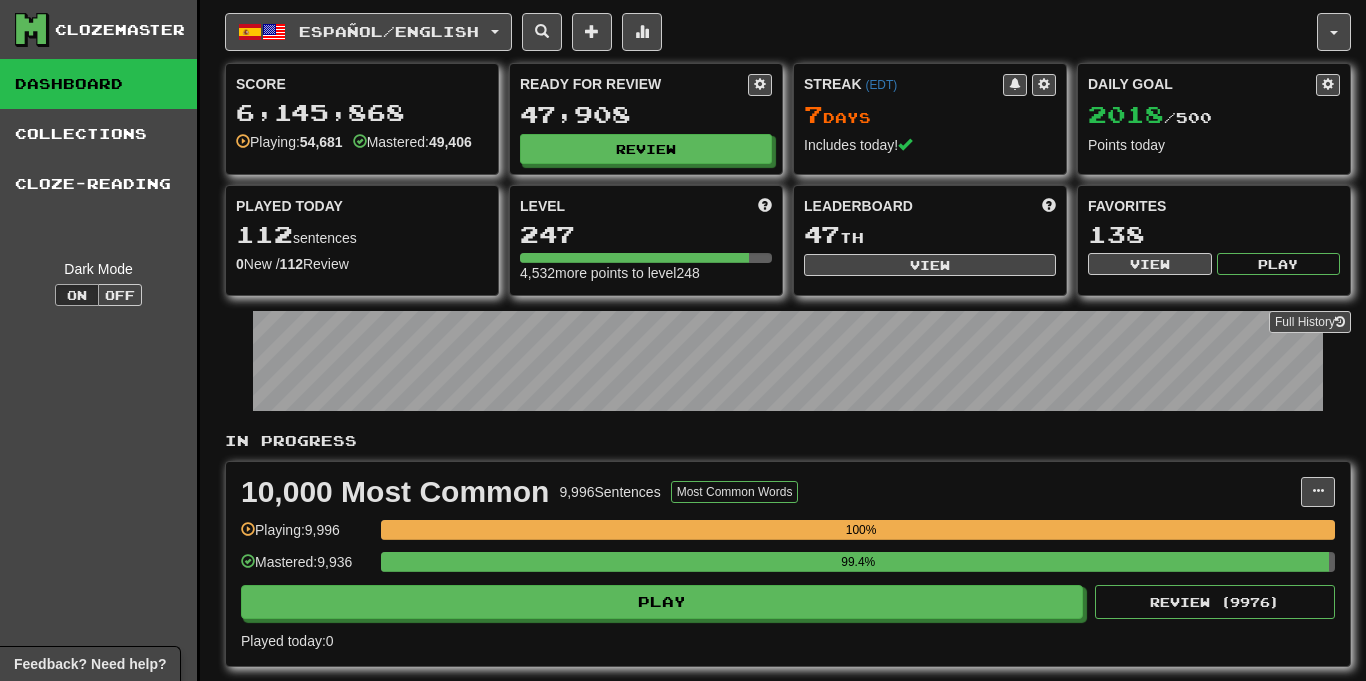 scroll, scrollTop: 0, scrollLeft: 0, axis: both 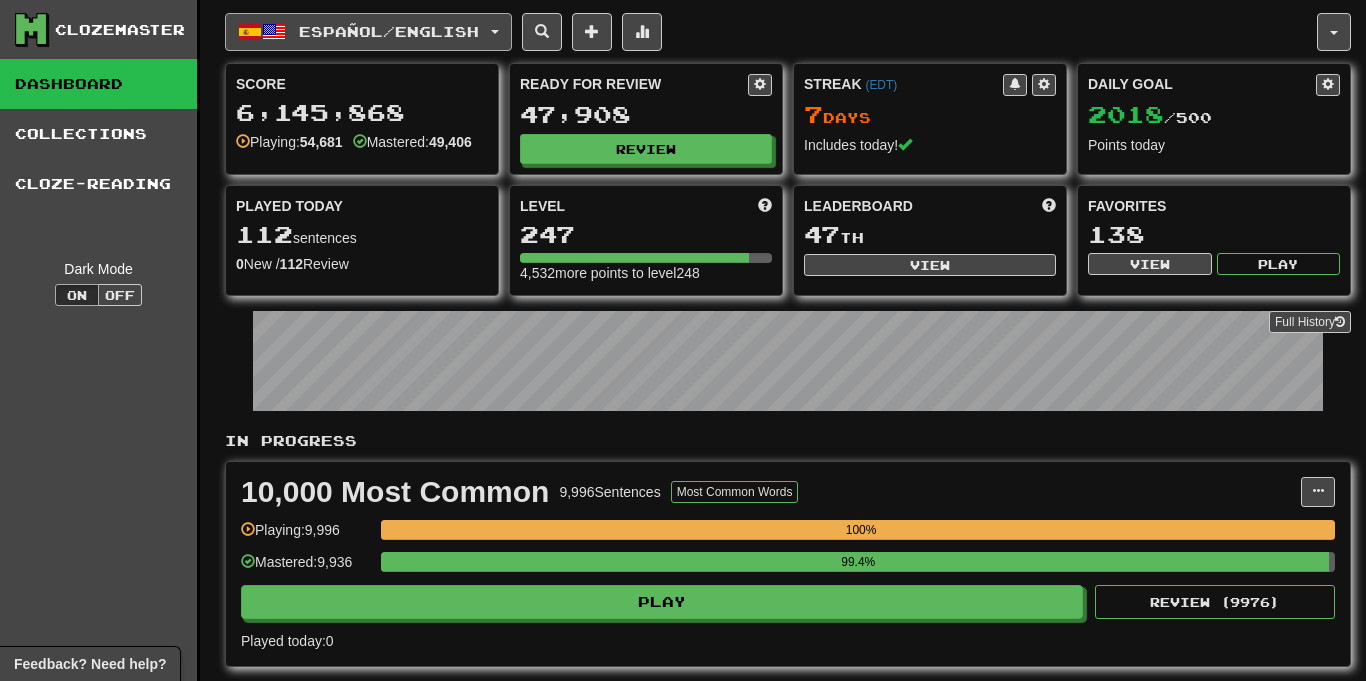 click on "Español  /  English" at bounding box center (368, 32) 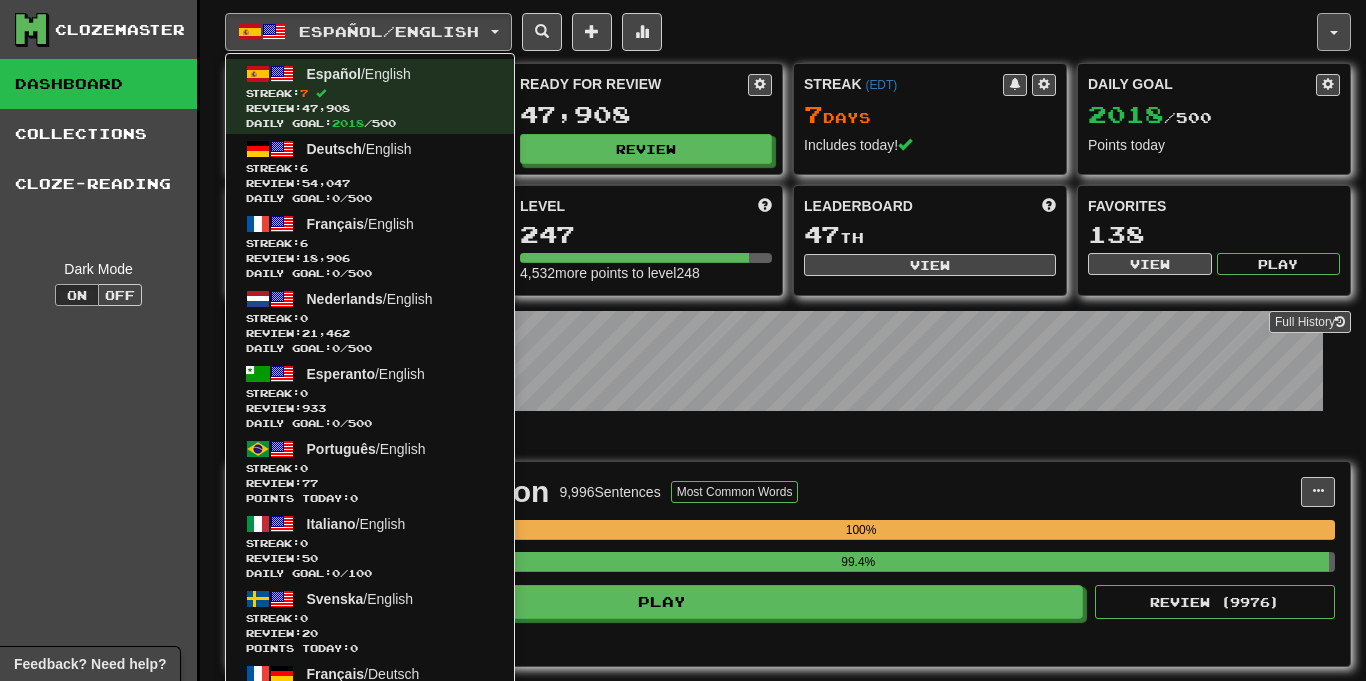 click at bounding box center (1334, 32) 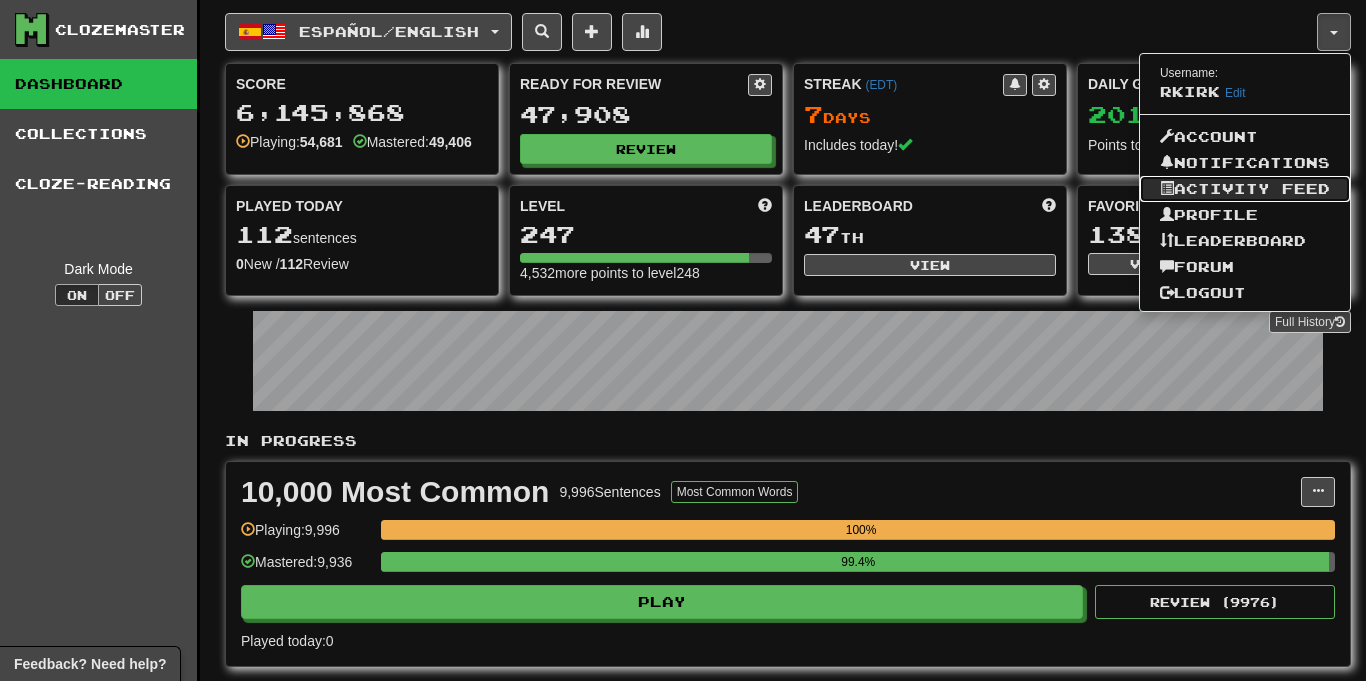 click on "Activity Feed" at bounding box center (1245, 189) 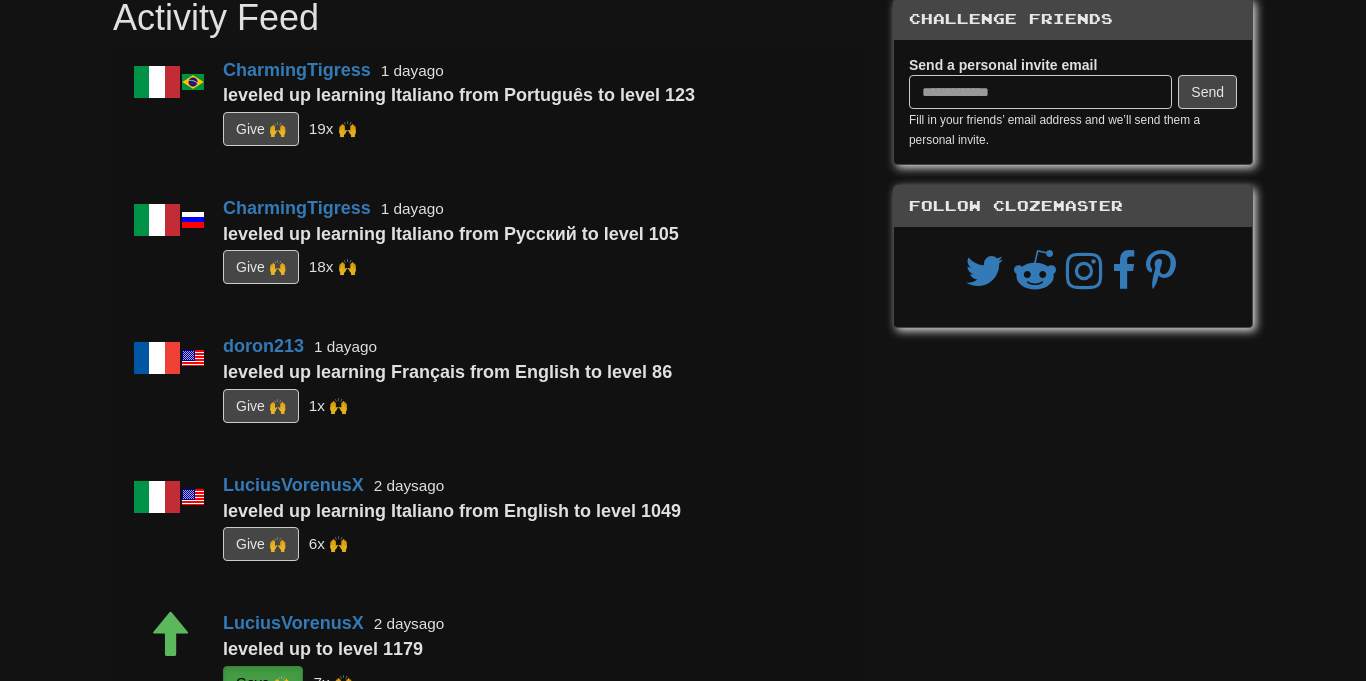 scroll, scrollTop: 0, scrollLeft: 0, axis: both 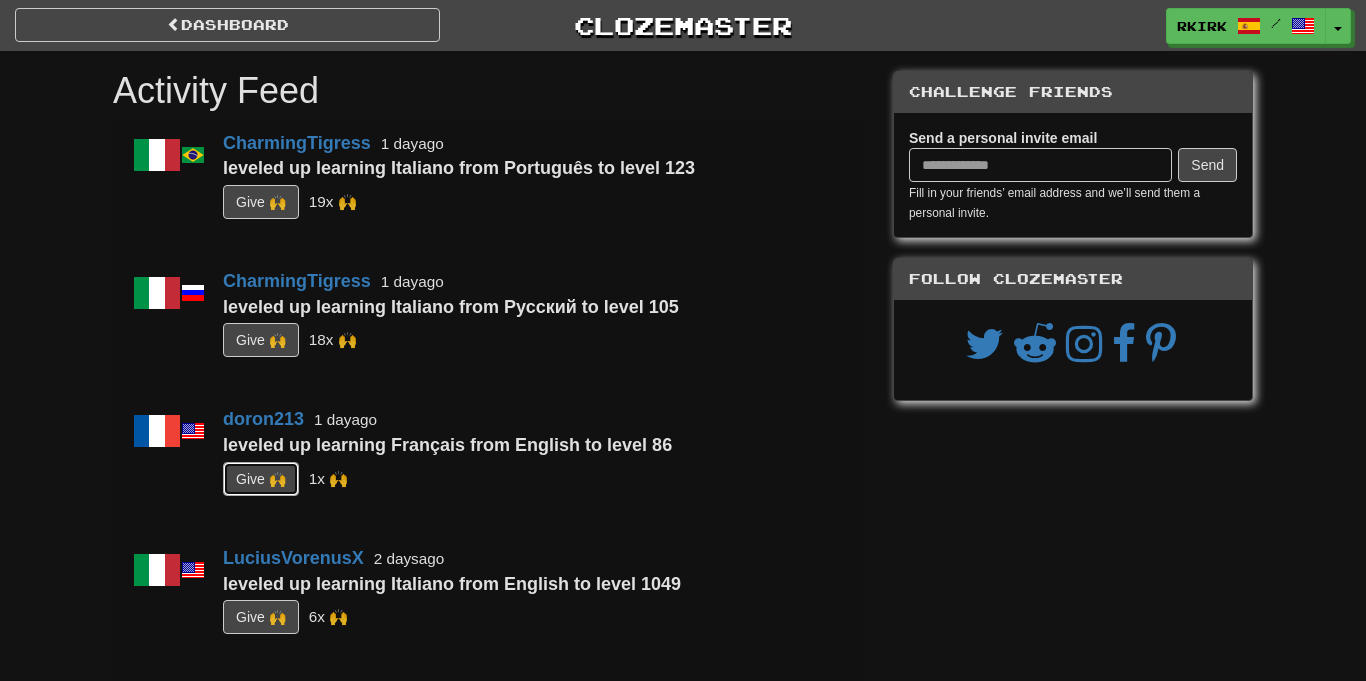 click on "G i ve 🙌" at bounding box center (261, 479) 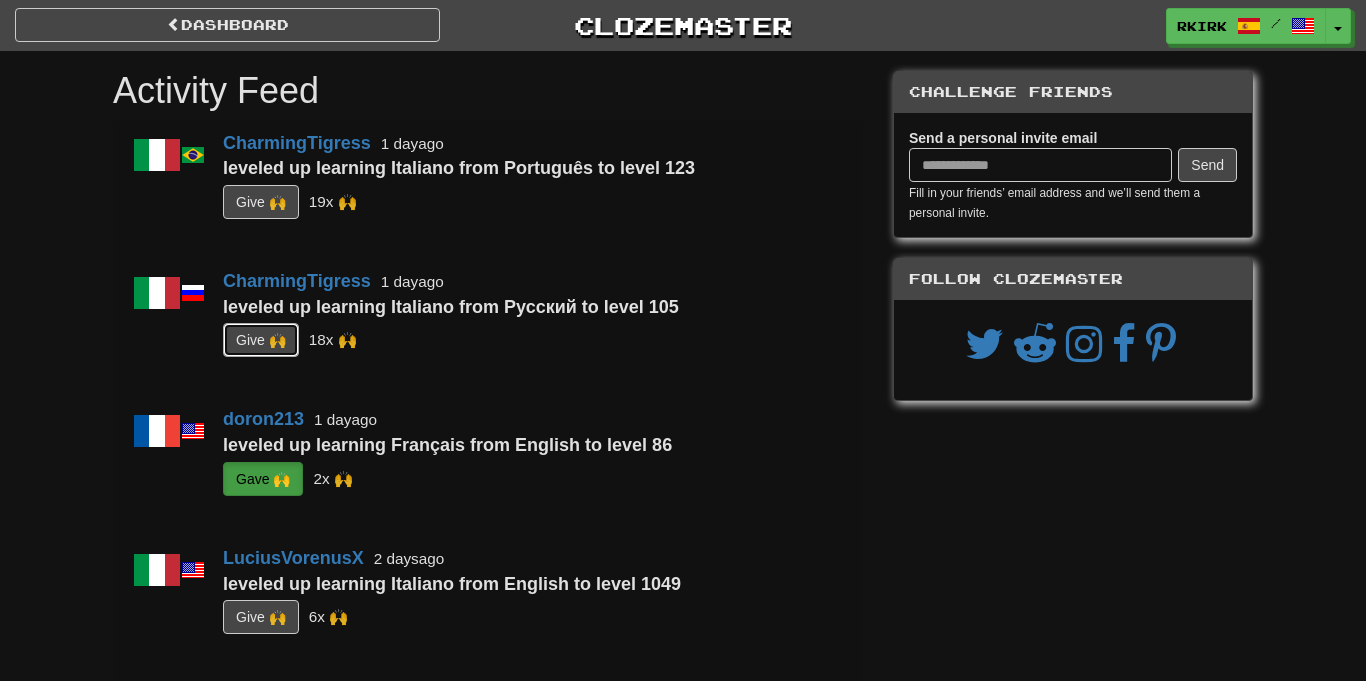 click on "G i ve 🙌" at bounding box center (261, 340) 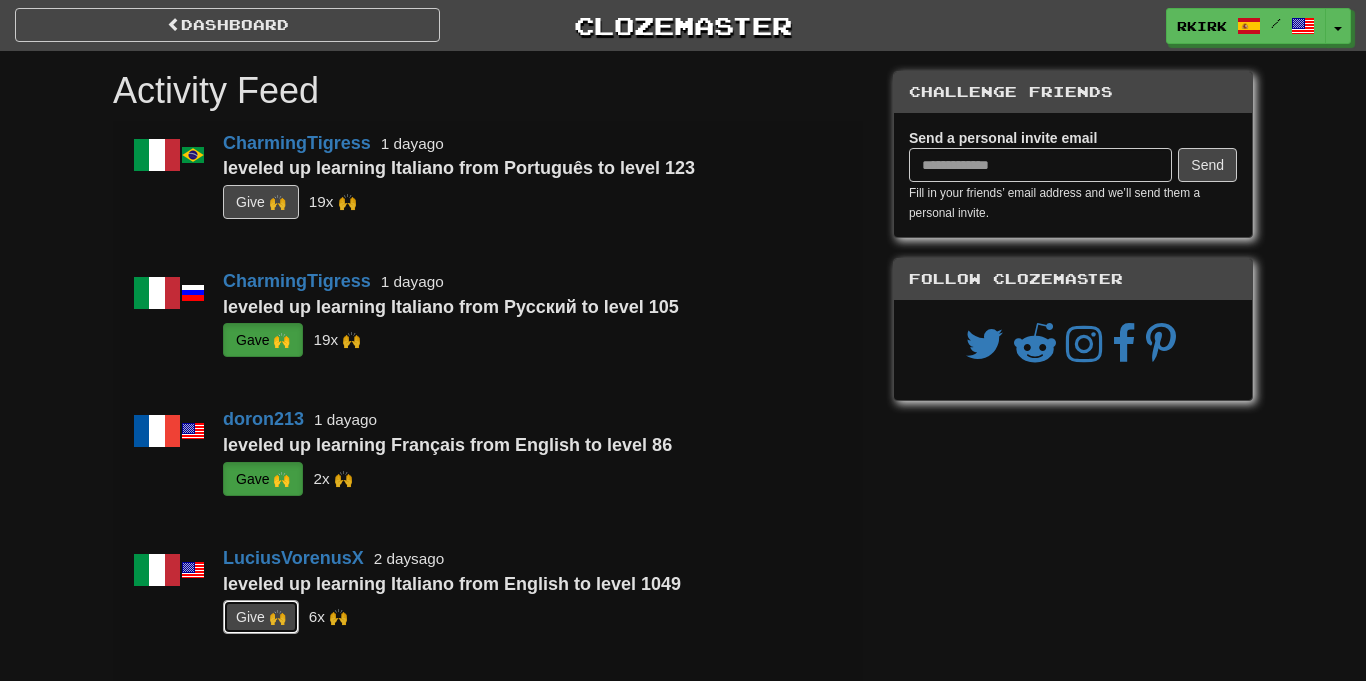 click on "G i ve 🙌" at bounding box center (261, 617) 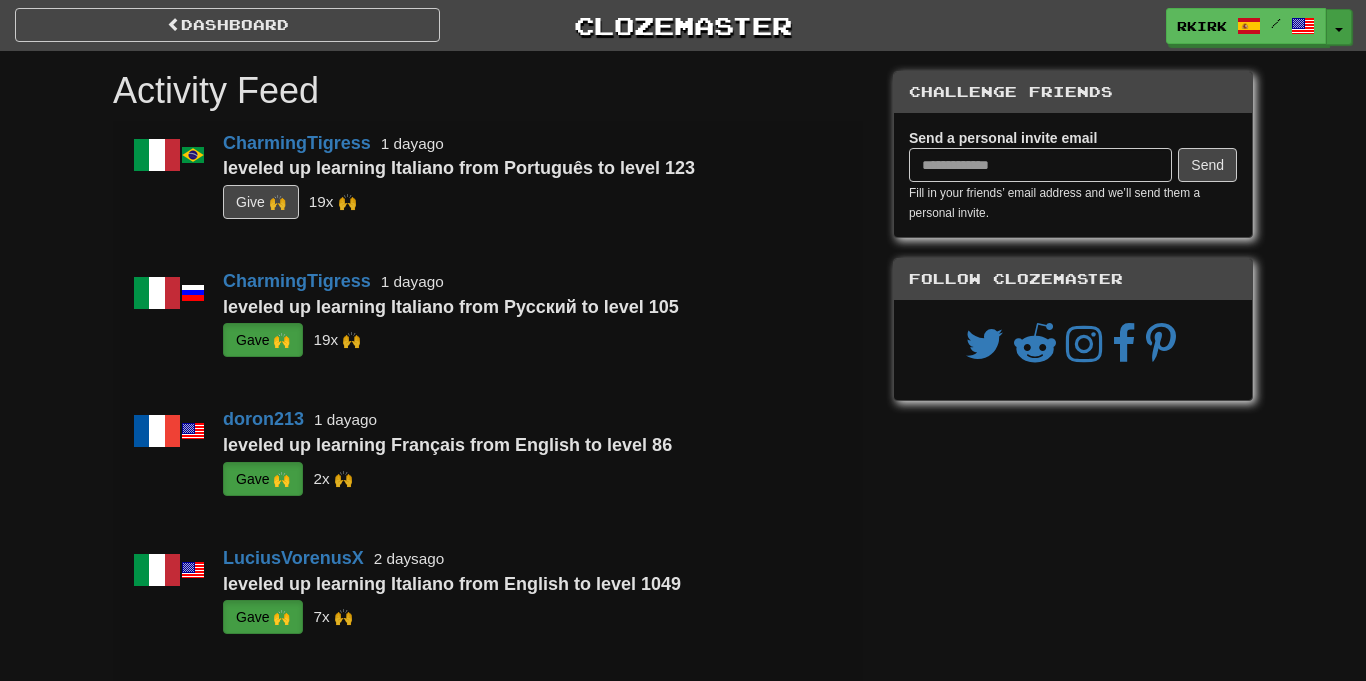 click at bounding box center [1339, 30] 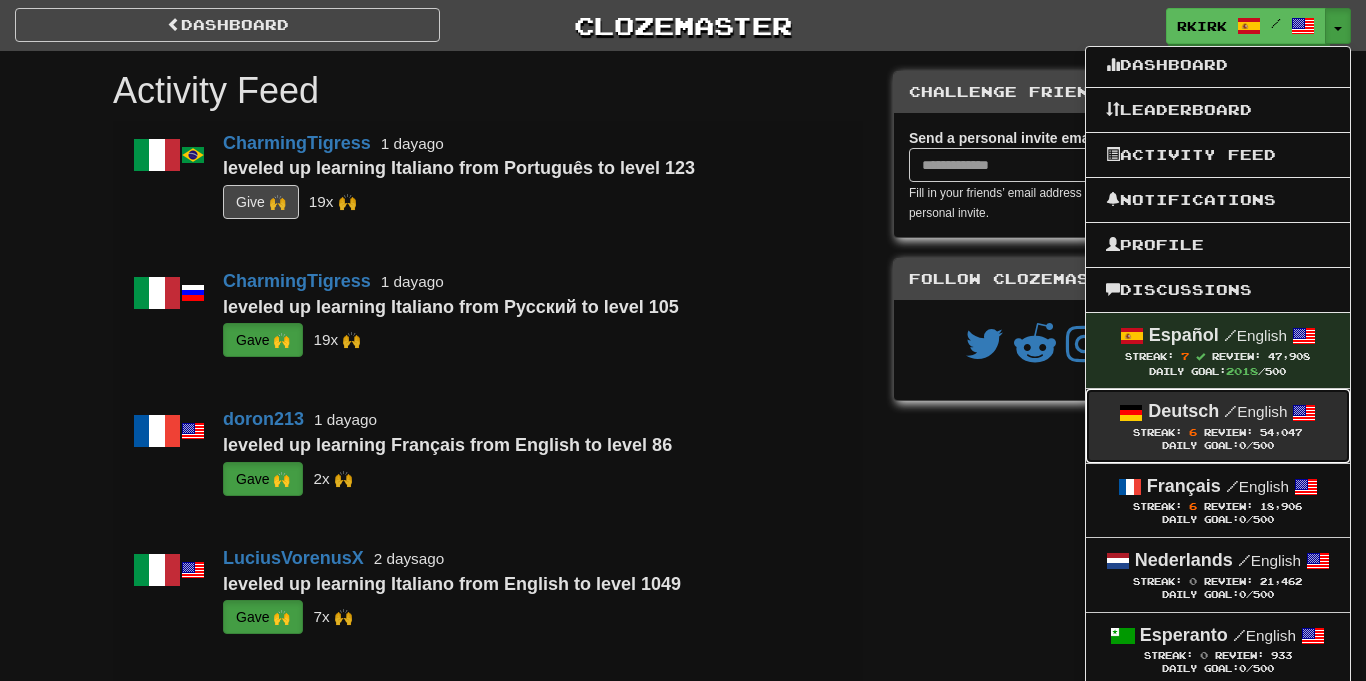 click on "Review:" at bounding box center (1228, 432) 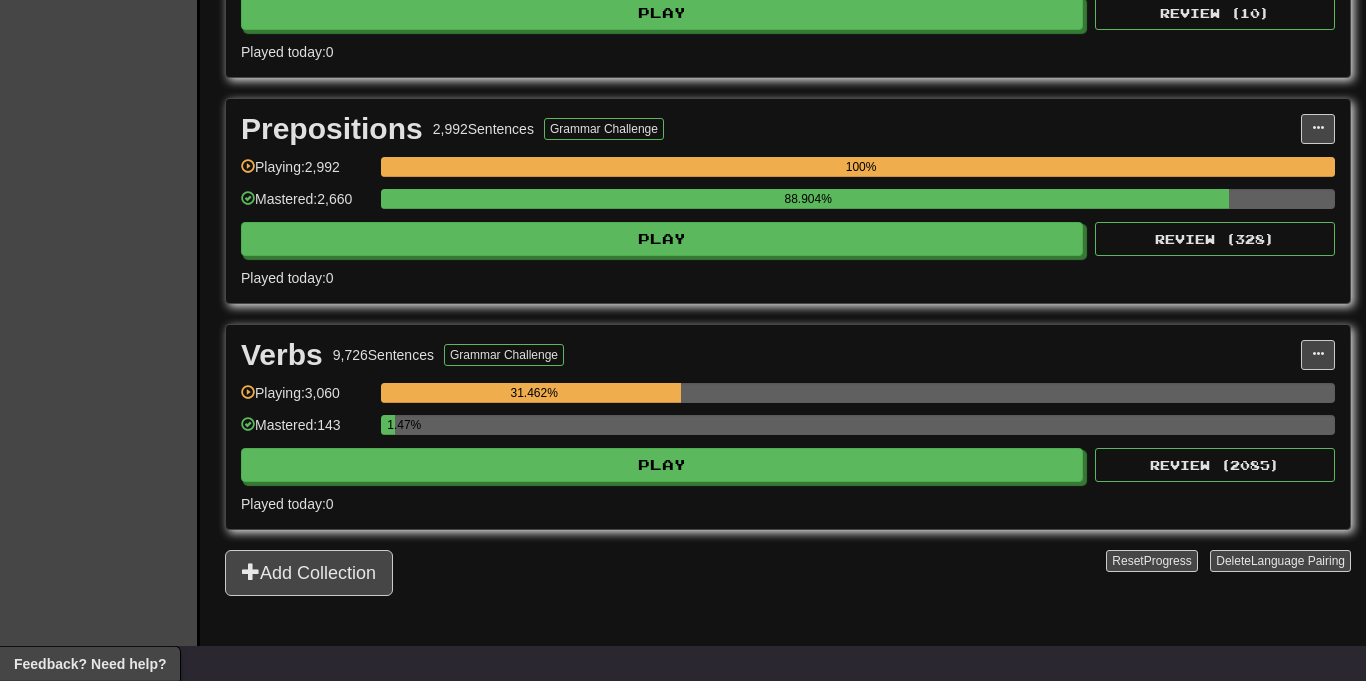 scroll, scrollTop: 1380, scrollLeft: 0, axis: vertical 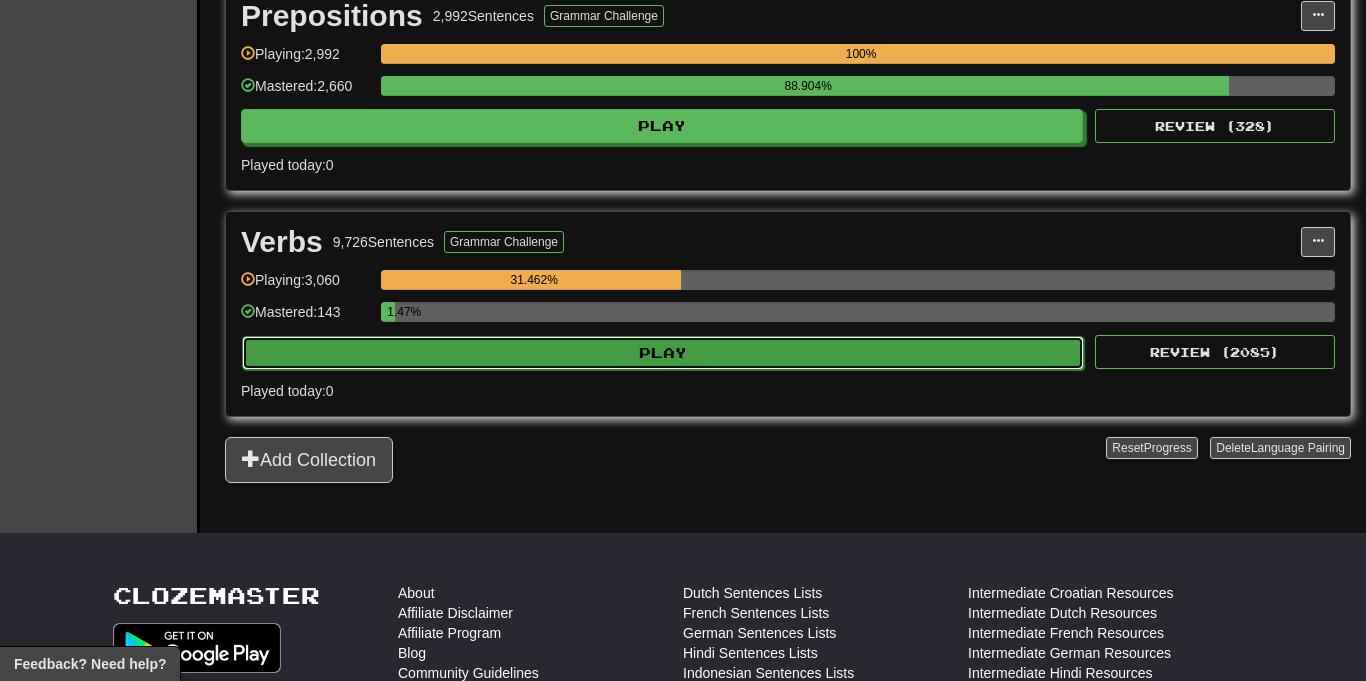 click on "Play" at bounding box center (663, 353) 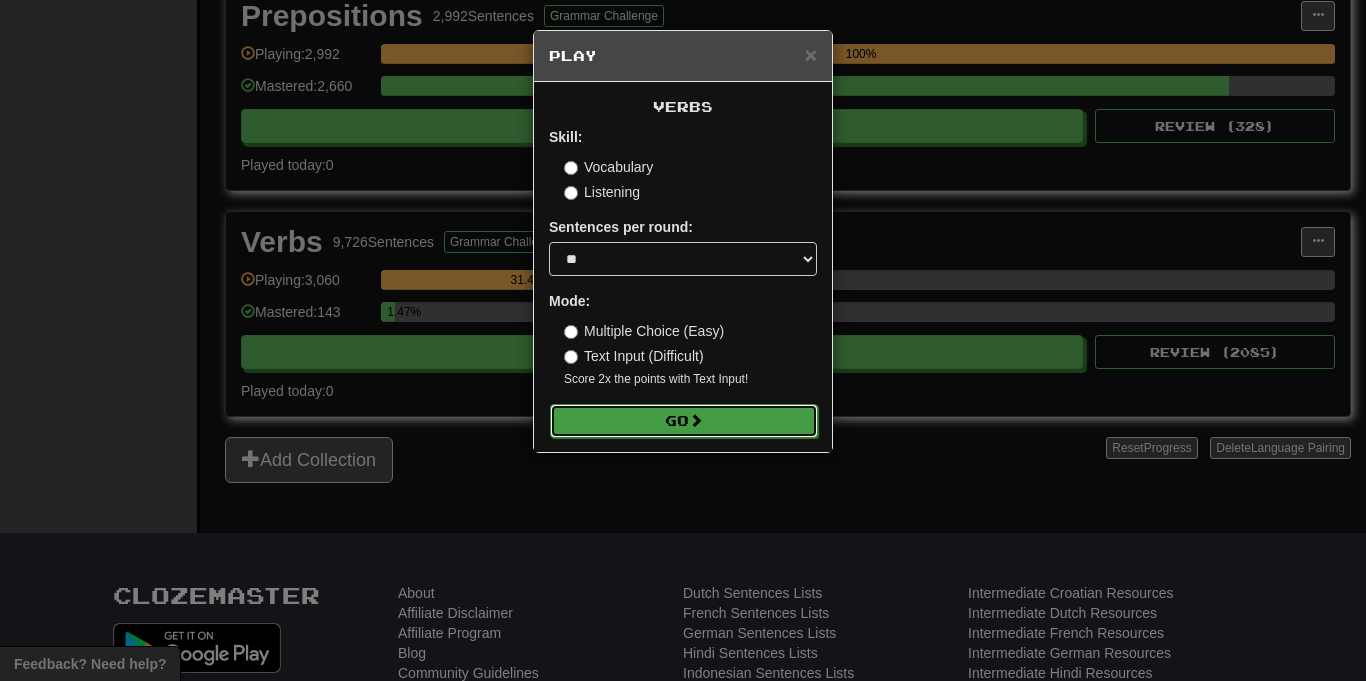 click on "Go" at bounding box center (684, 421) 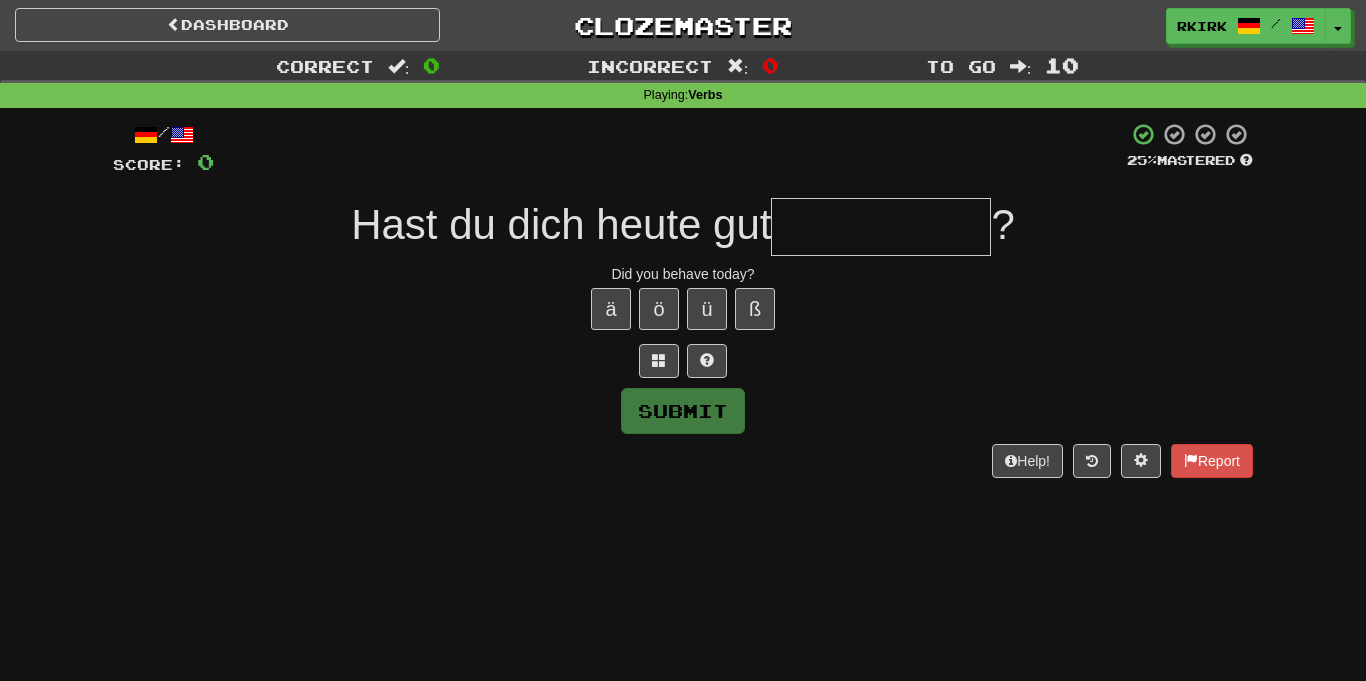 scroll, scrollTop: 0, scrollLeft: 0, axis: both 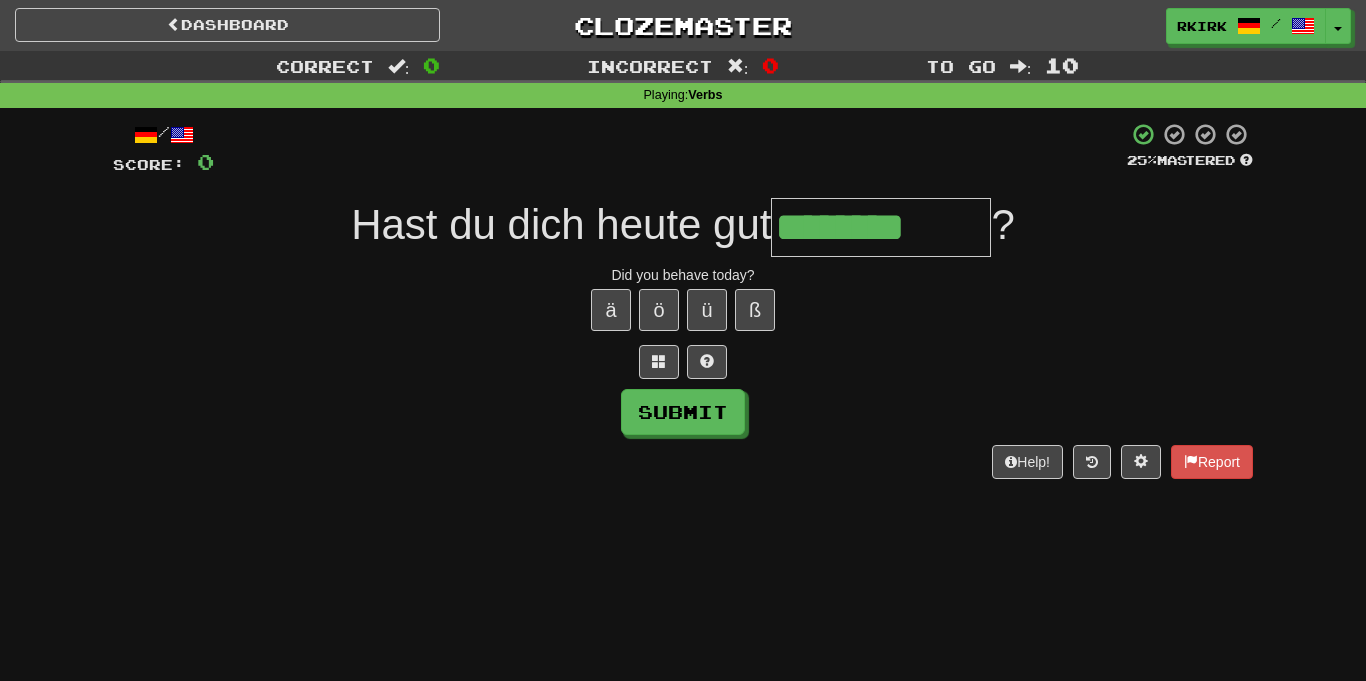 type on "********" 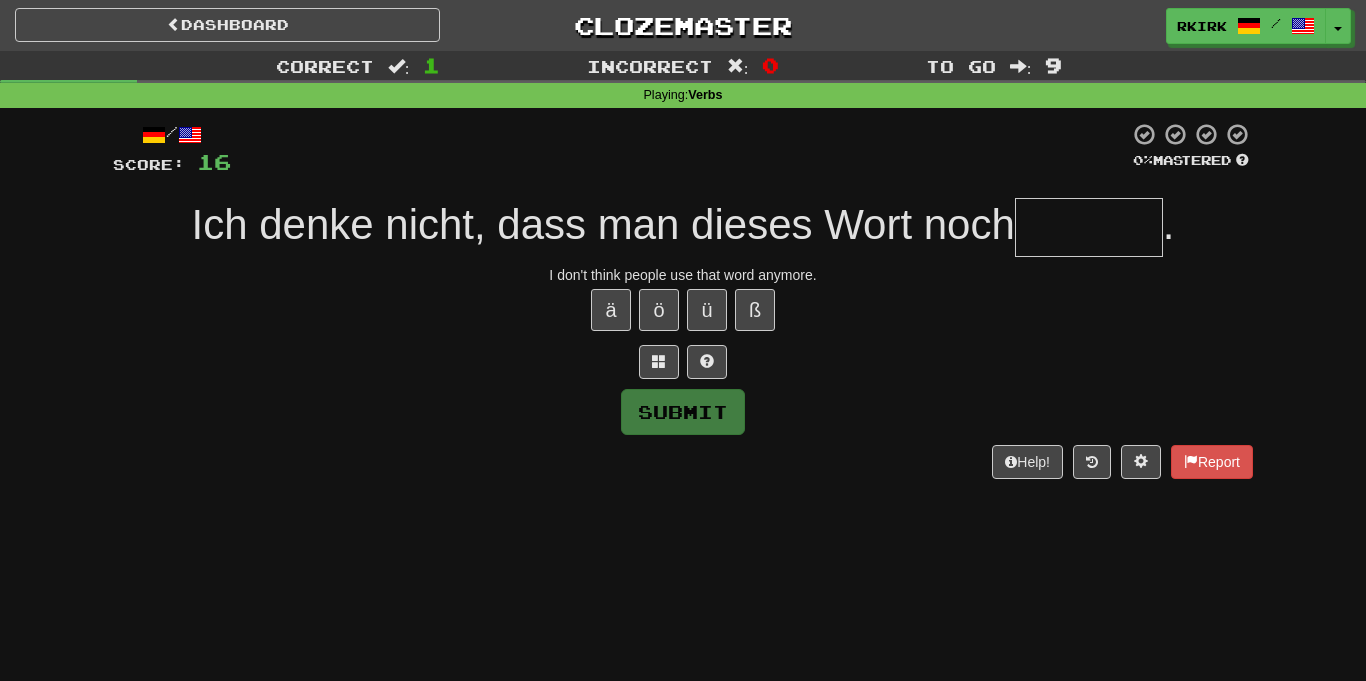 type on "*" 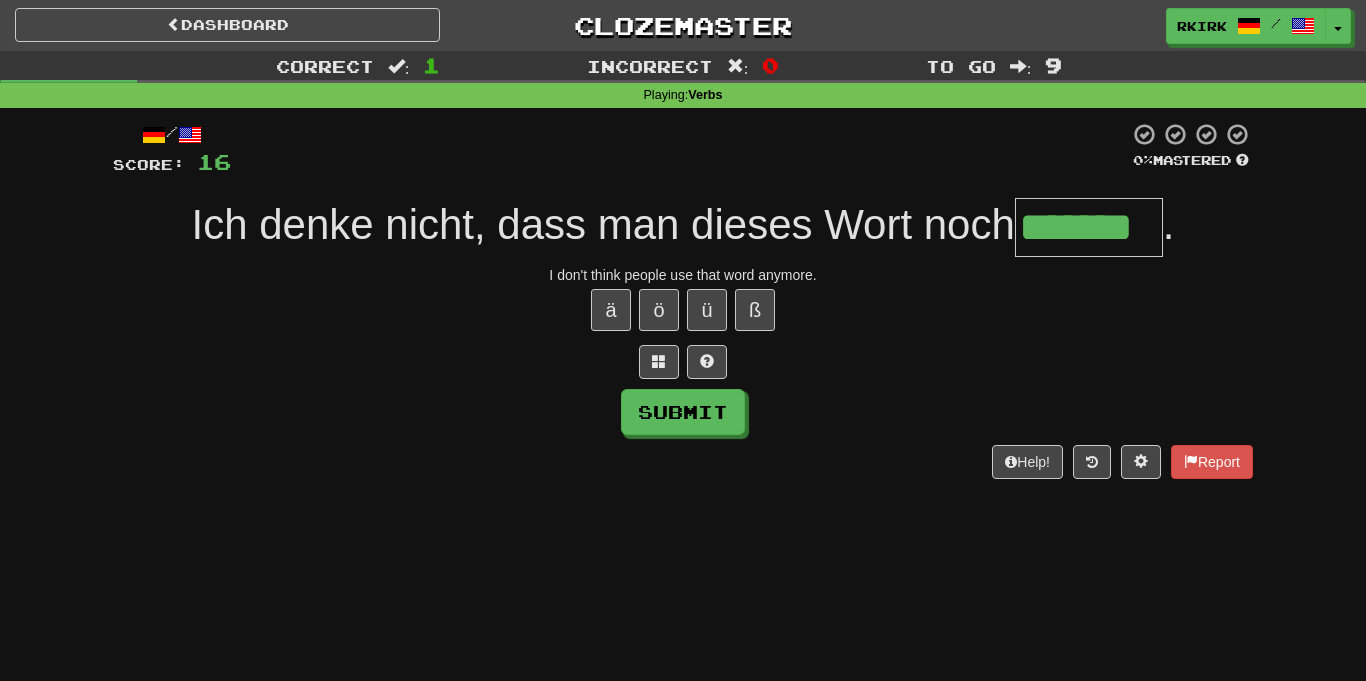type on "*******" 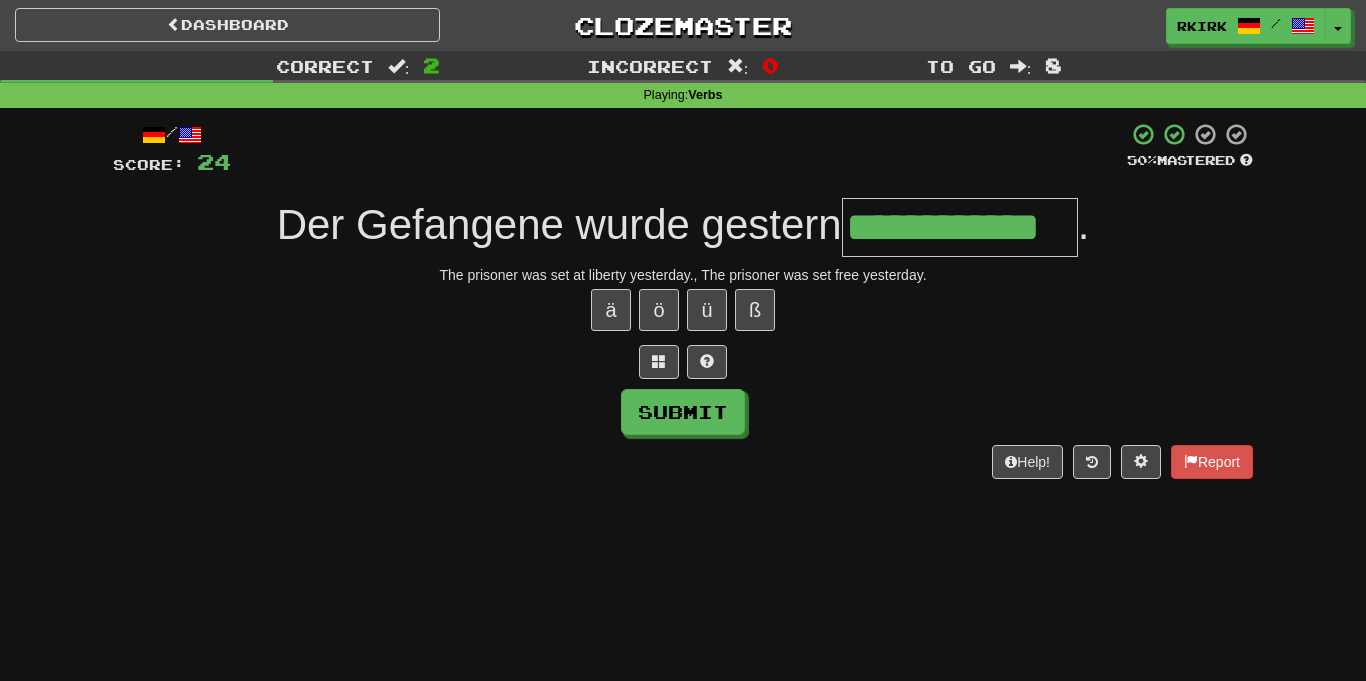 type on "**********" 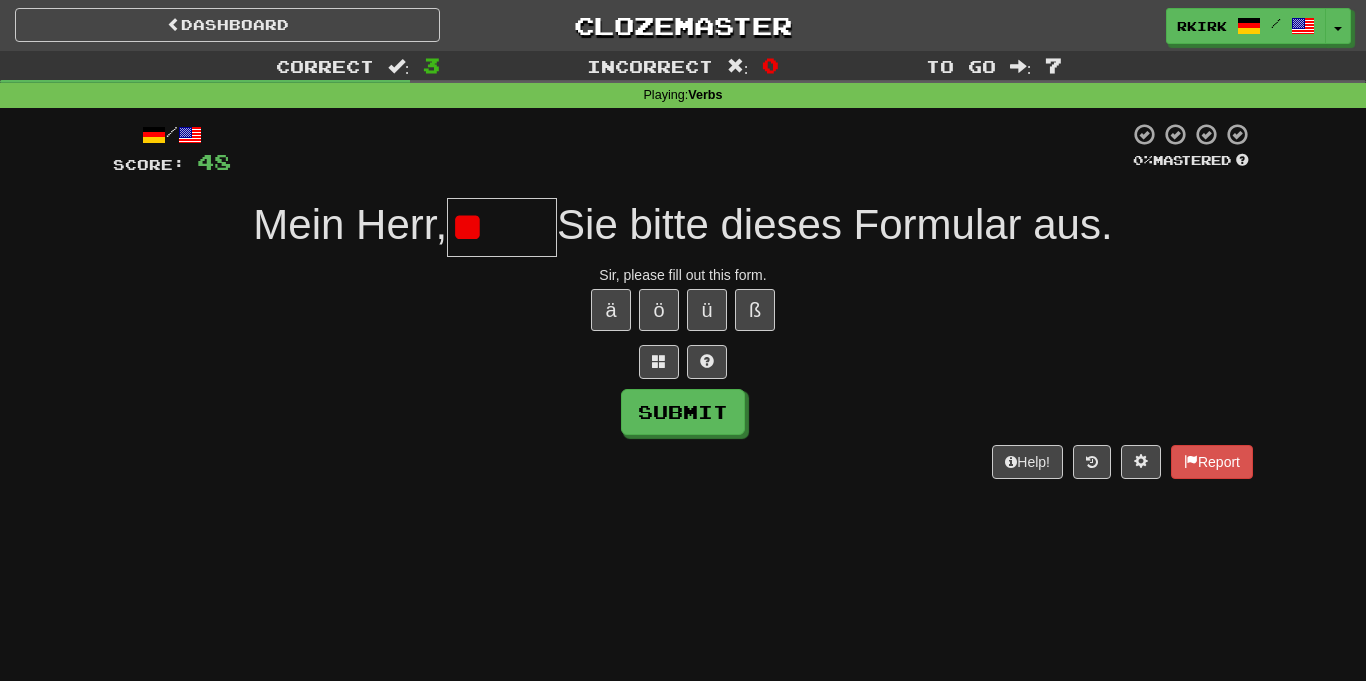 type on "*" 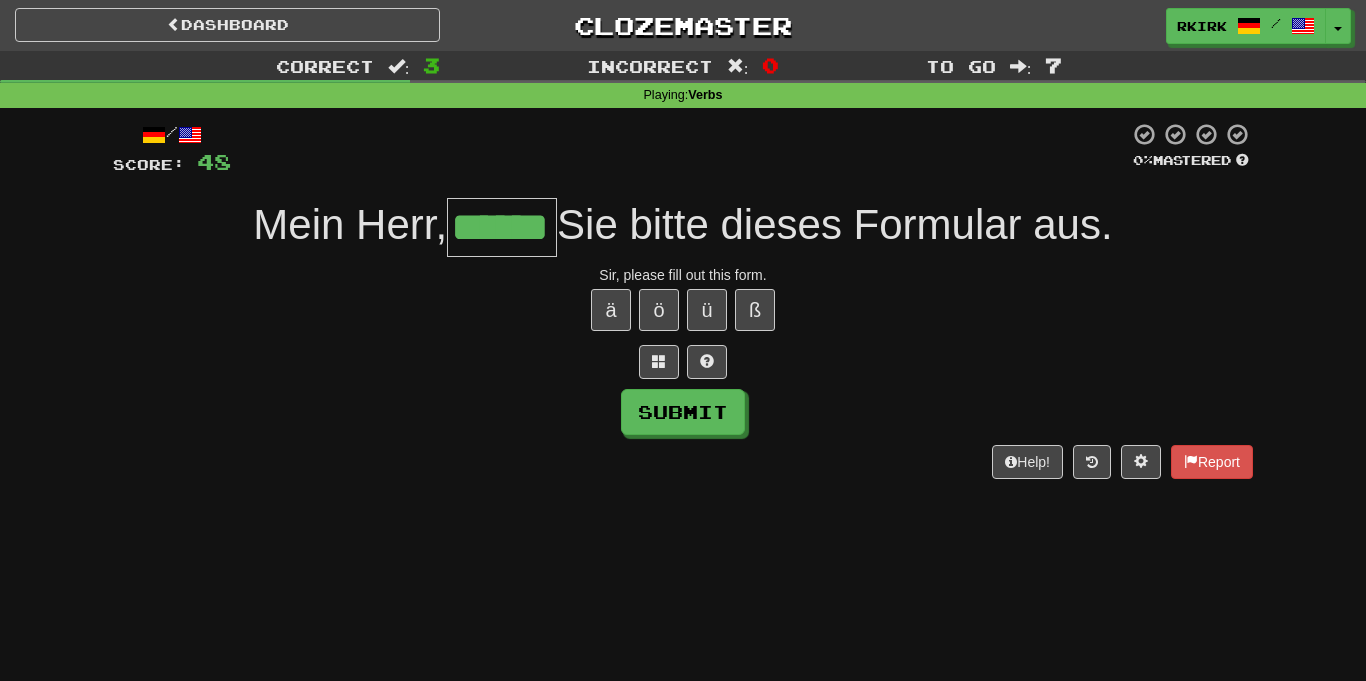 type on "******" 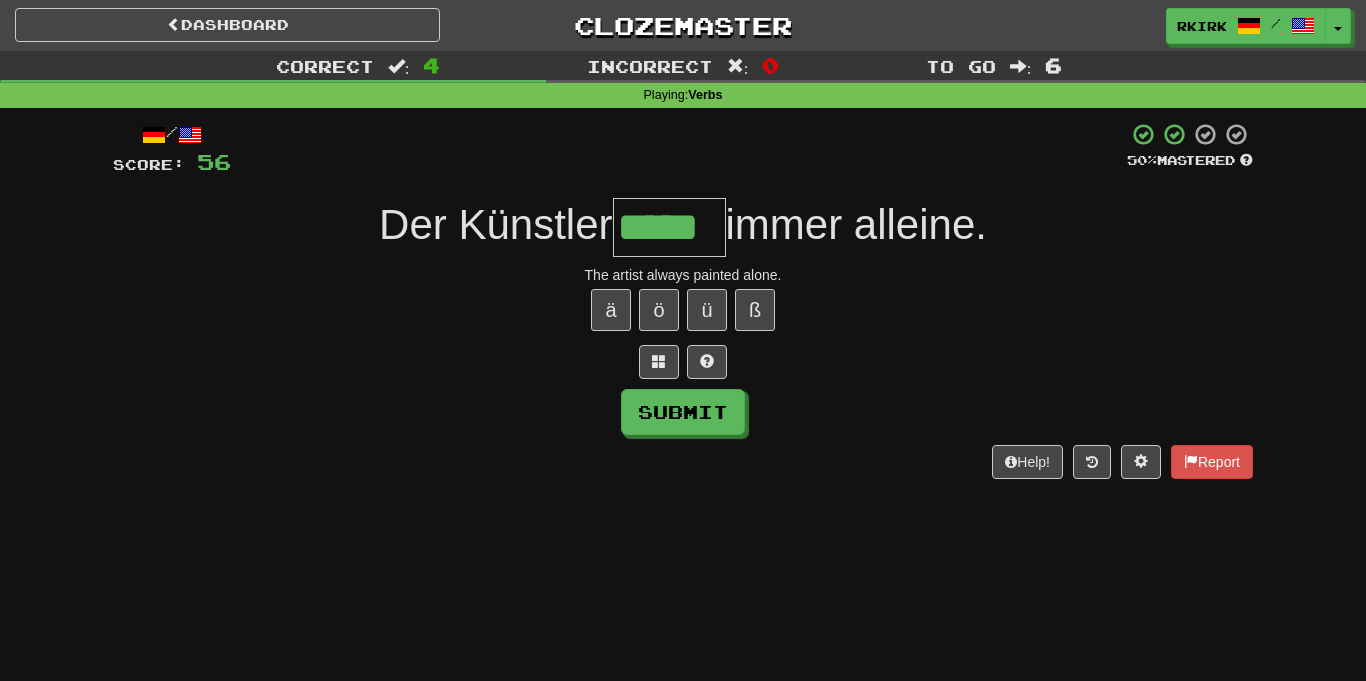 type on "*****" 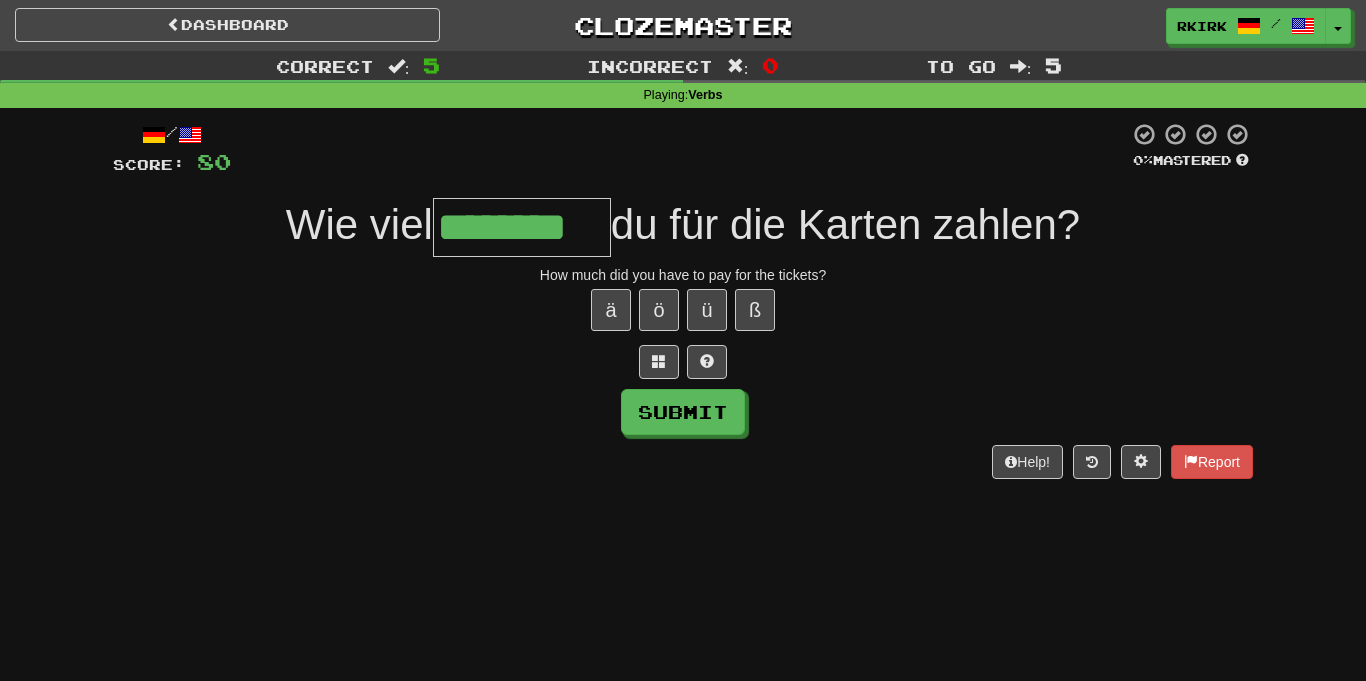 type on "********" 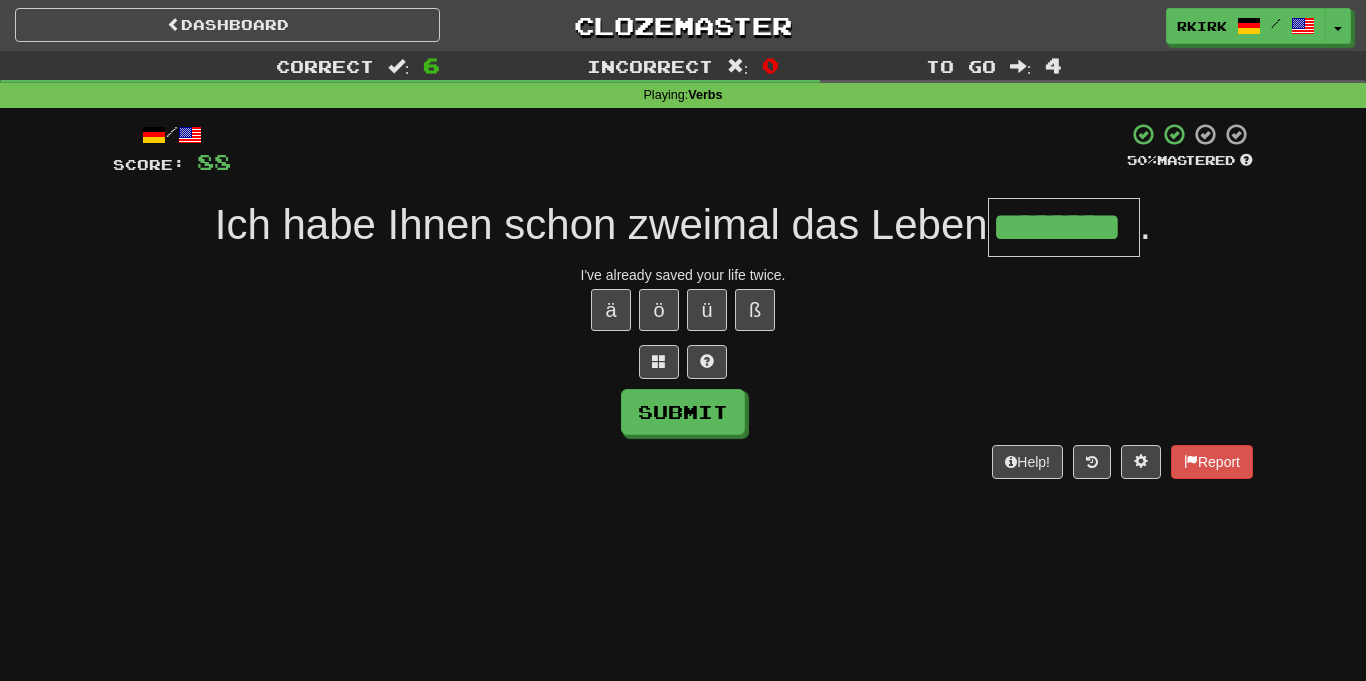 type on "********" 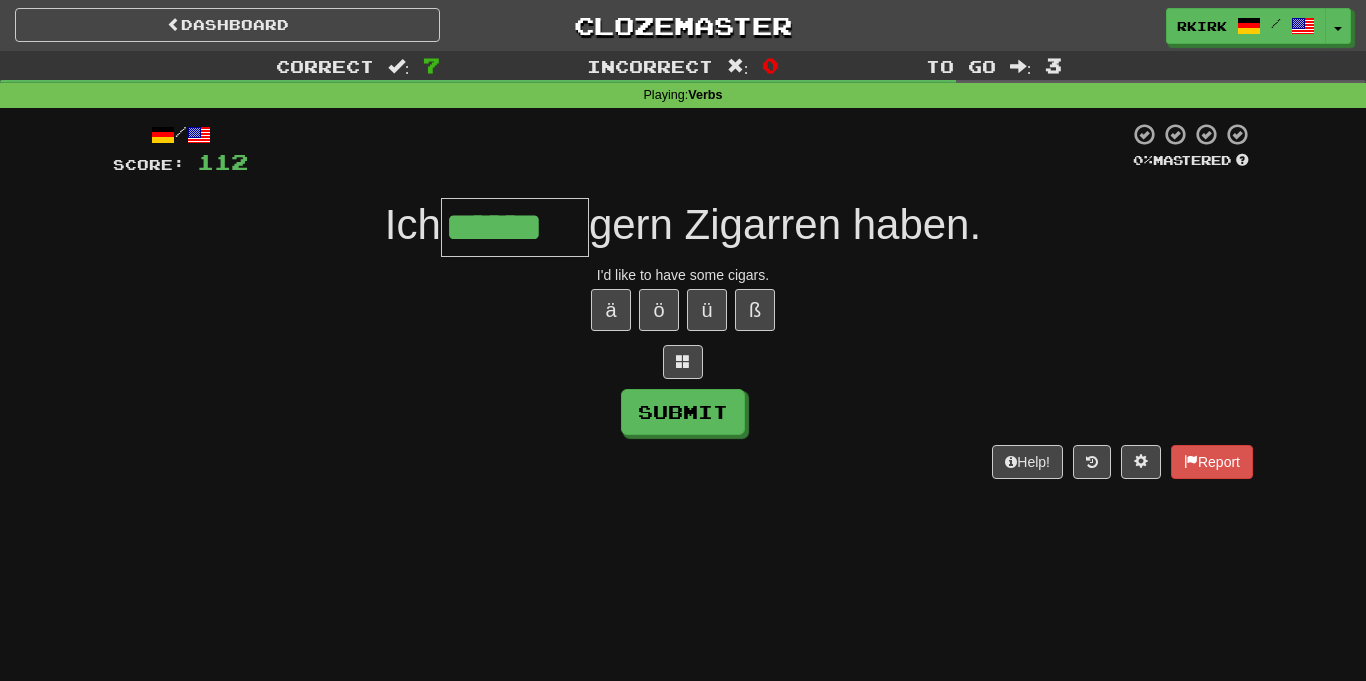 type on "******" 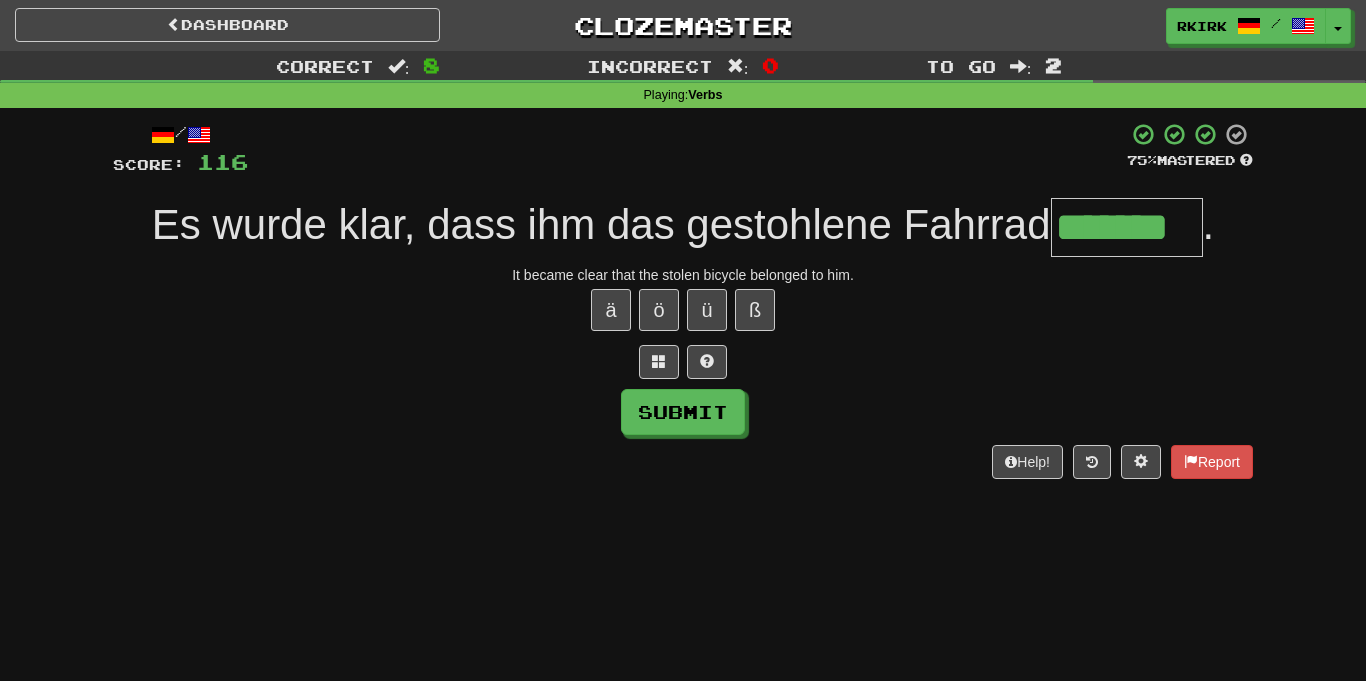 type on "*******" 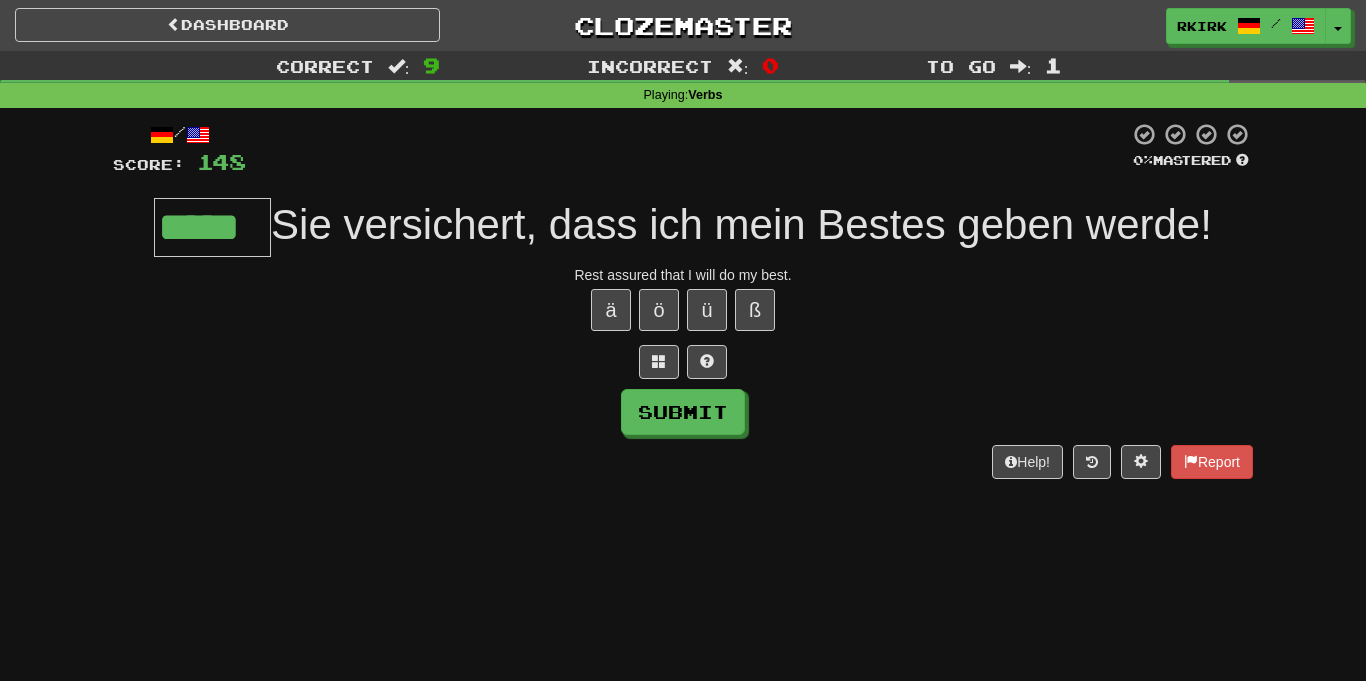 type on "*****" 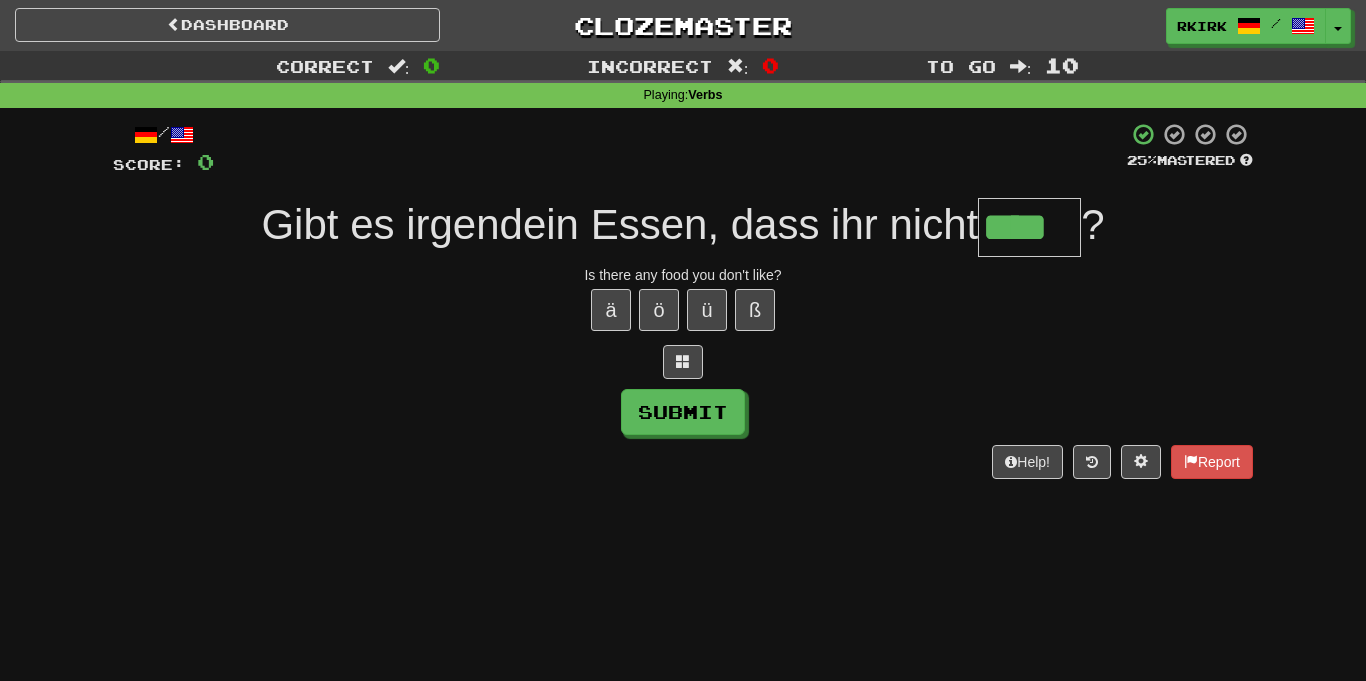 type on "****" 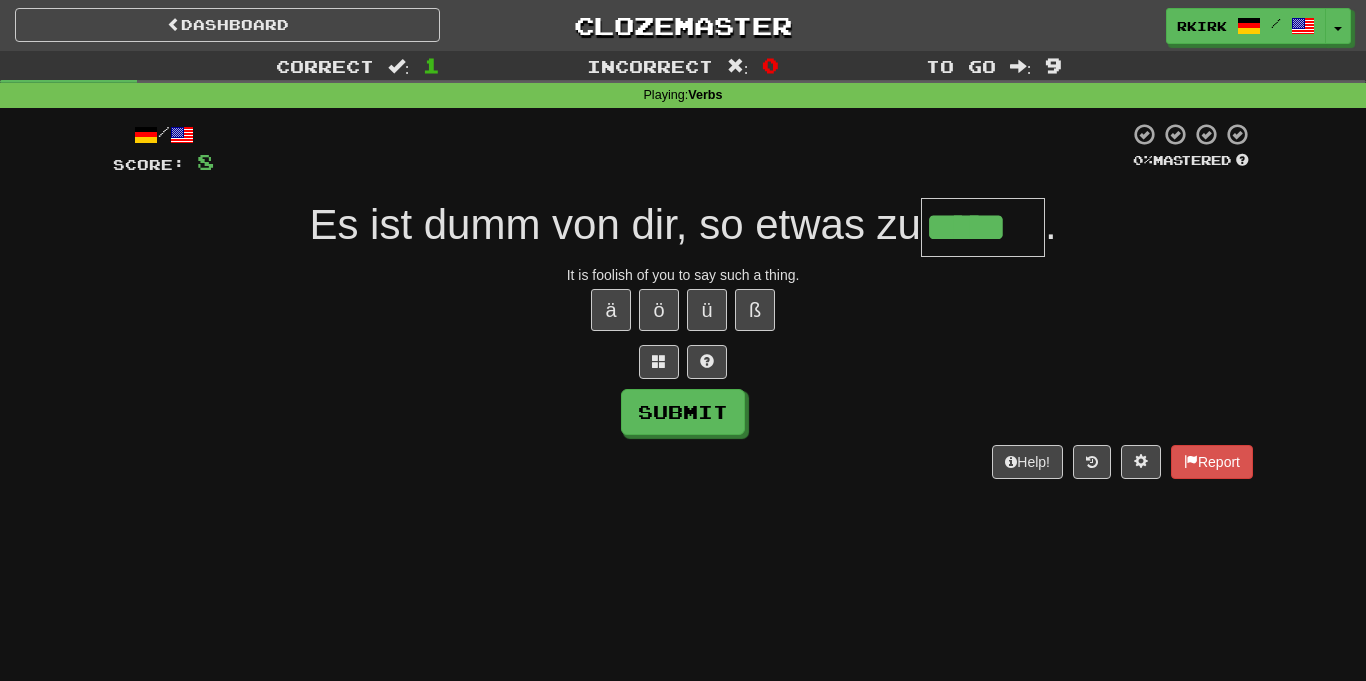 type on "*****" 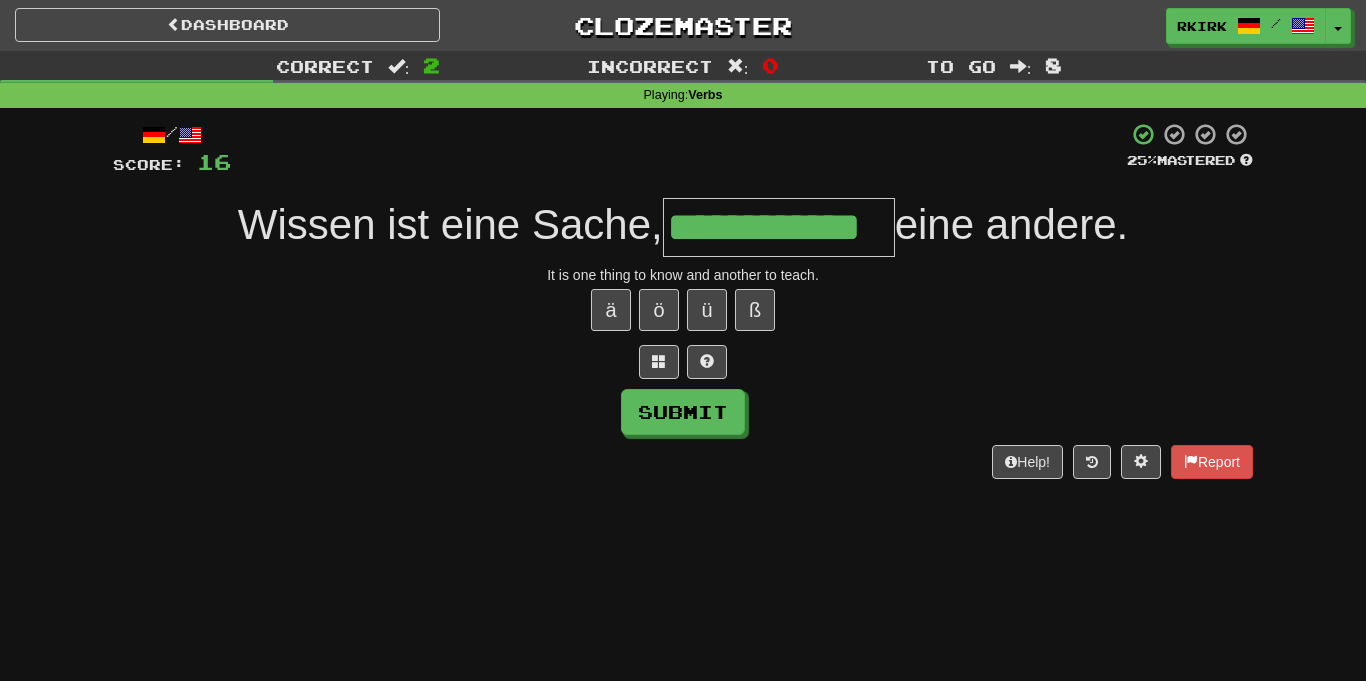 type on "**********" 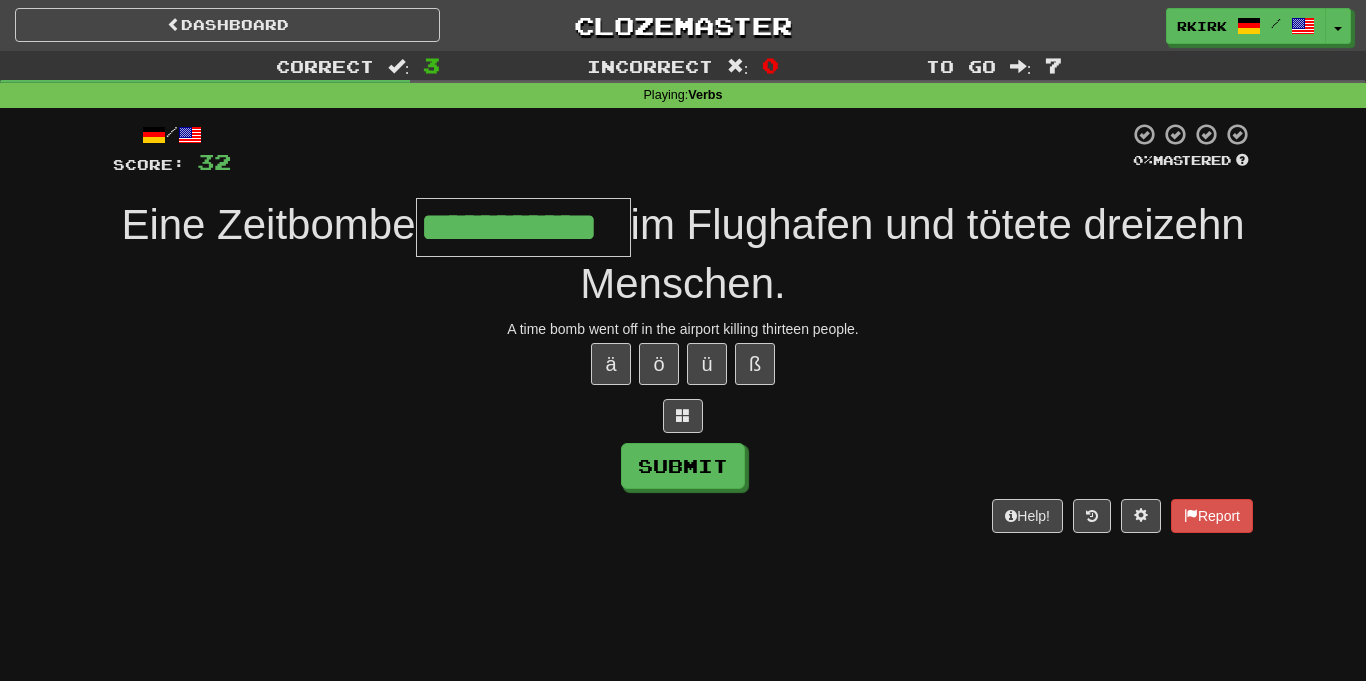 type on "**********" 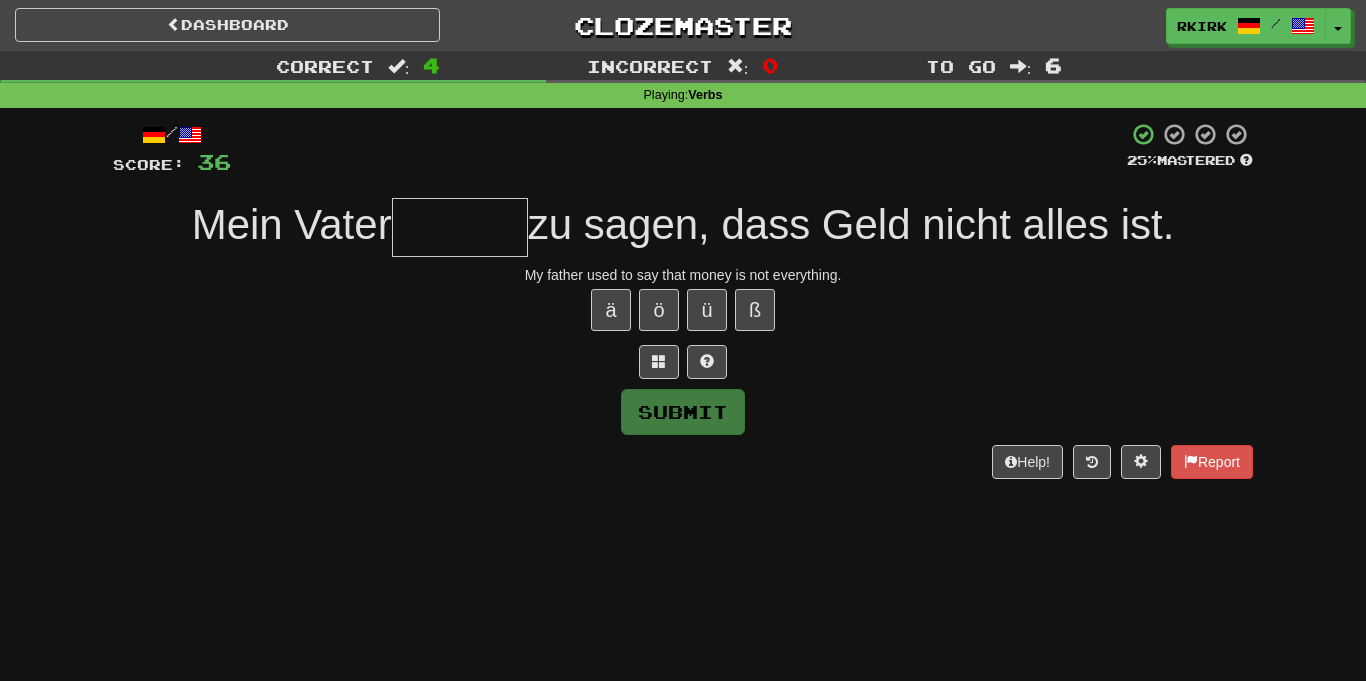 type on "*" 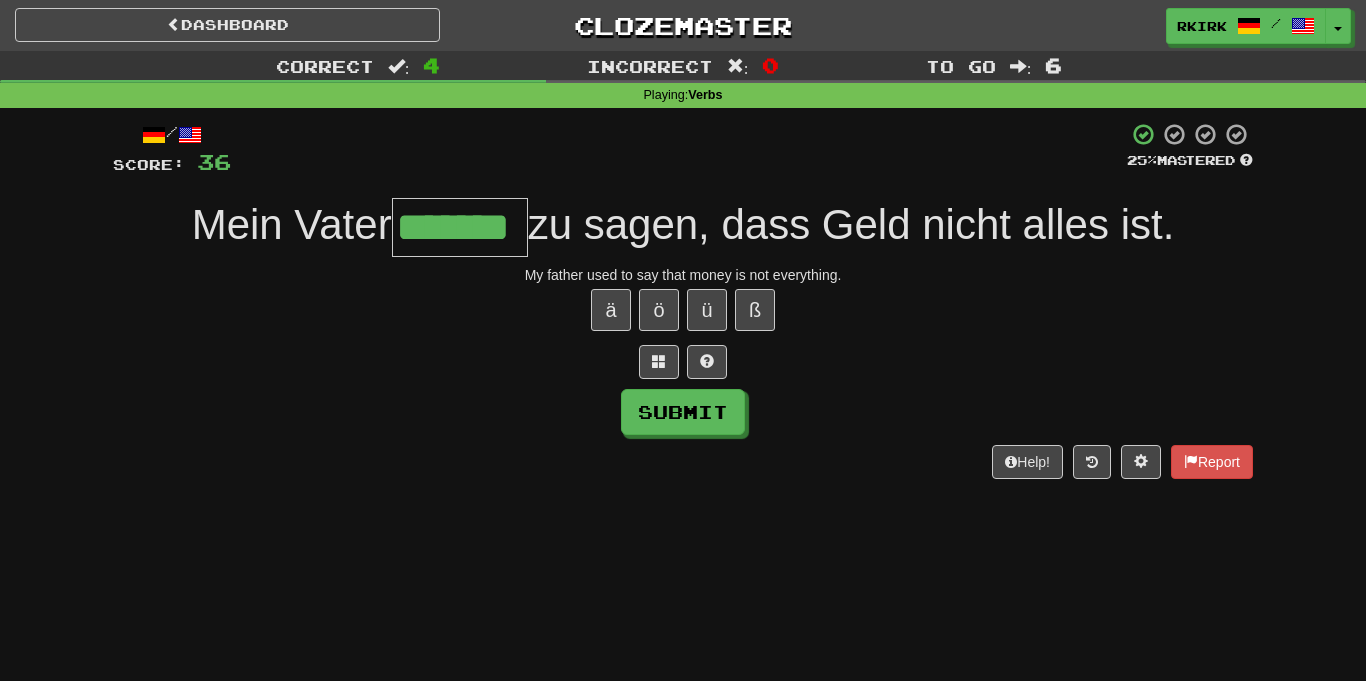 type on "*******" 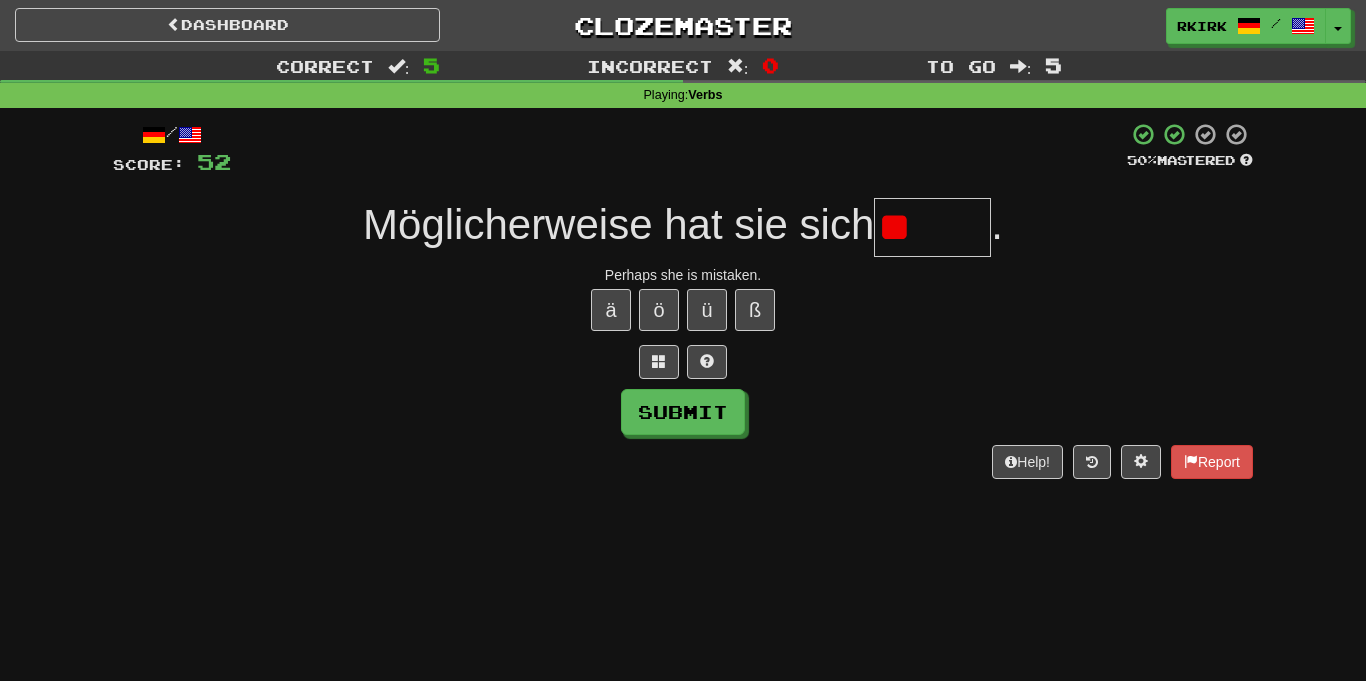 type on "*" 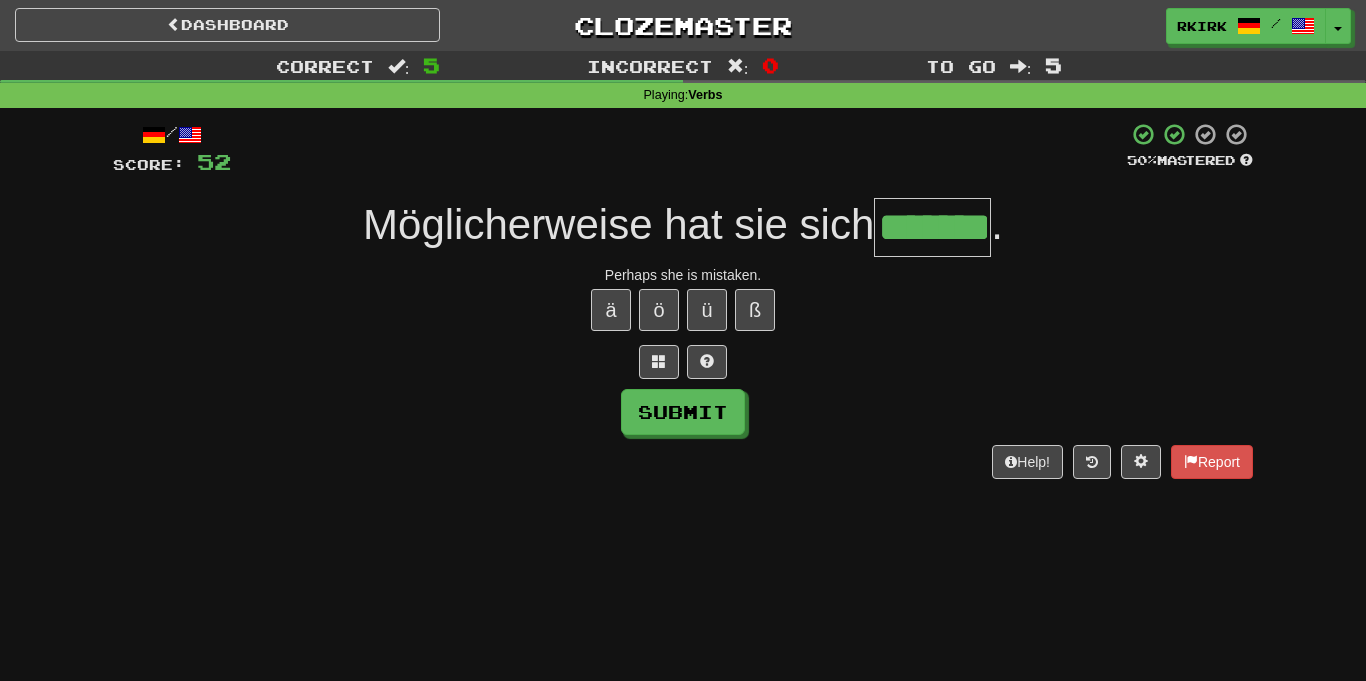 type on "*******" 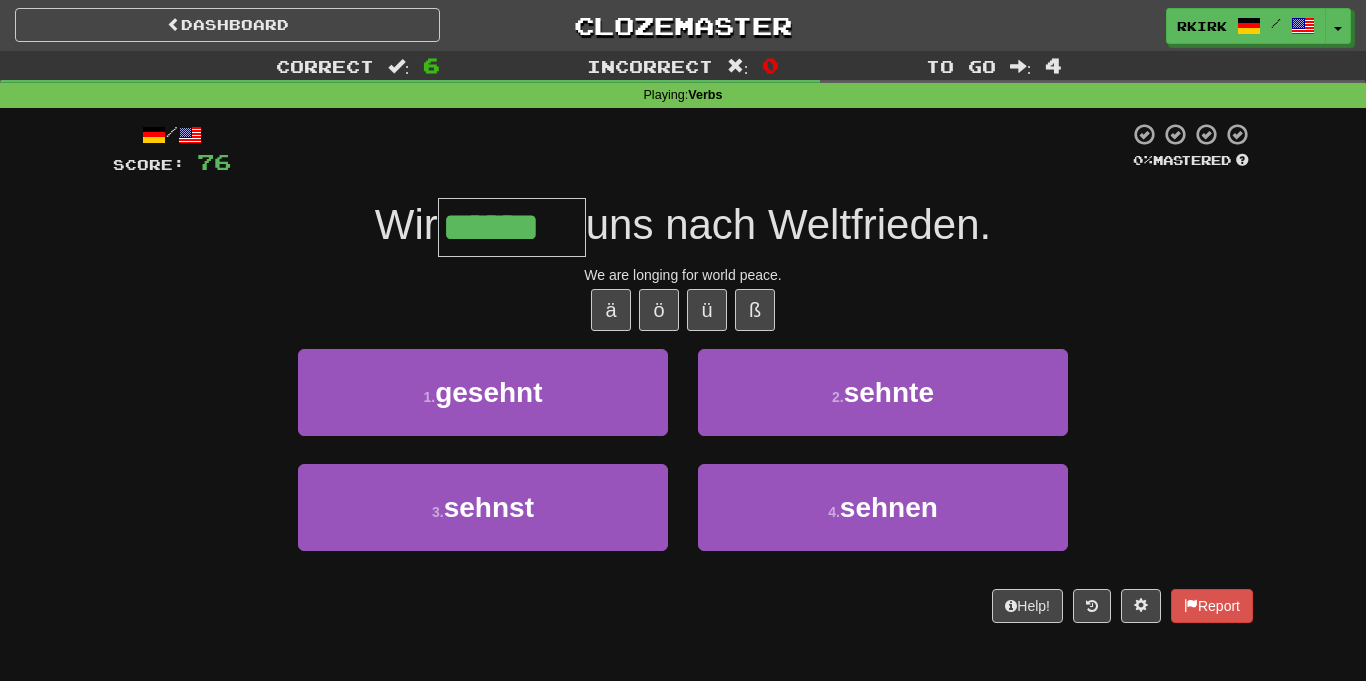 type on "******" 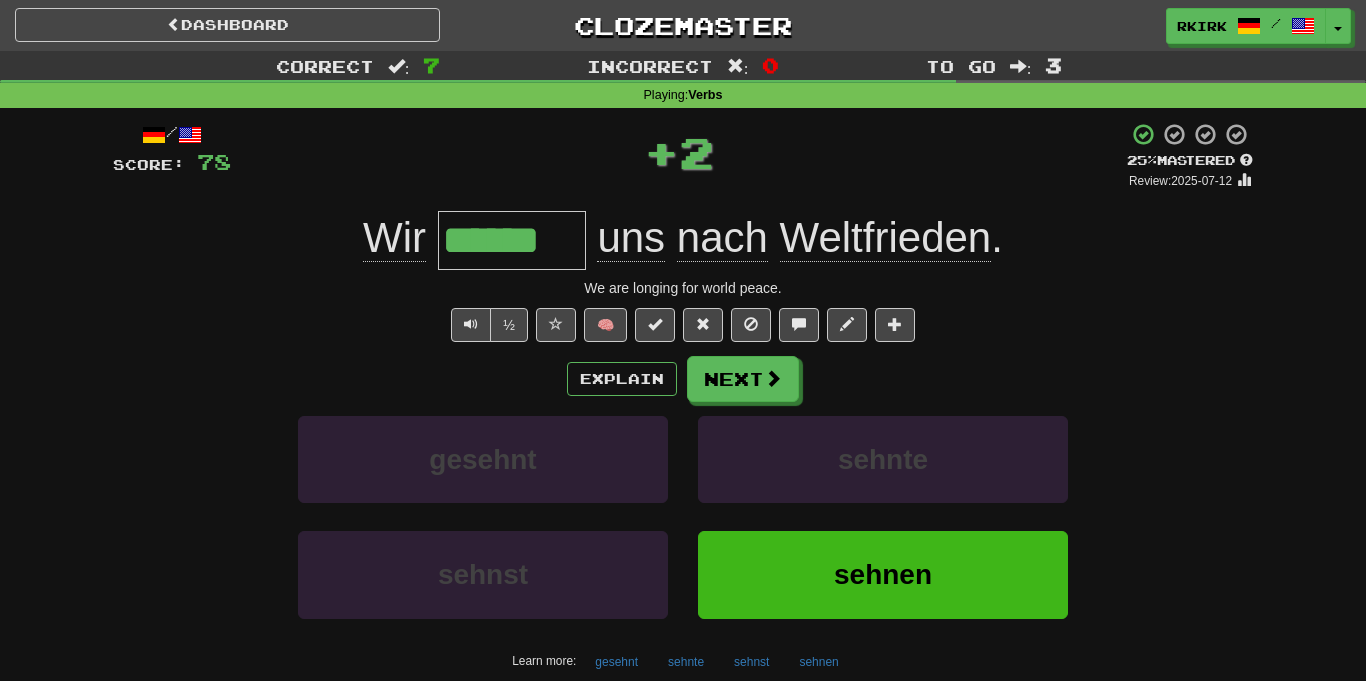 click on "Explain Next gesehnt sehnte sehnst sehnen Learn more: gesehnt sehnte sehnst sehnen" at bounding box center [683, 516] 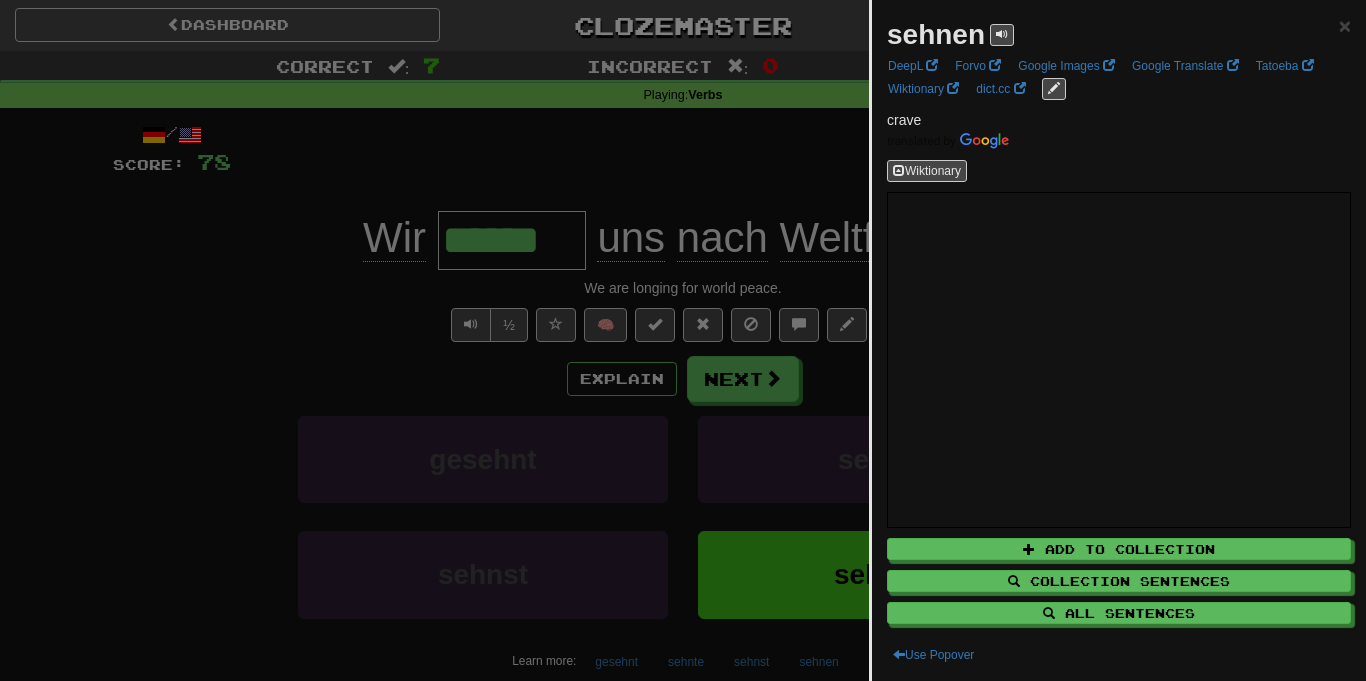 click at bounding box center [683, 340] 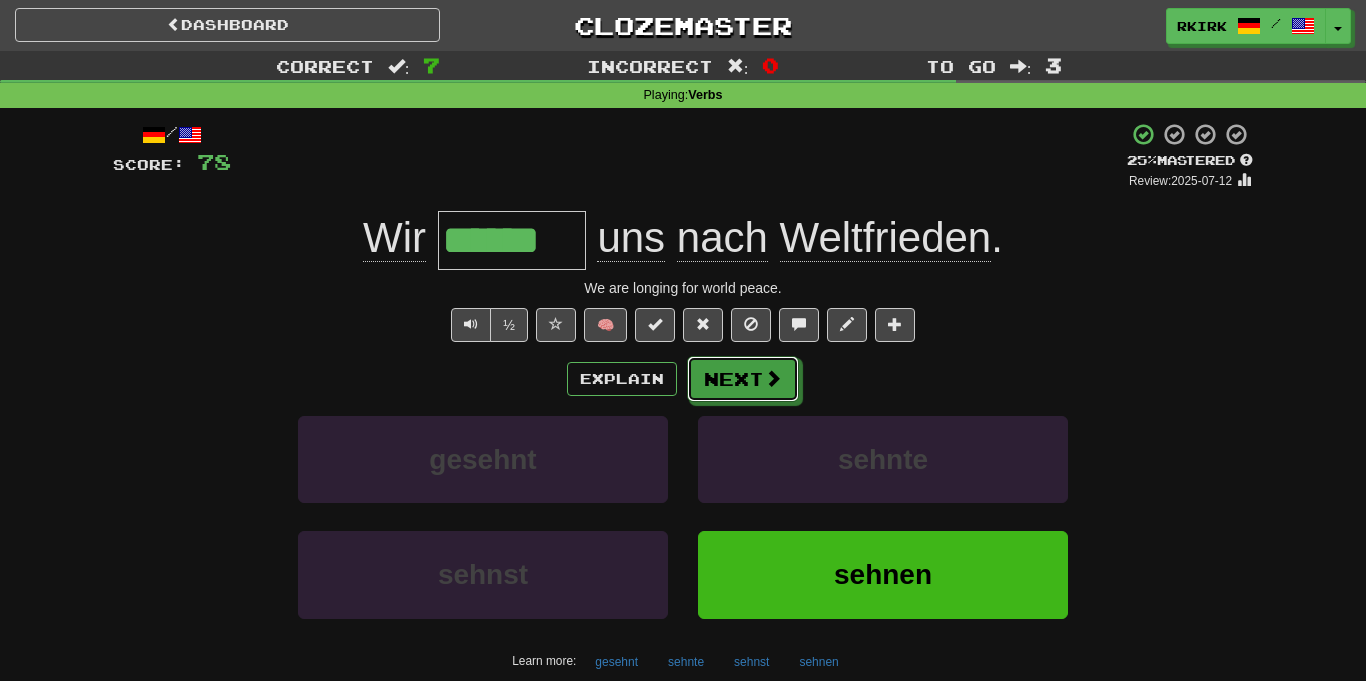 click on "Next" at bounding box center (743, 379) 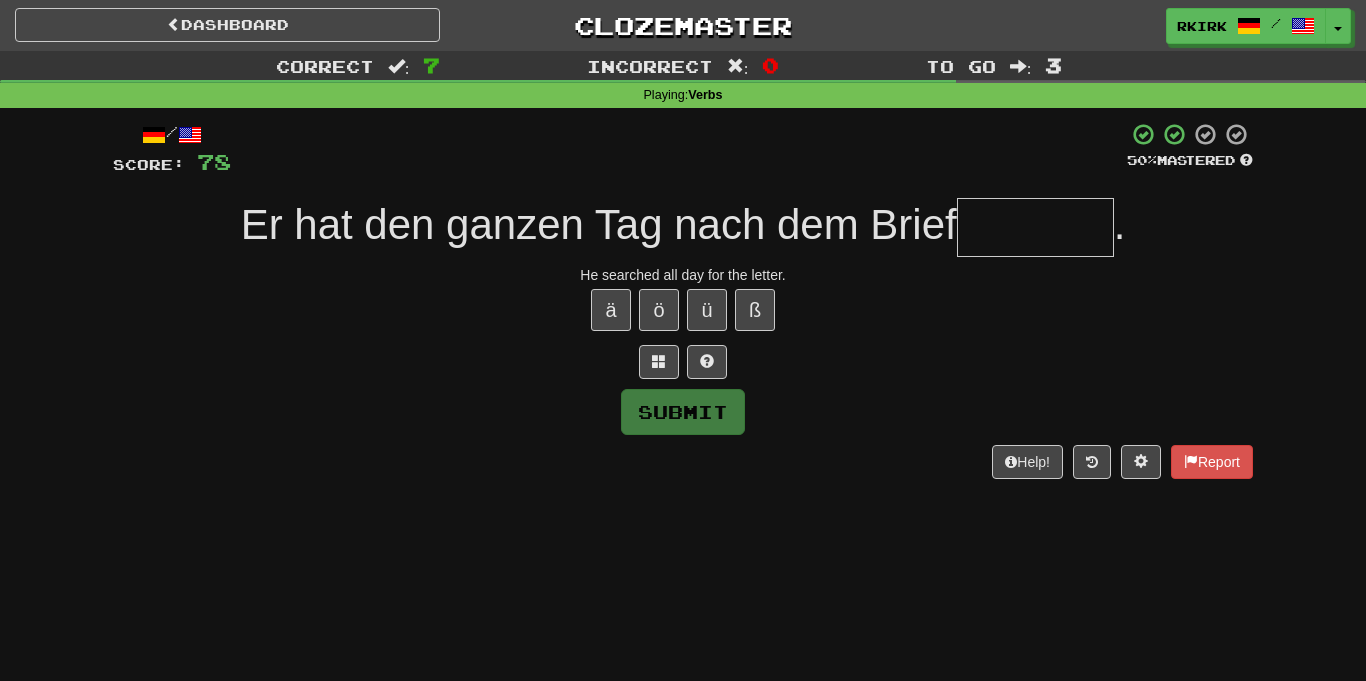 click at bounding box center [1035, 227] 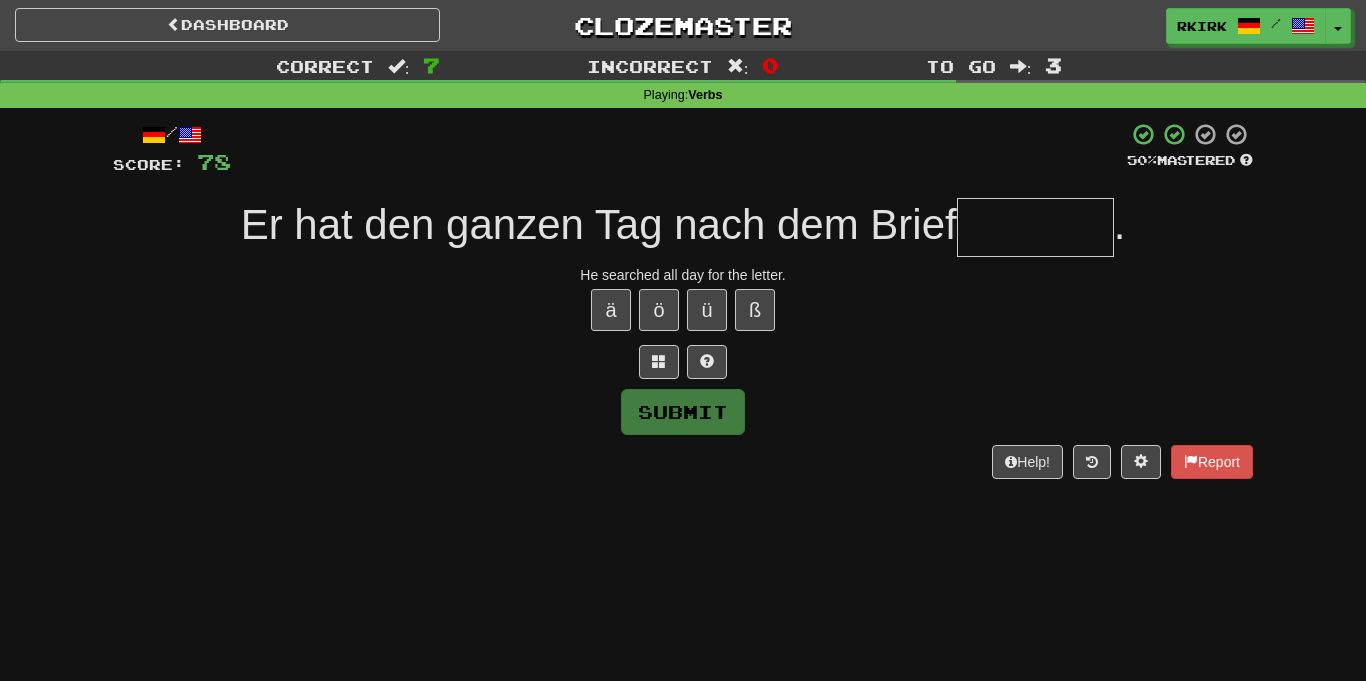 type on "*" 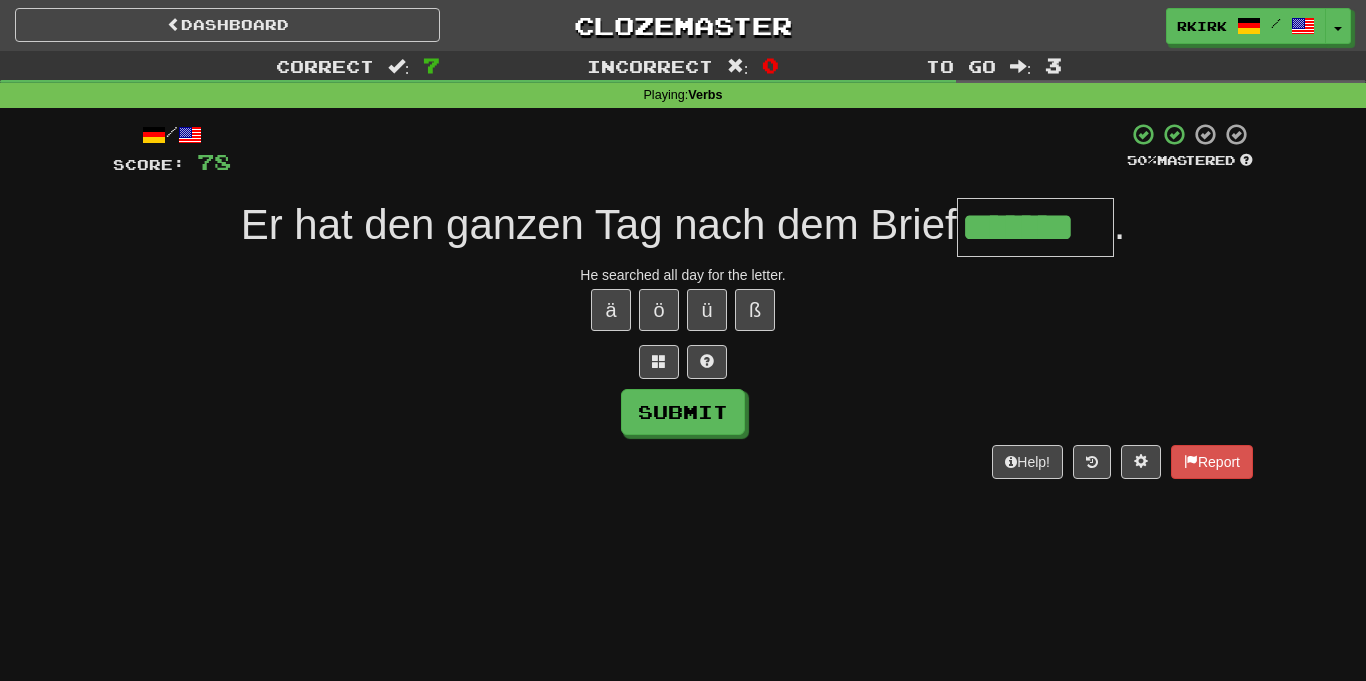 type on "*******" 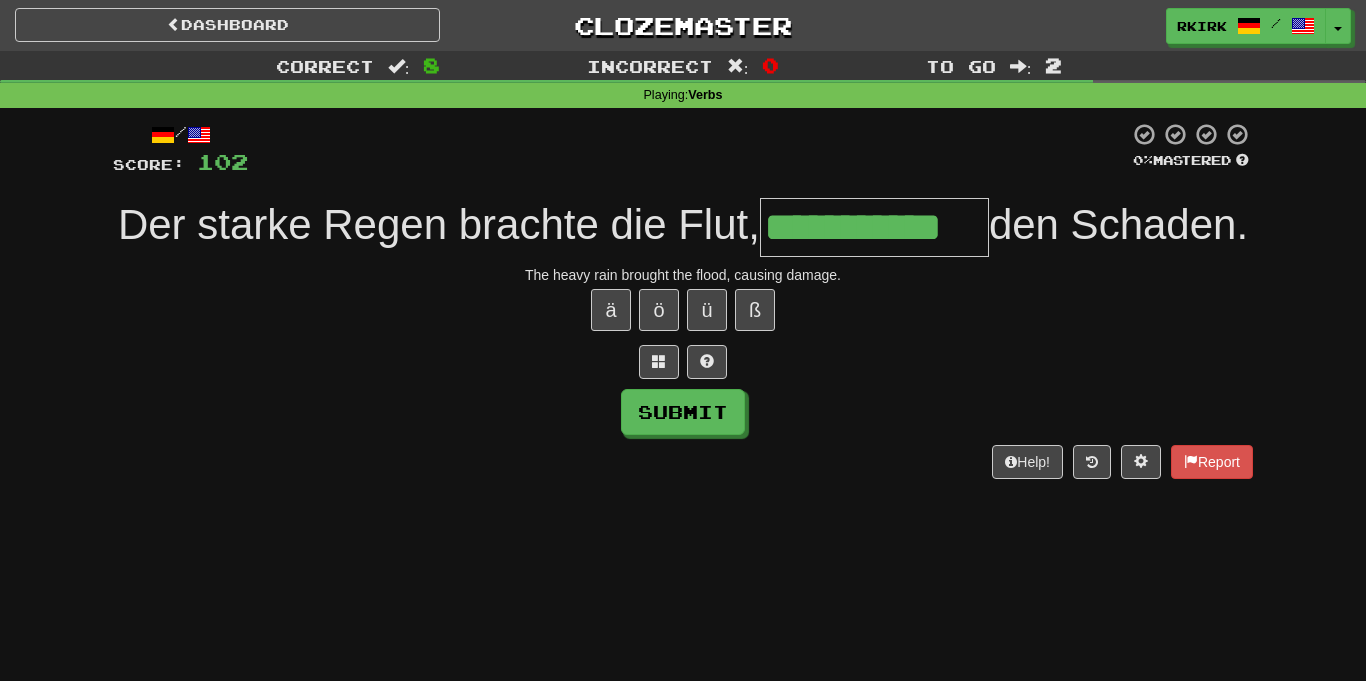 type on "**********" 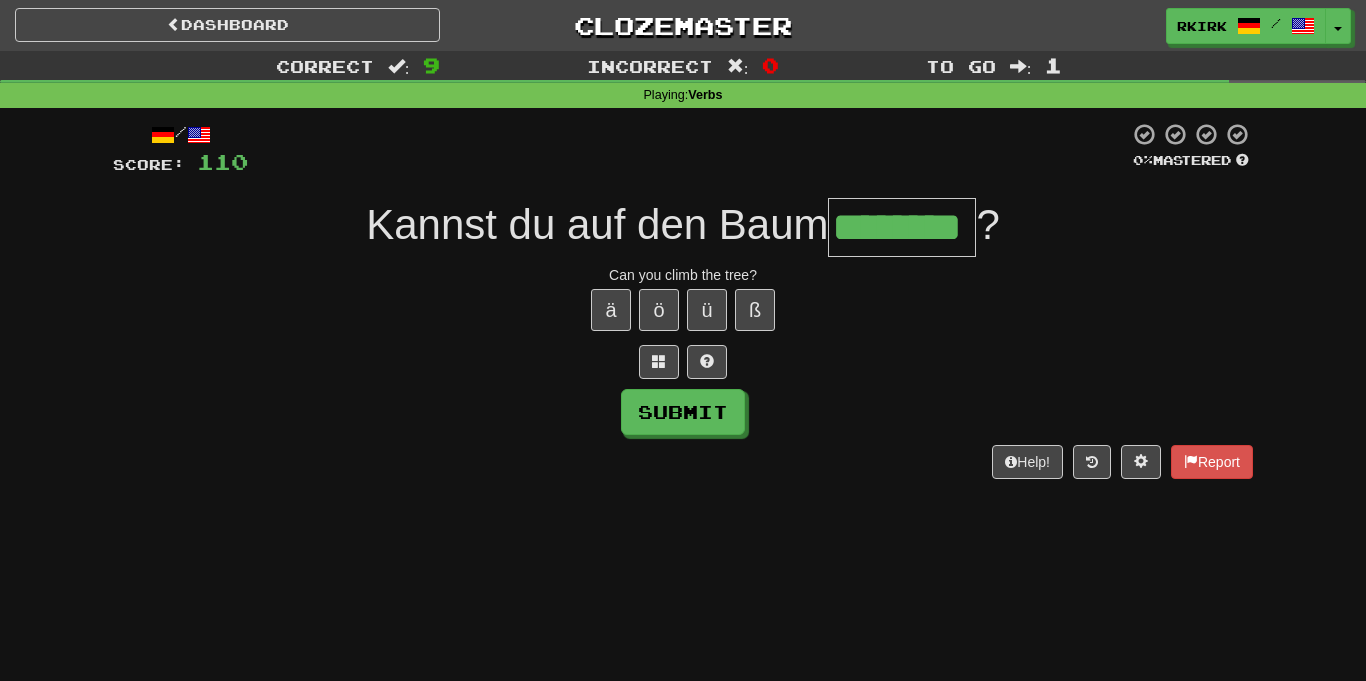 type on "********" 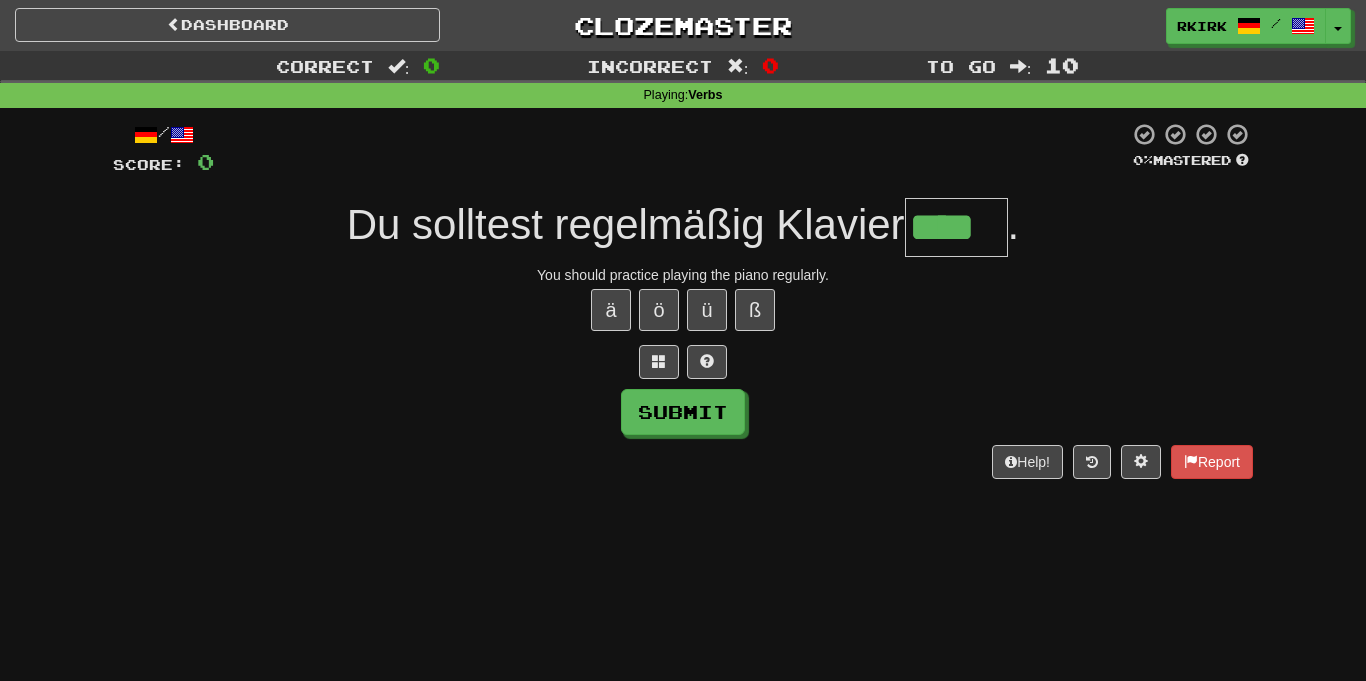 type on "****" 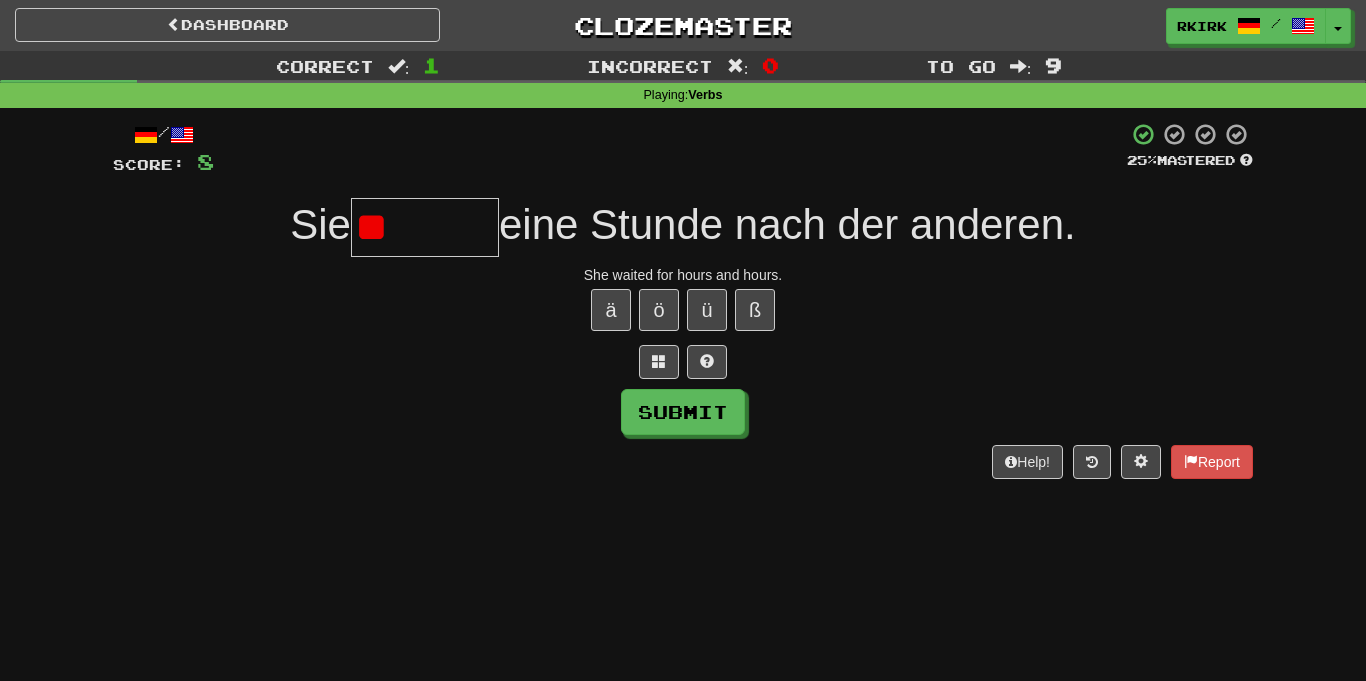 type on "*" 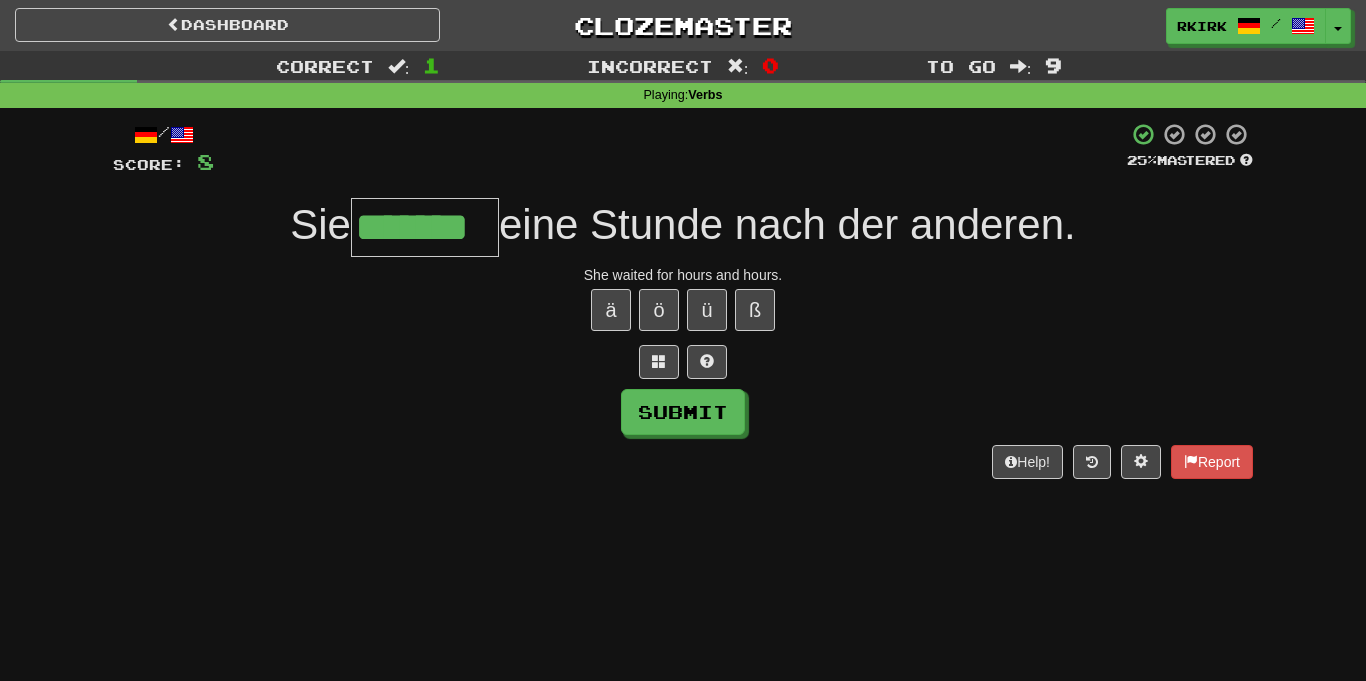 type on "*******" 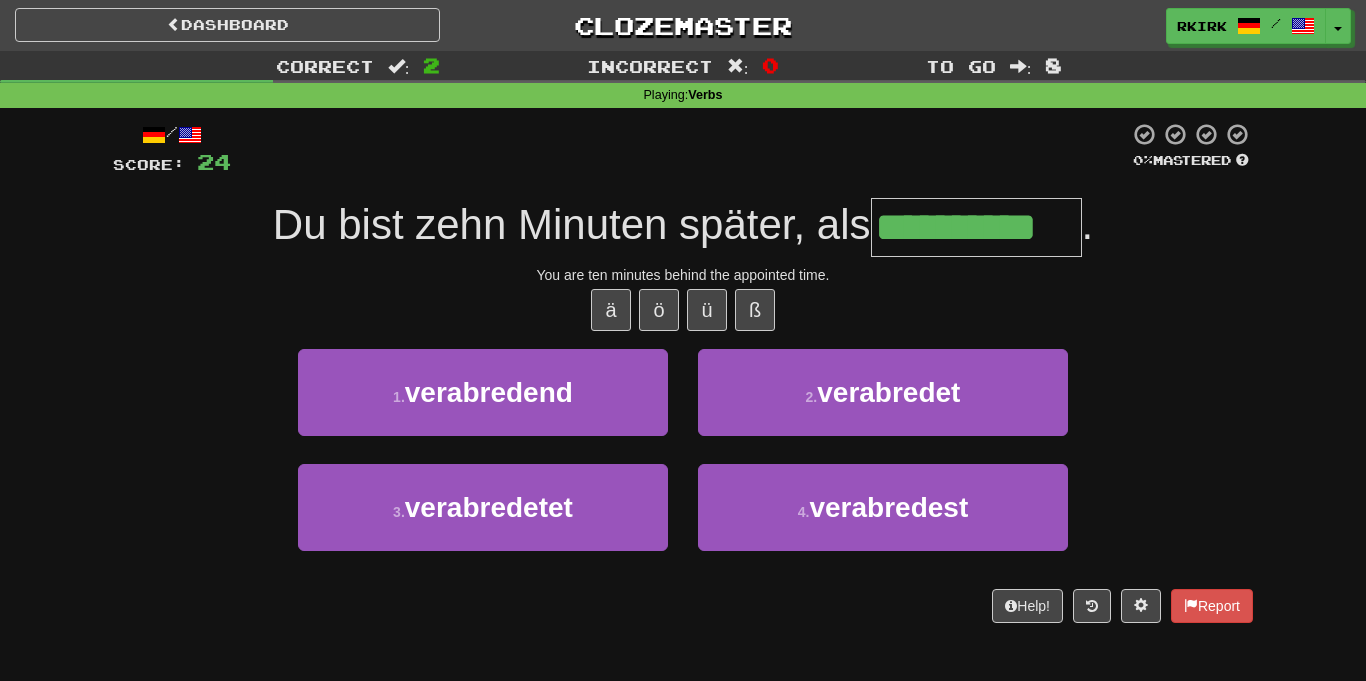 type on "**********" 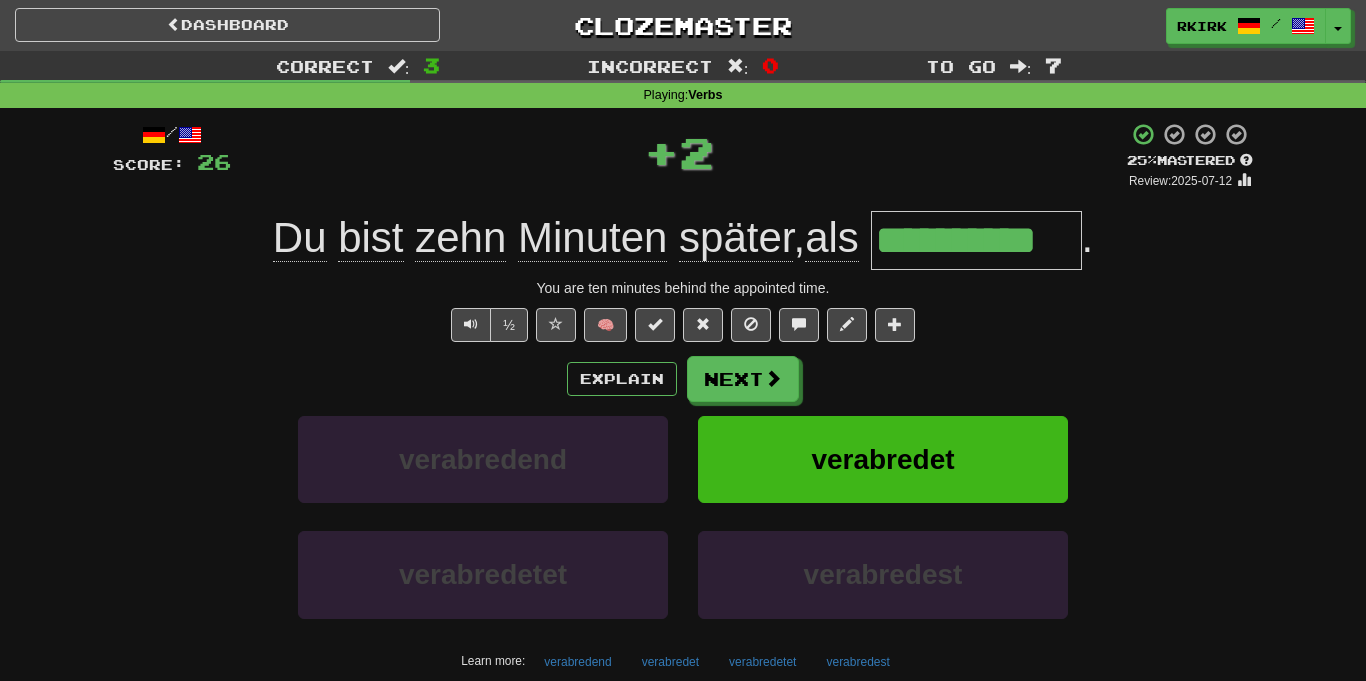 click on "**********" at bounding box center (976, 240) 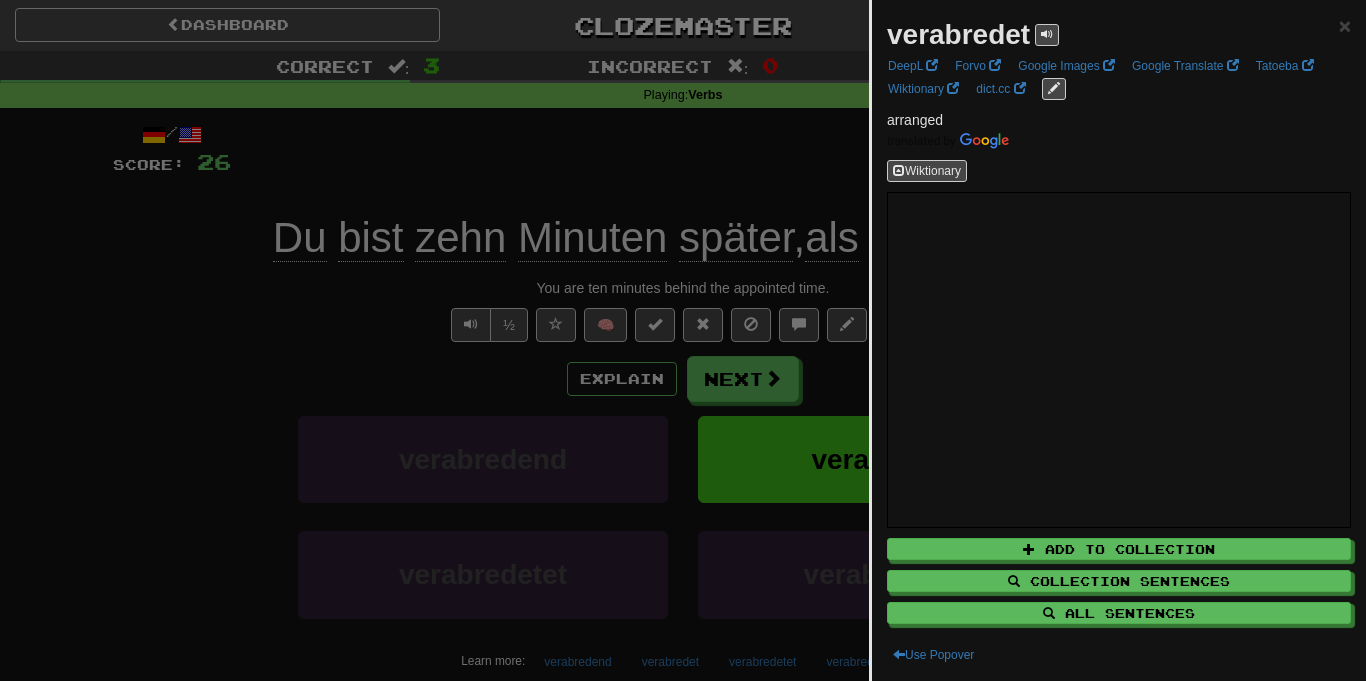 click at bounding box center [683, 340] 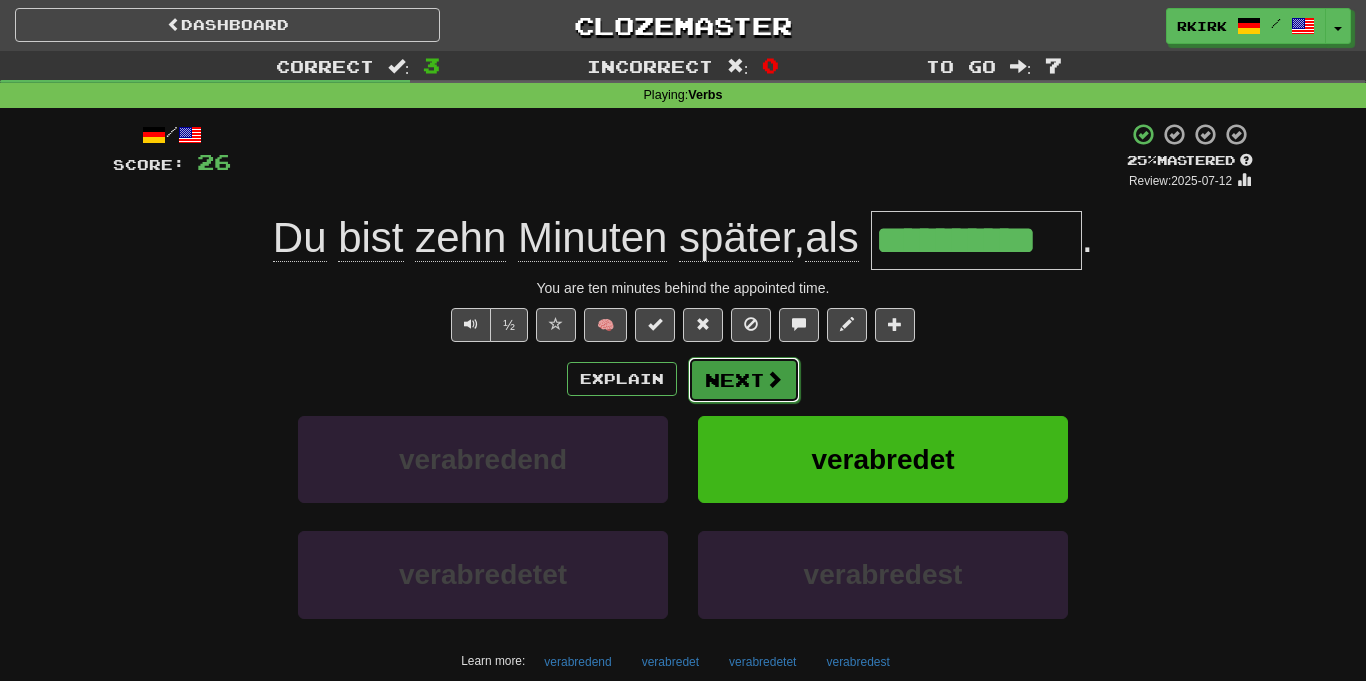 click on "Next" at bounding box center (744, 380) 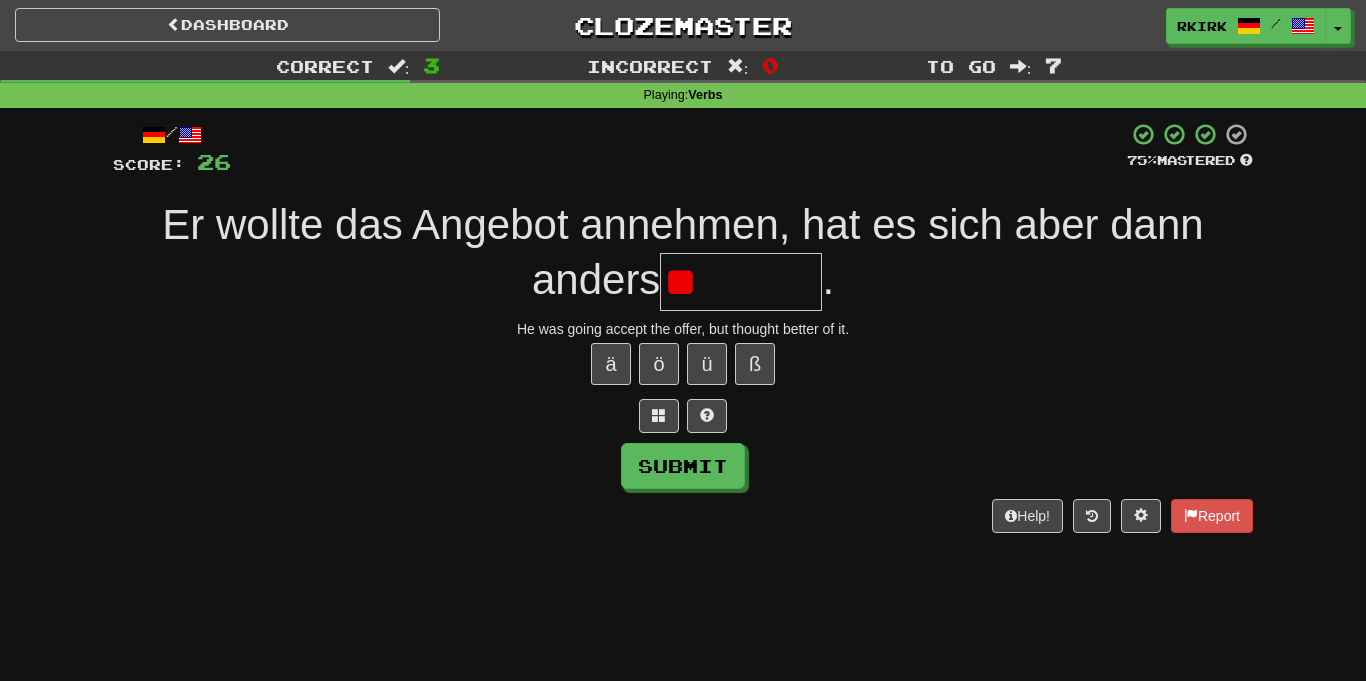 type on "*" 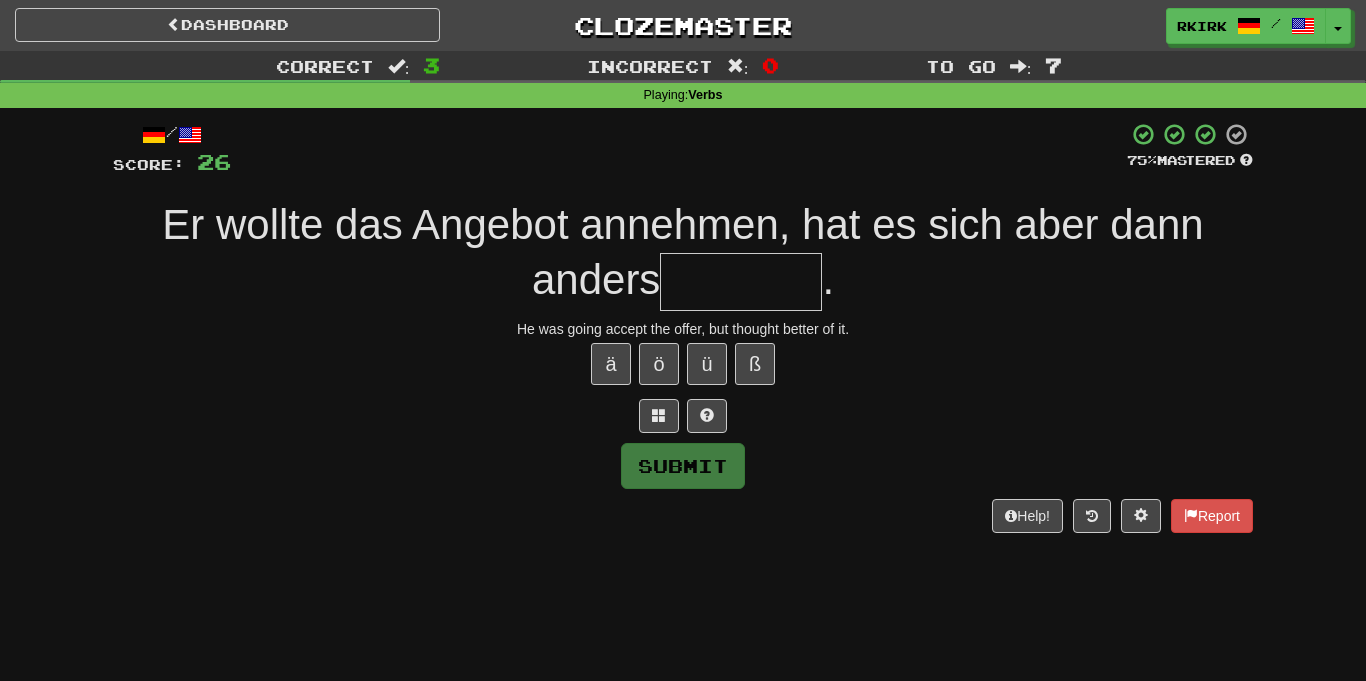 type on "*" 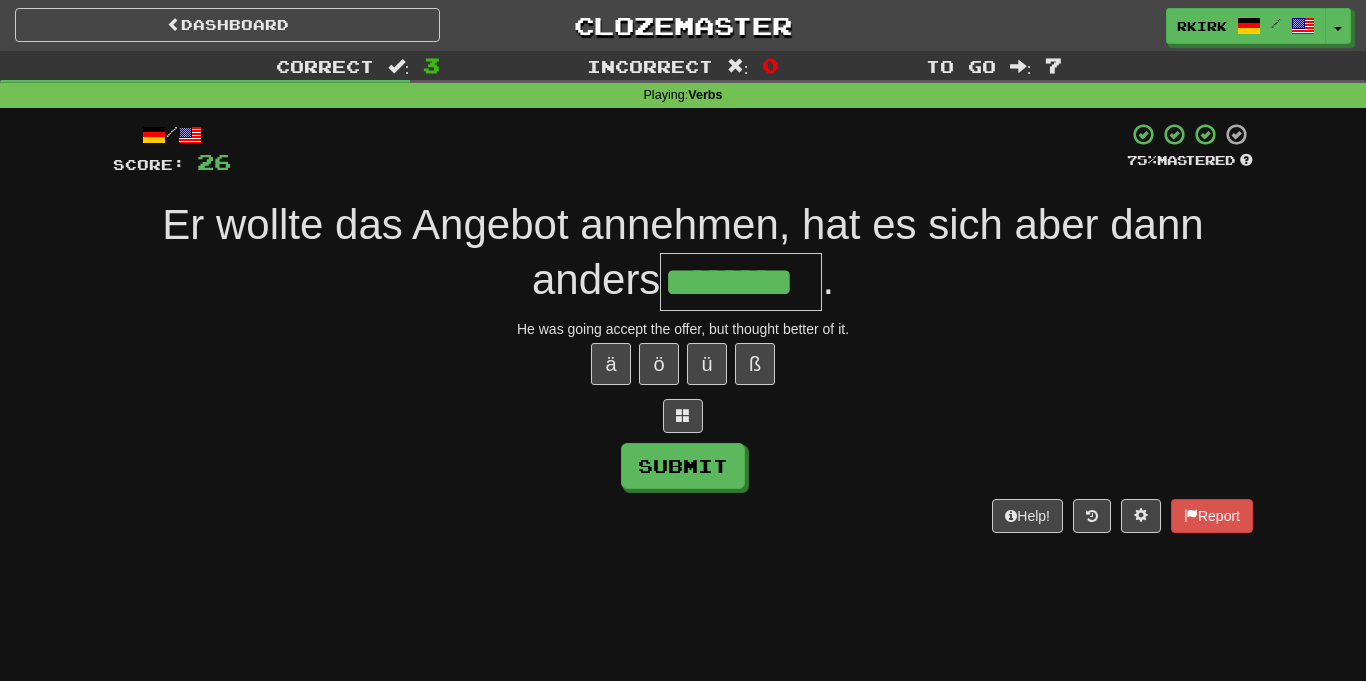 type on "********" 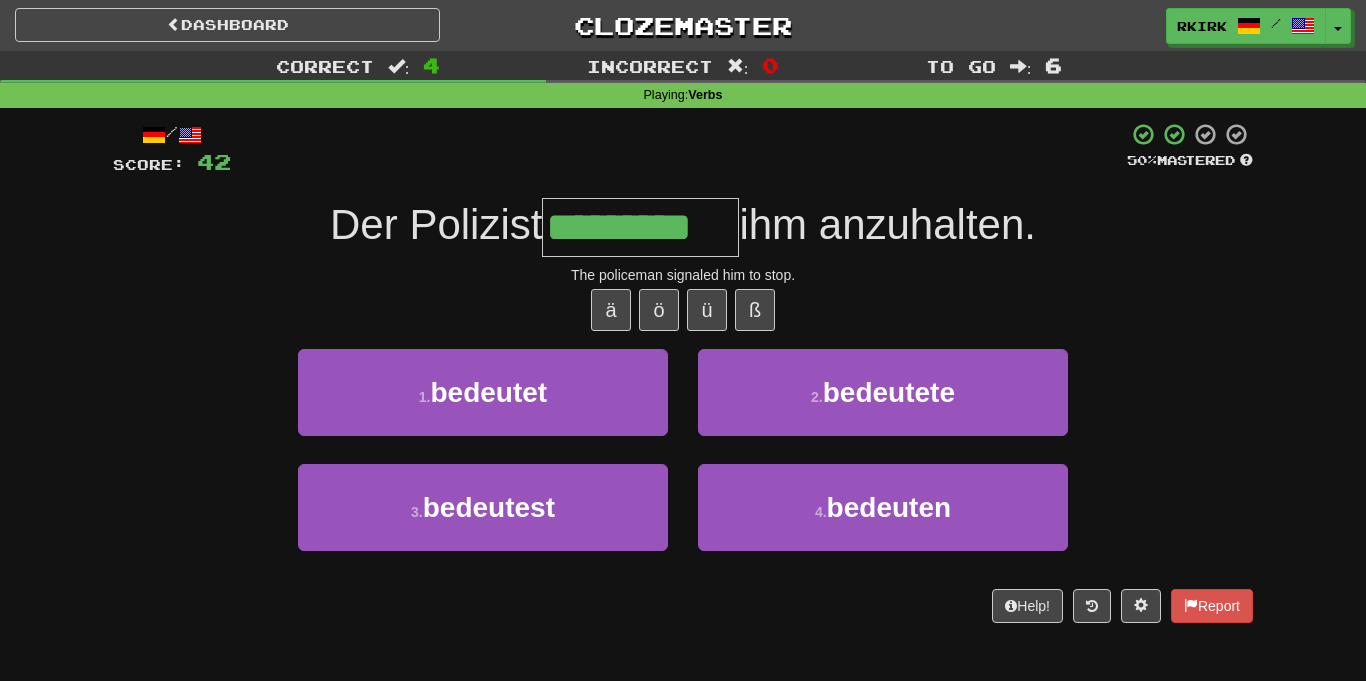 type on "*********" 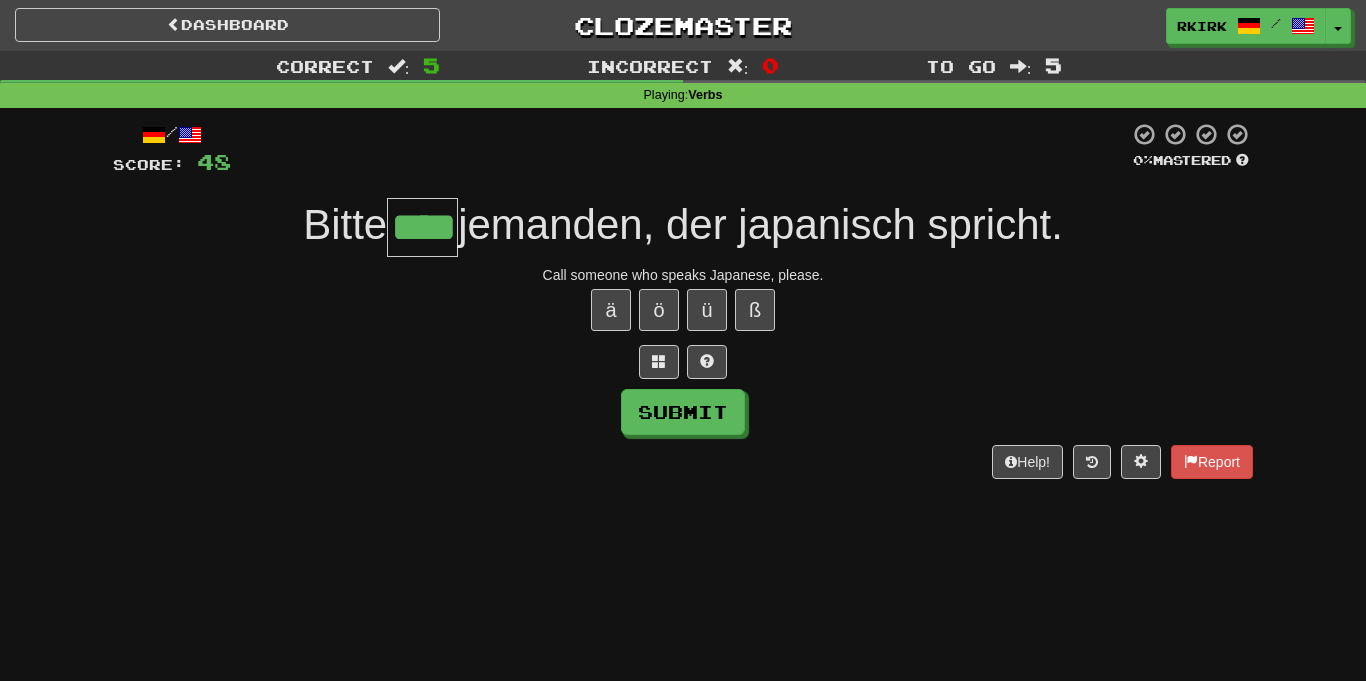 type on "****" 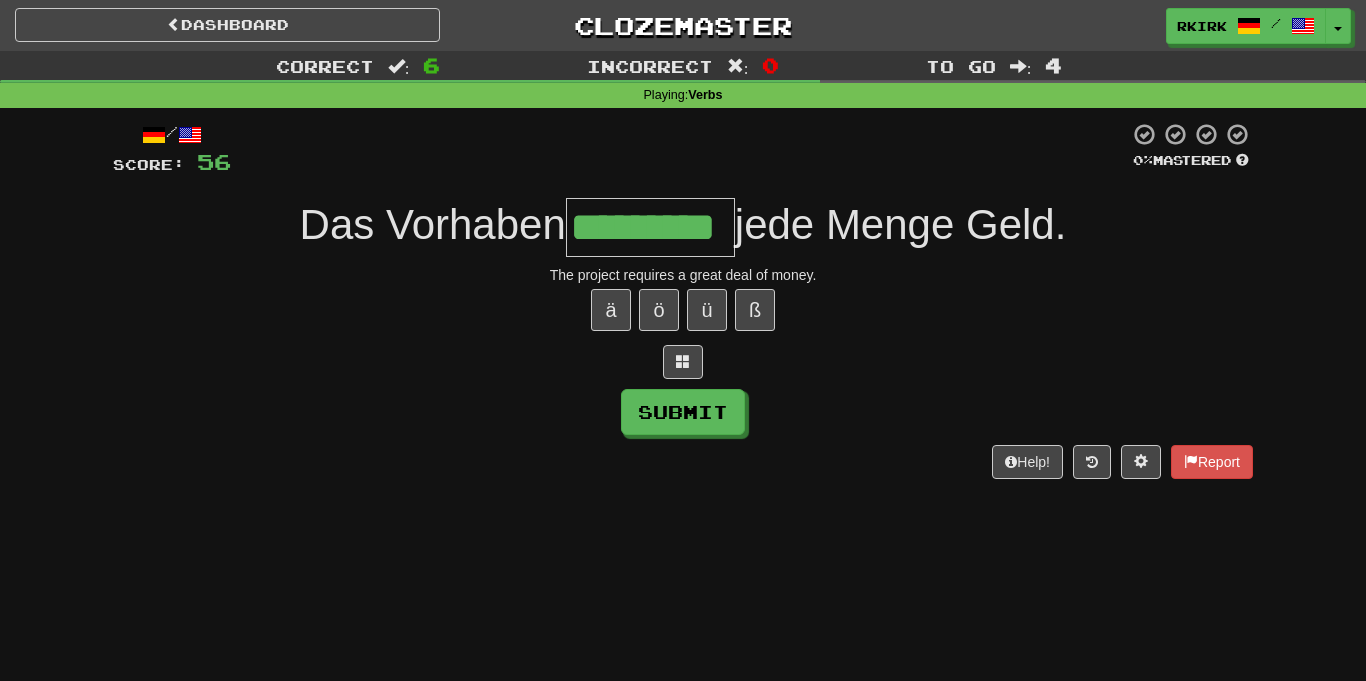 type on "*********" 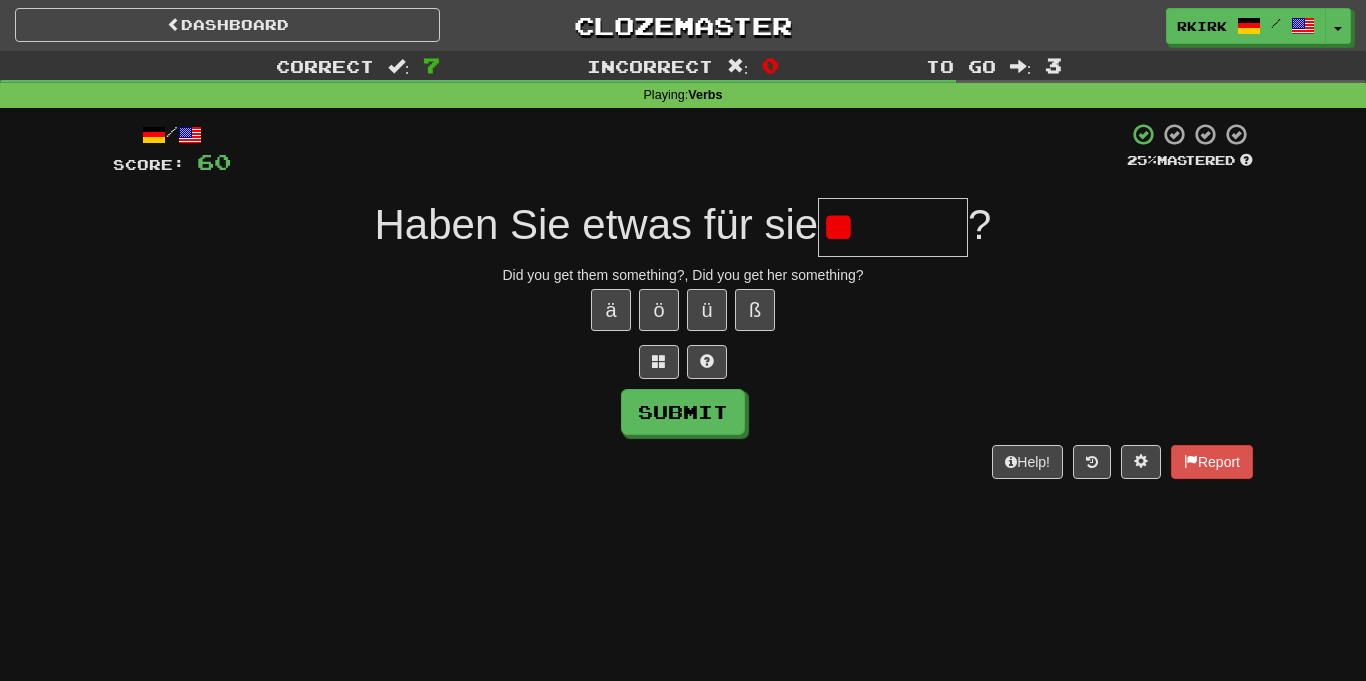 type on "*" 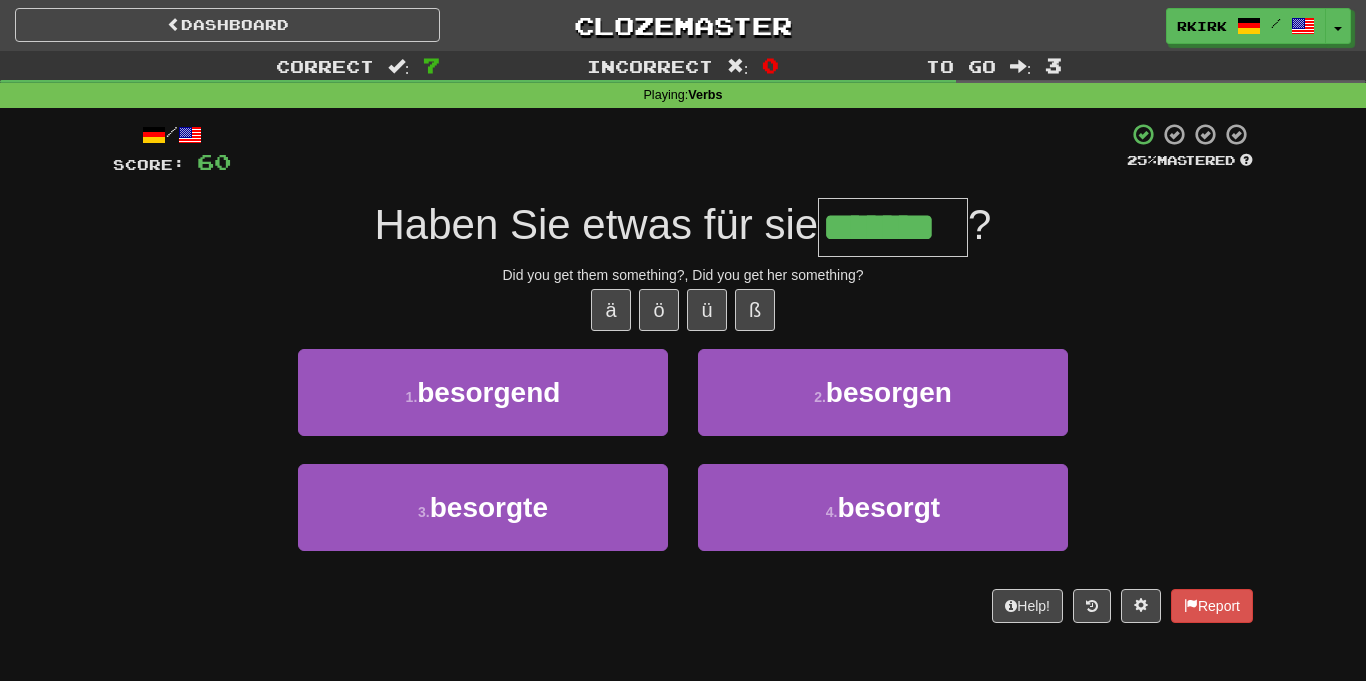 type on "*******" 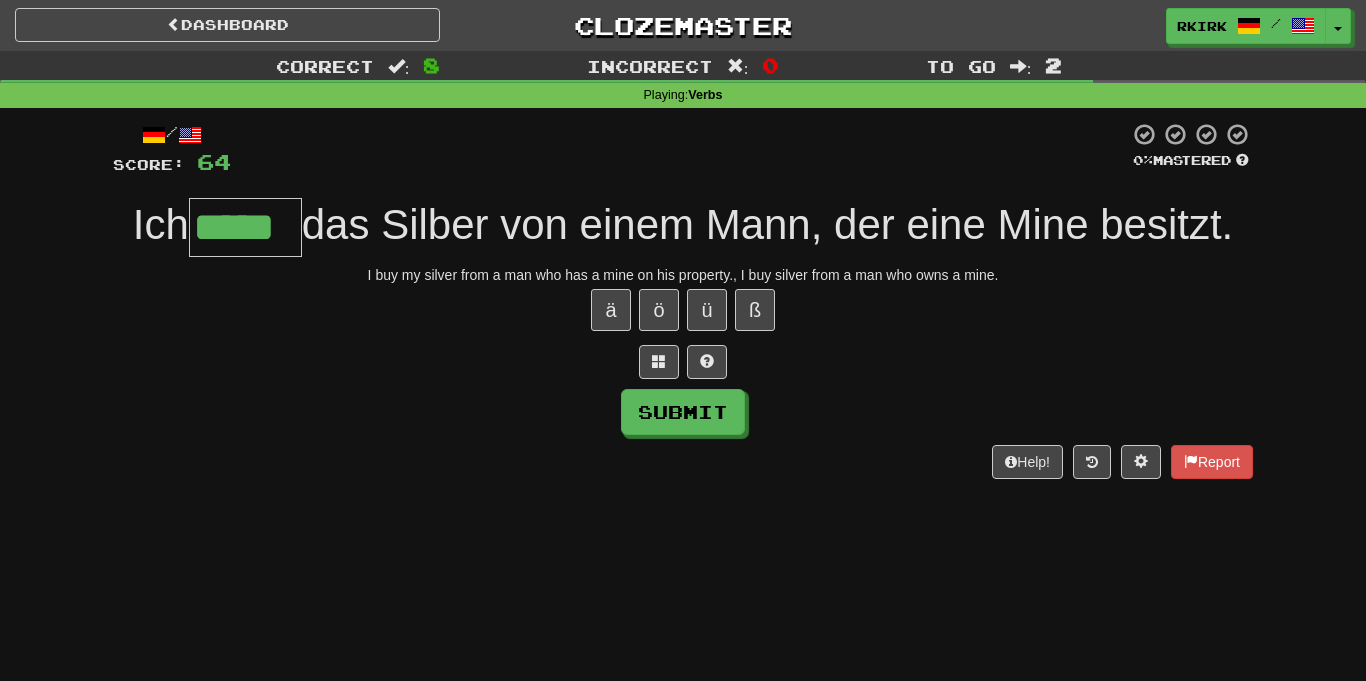type on "*****" 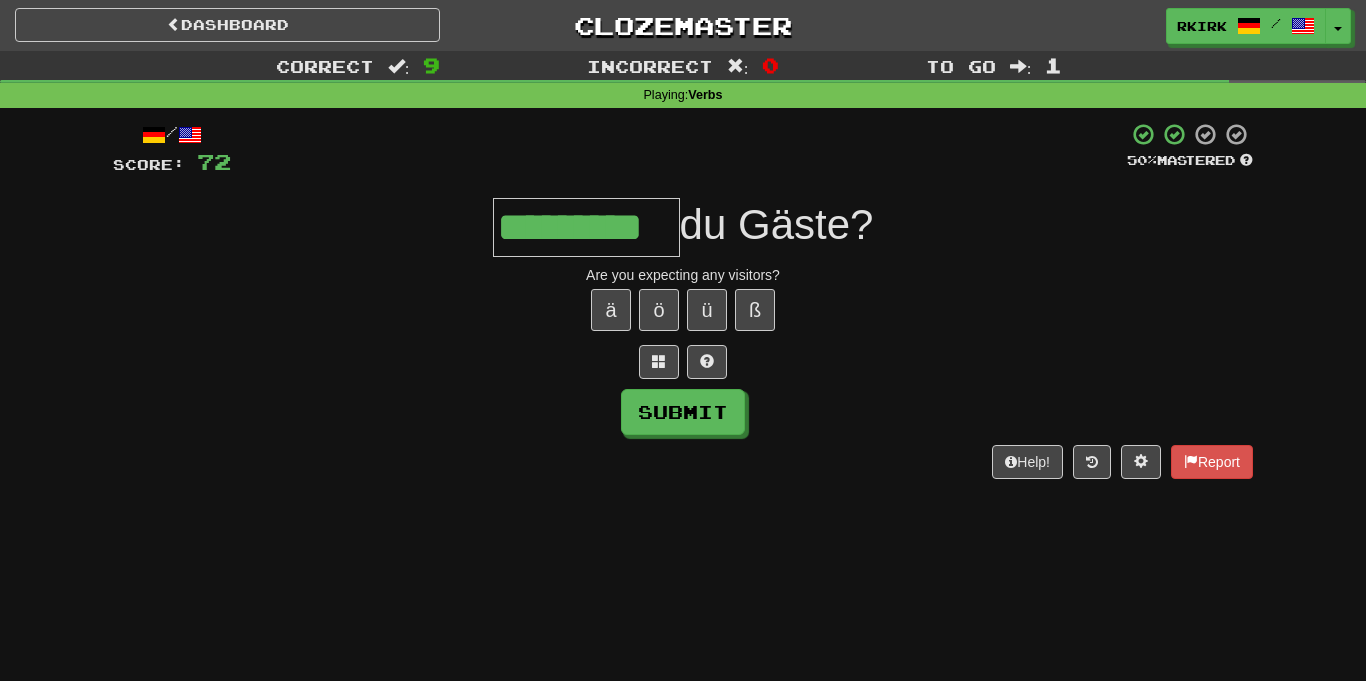 type on "*********" 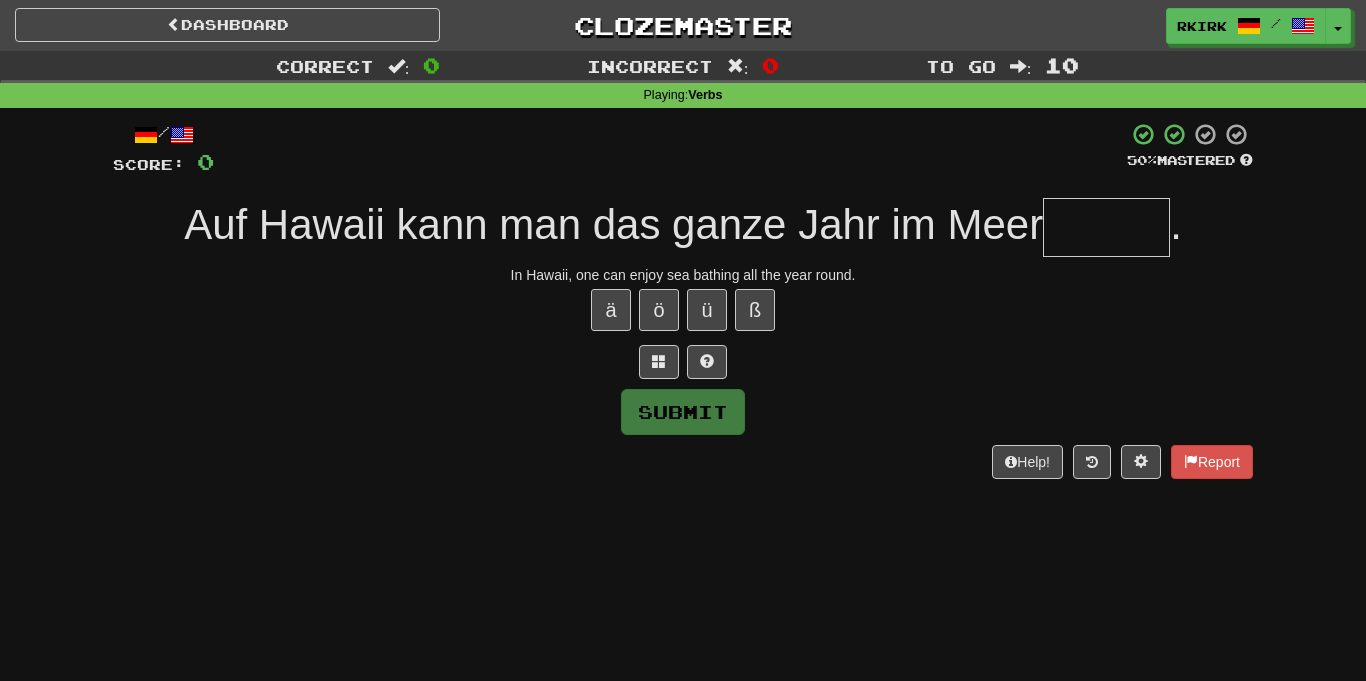 type on "*" 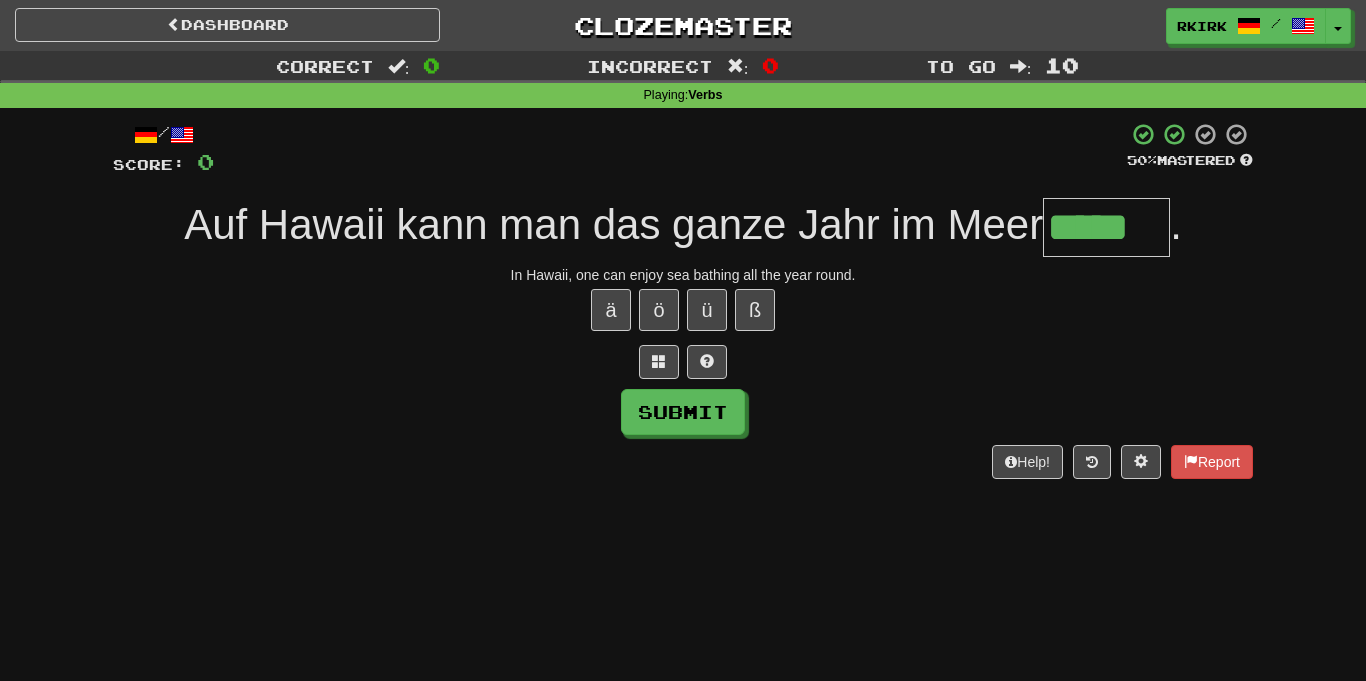 type on "*****" 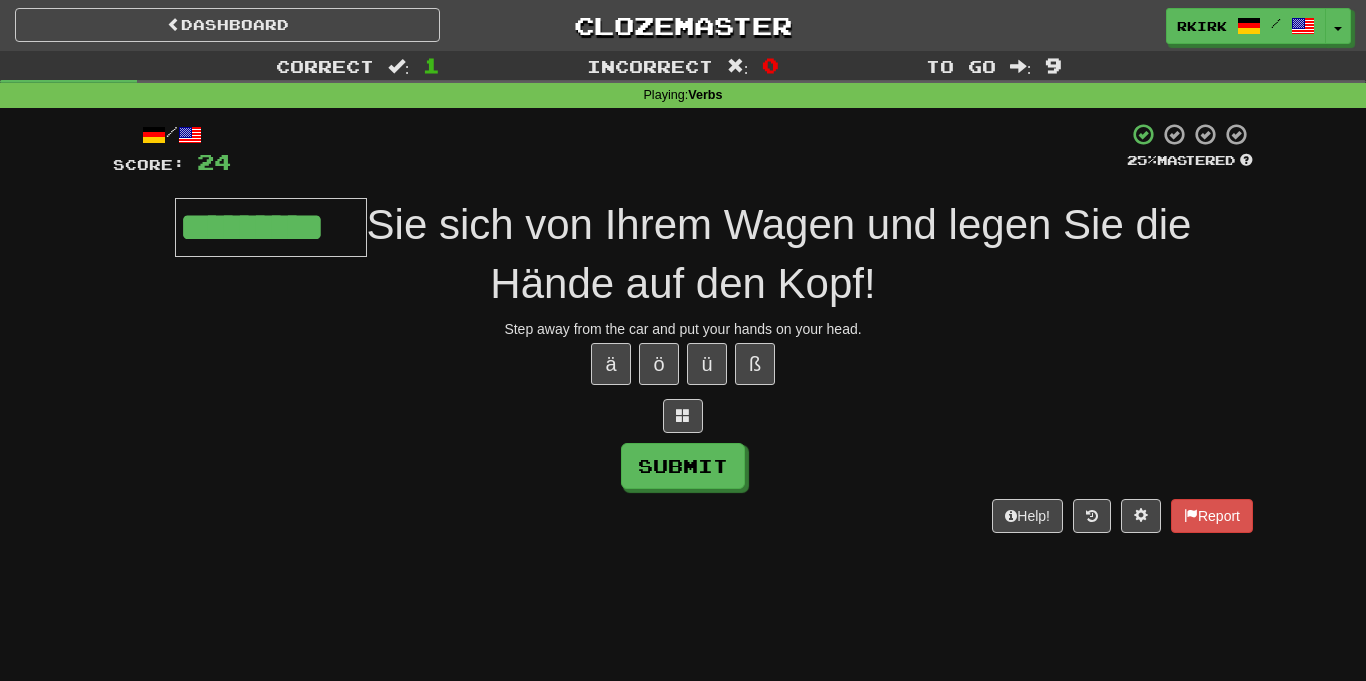 type on "*********" 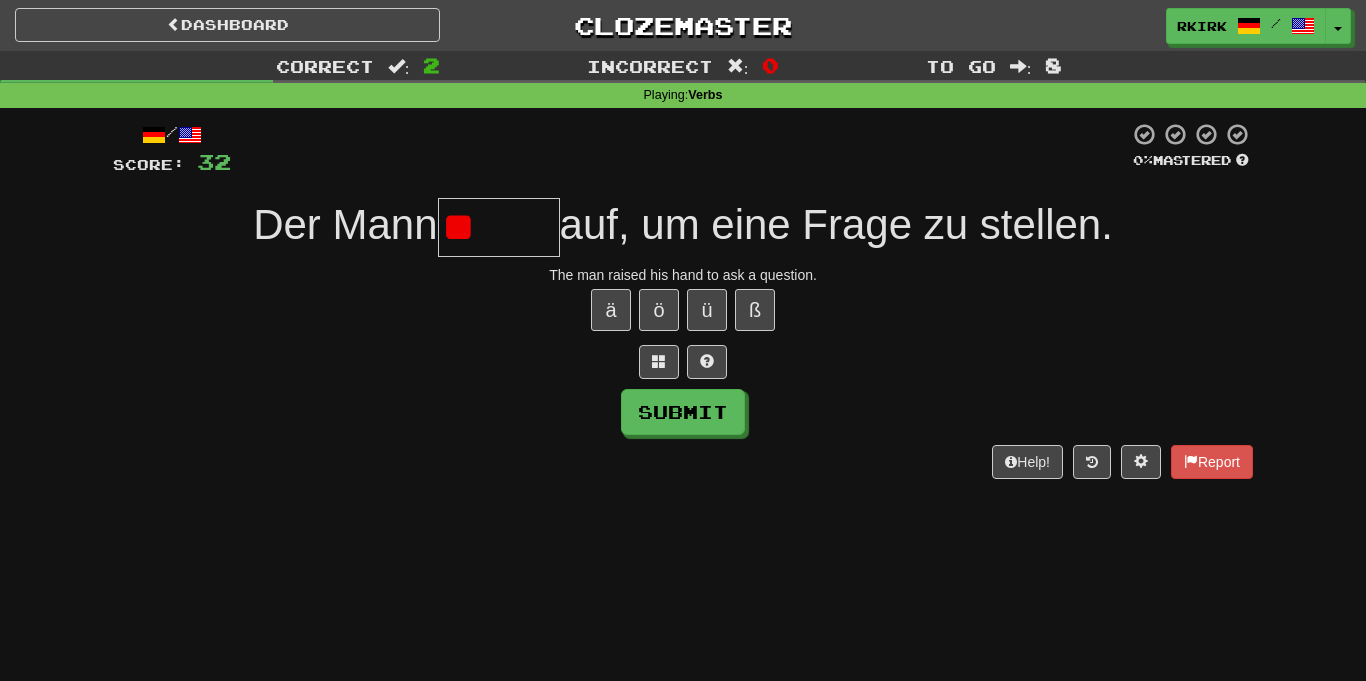 type on "*" 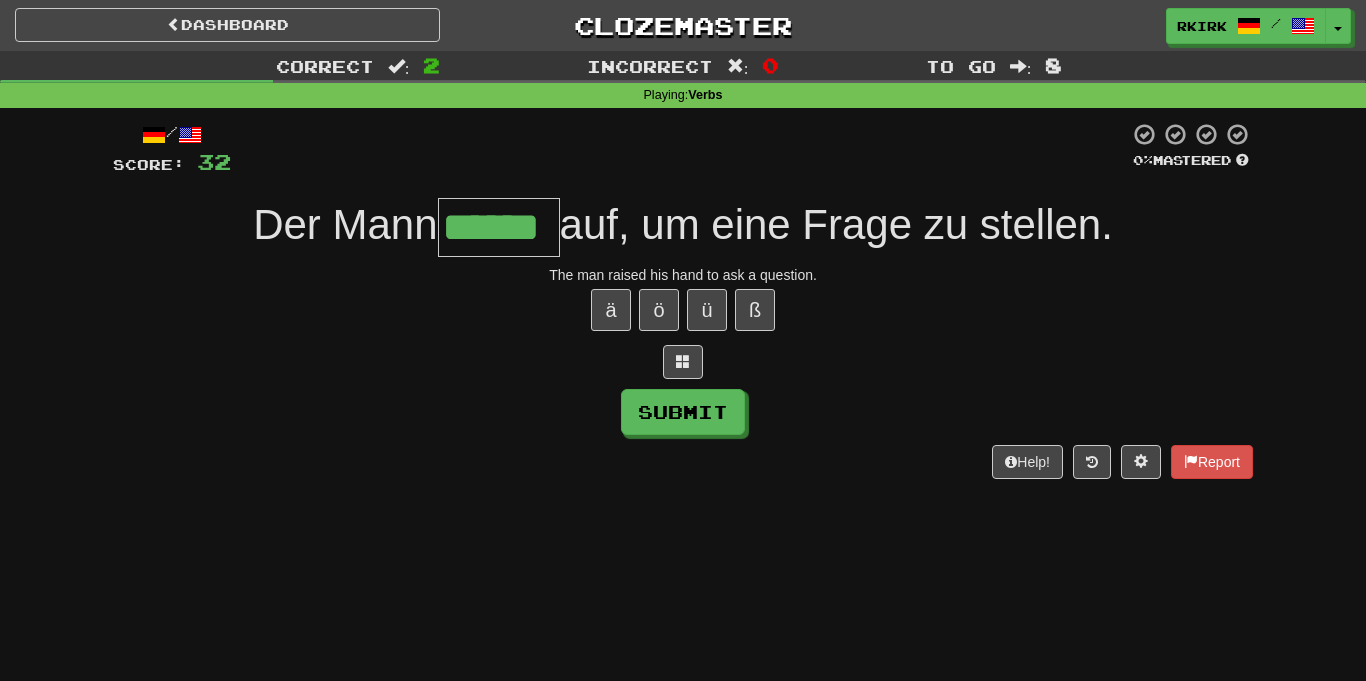 type on "******" 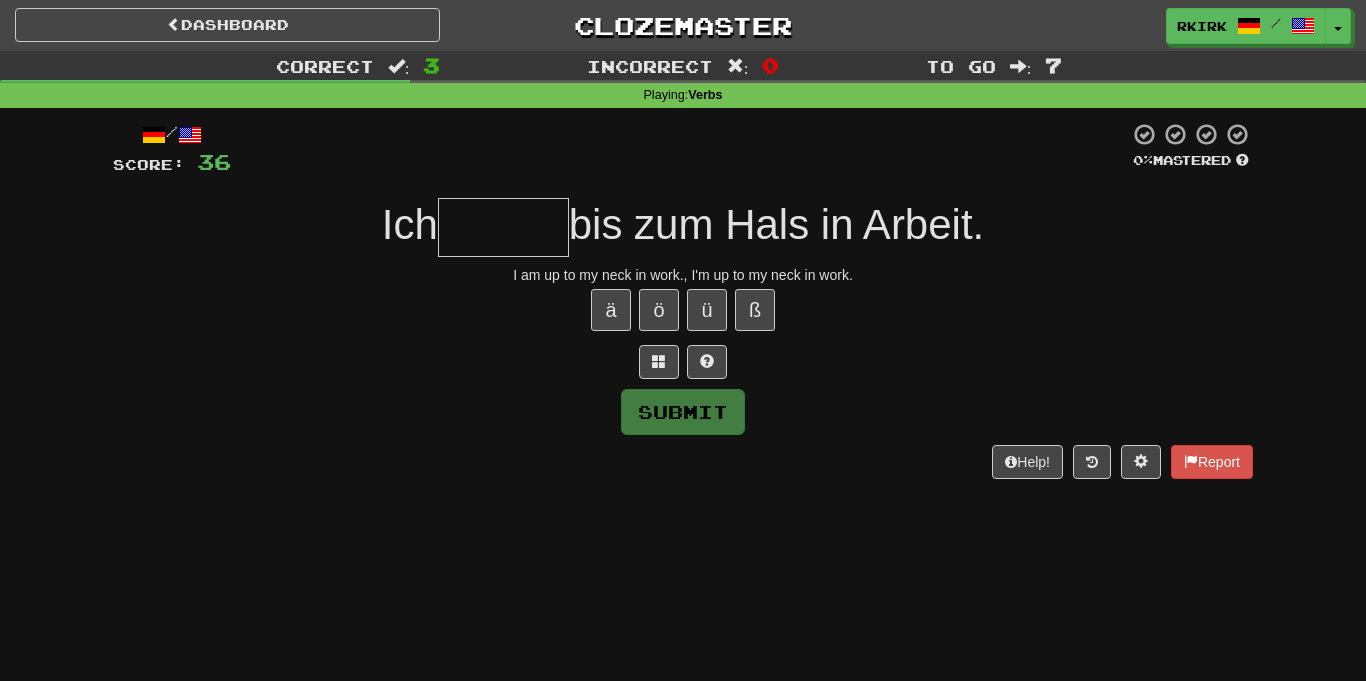 type on "*" 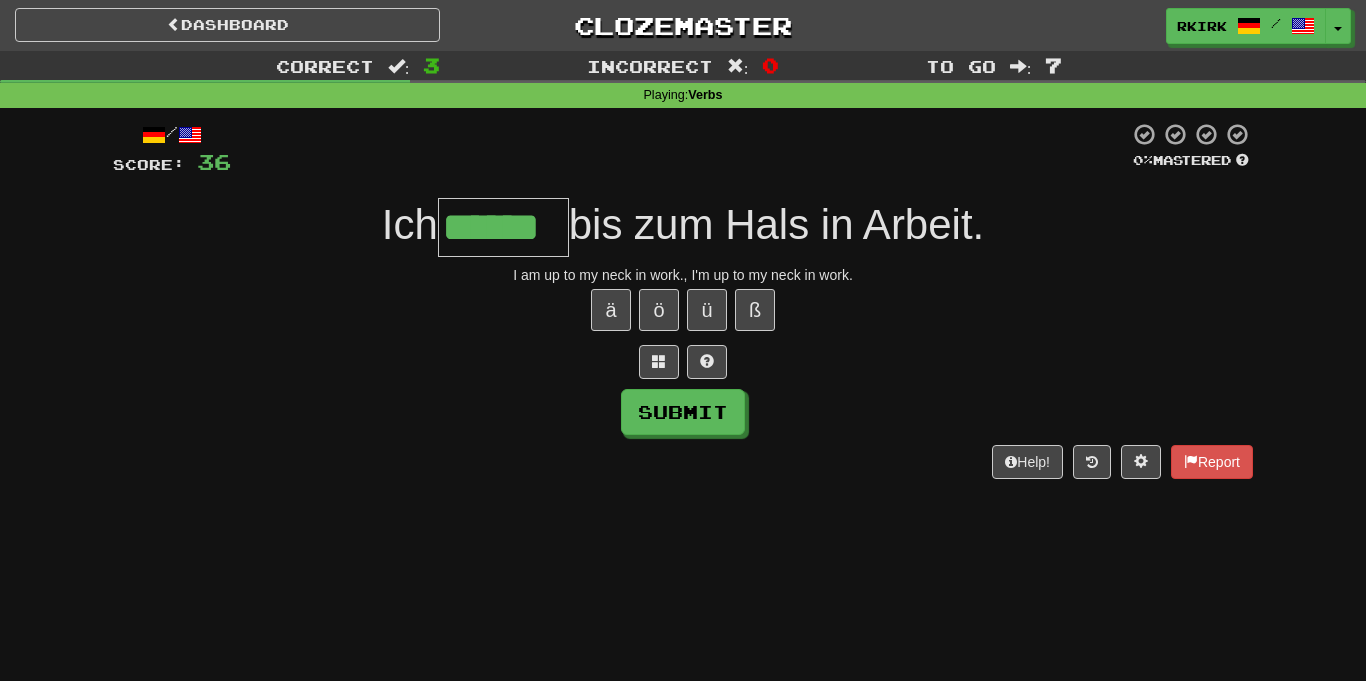 type on "******" 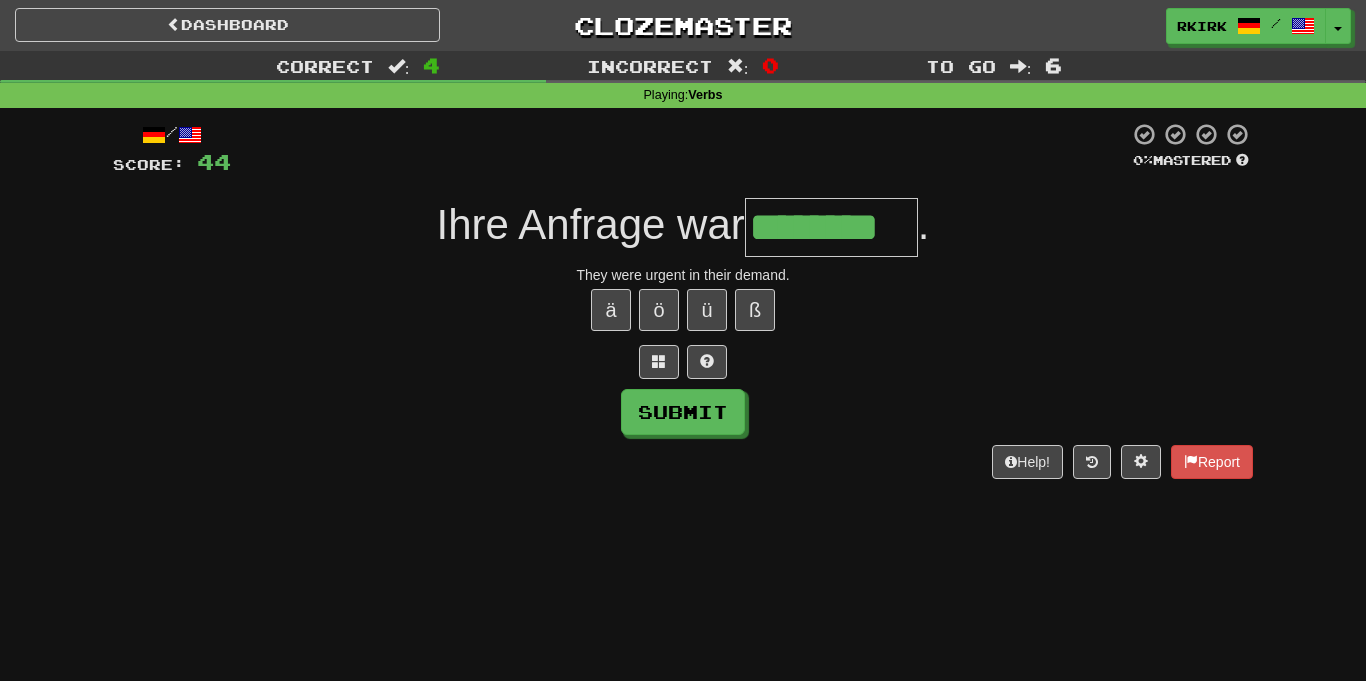 type on "********" 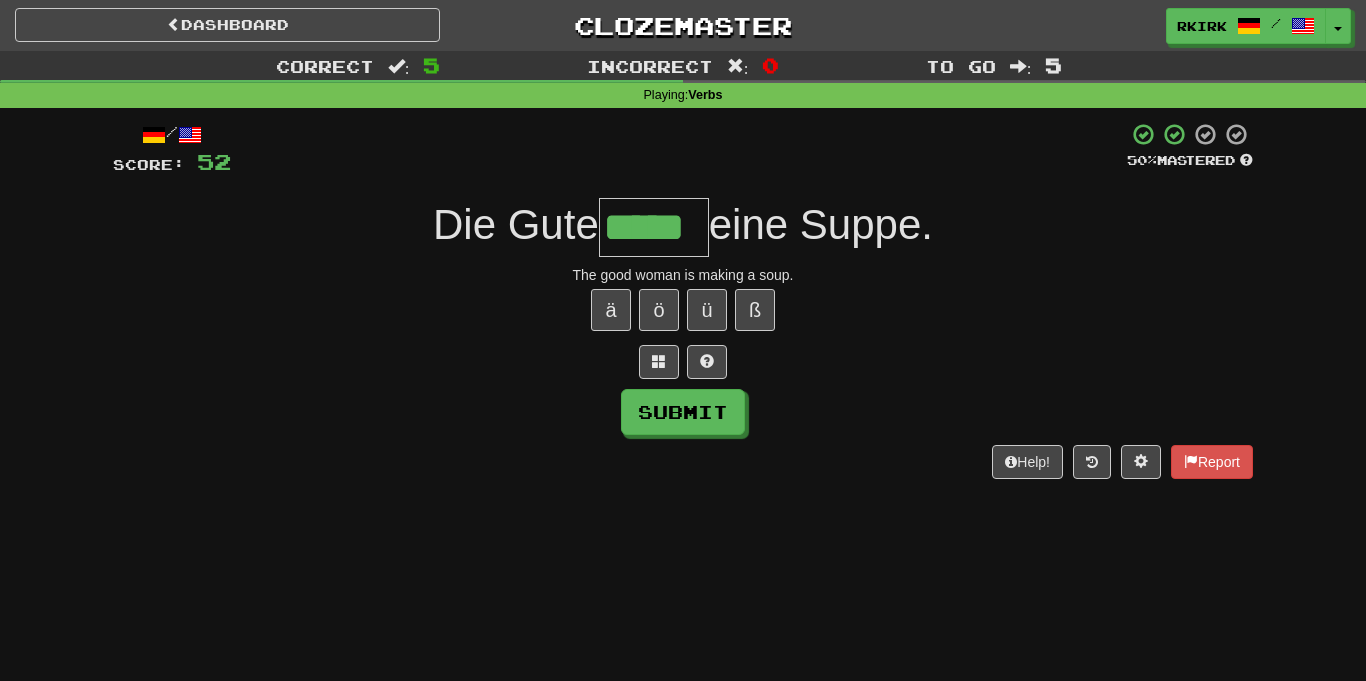type on "*****" 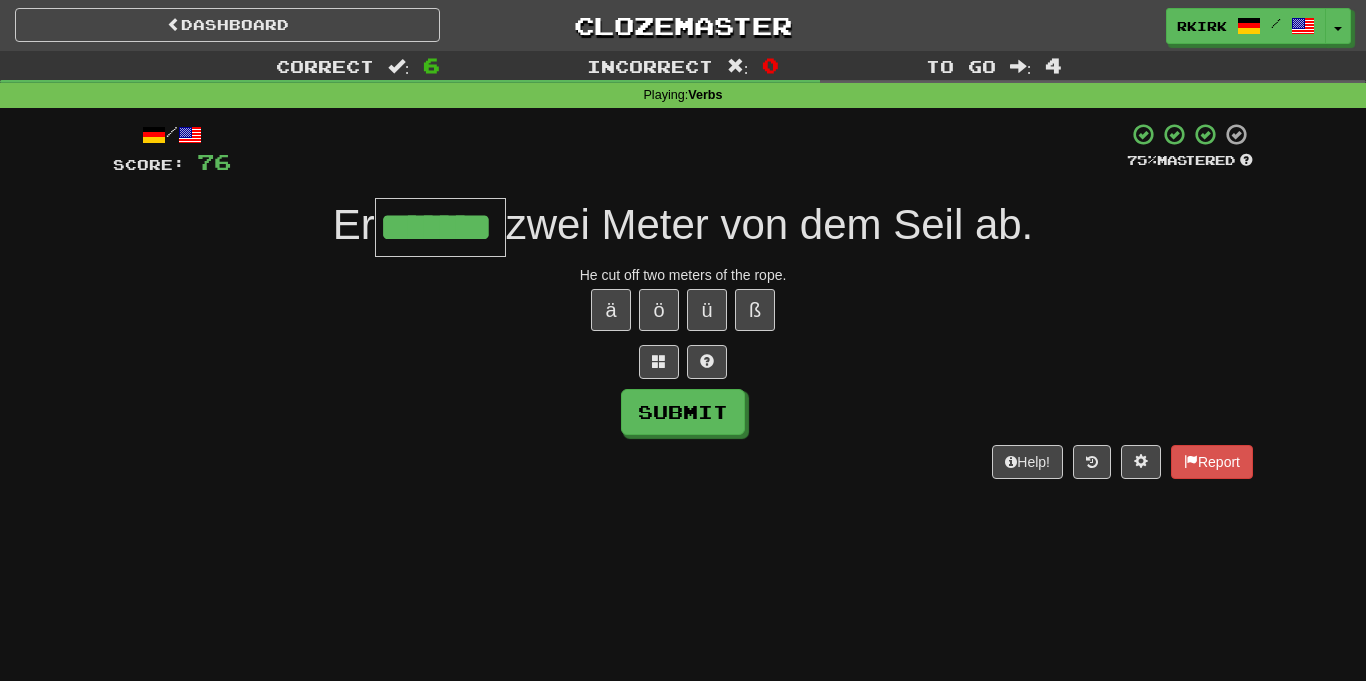 type on "*******" 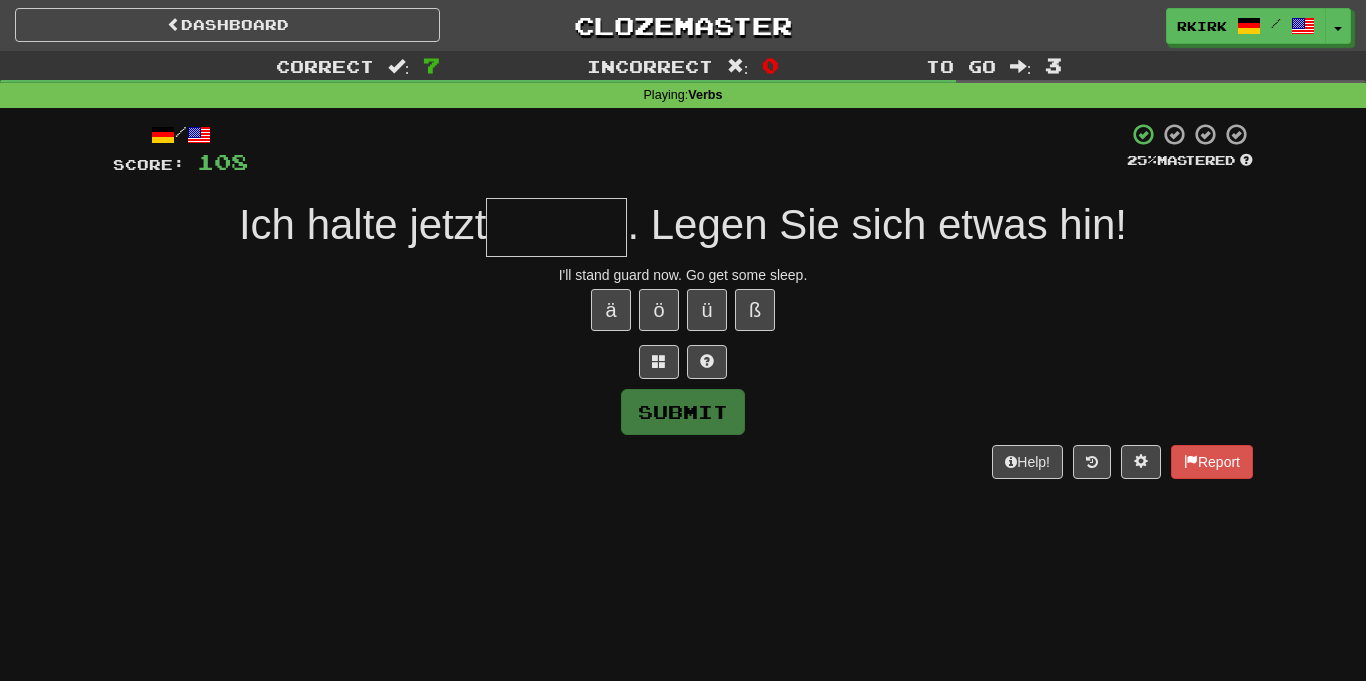 type on "*" 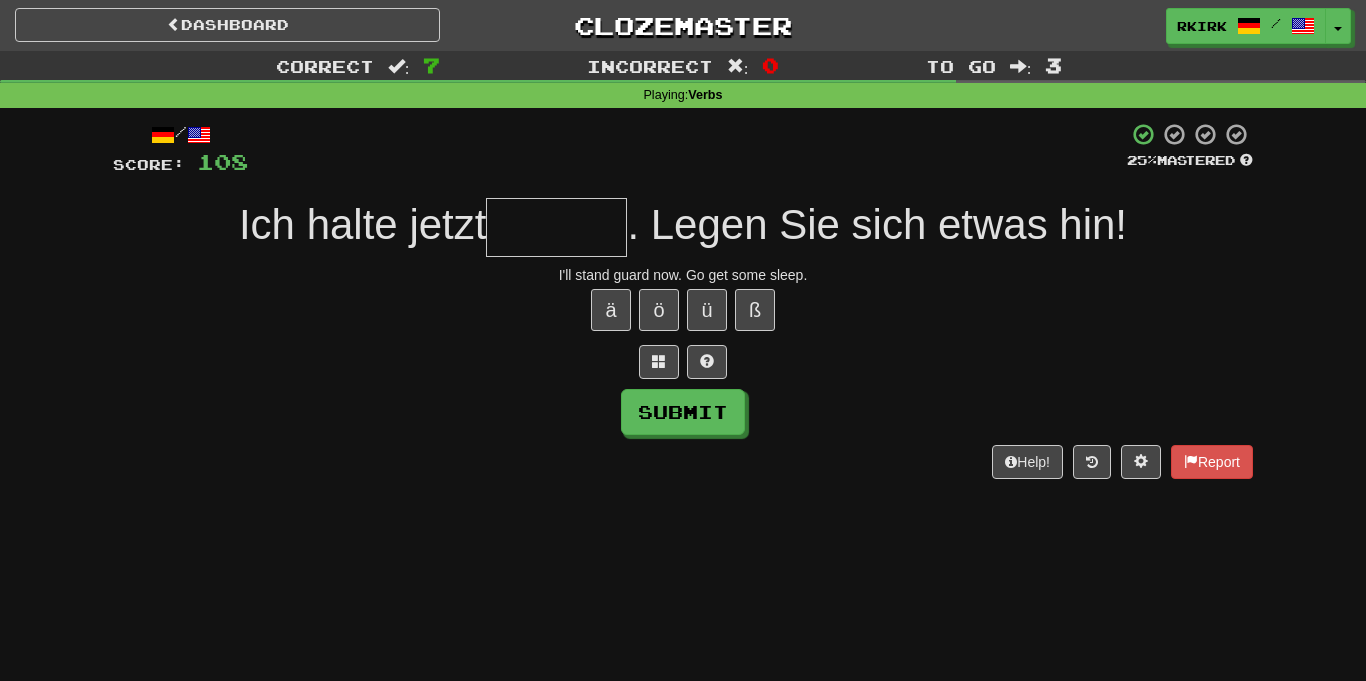 type on "*" 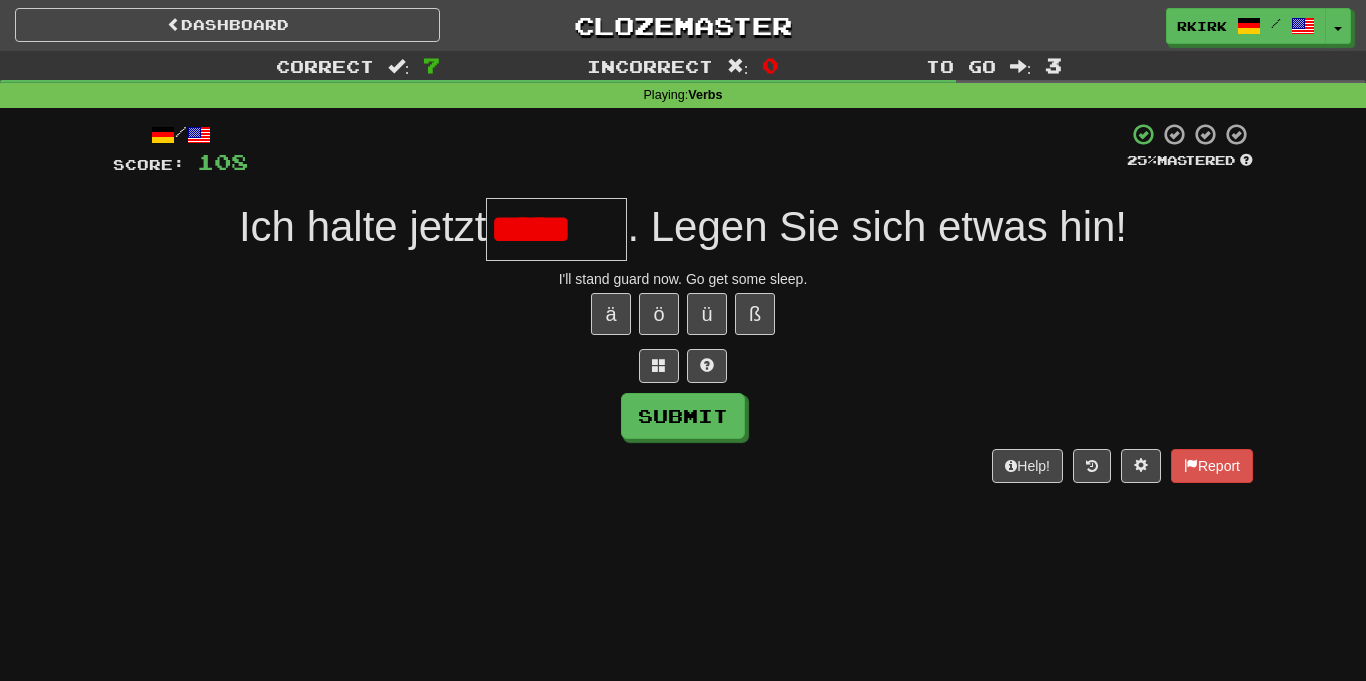 scroll, scrollTop: 0, scrollLeft: 0, axis: both 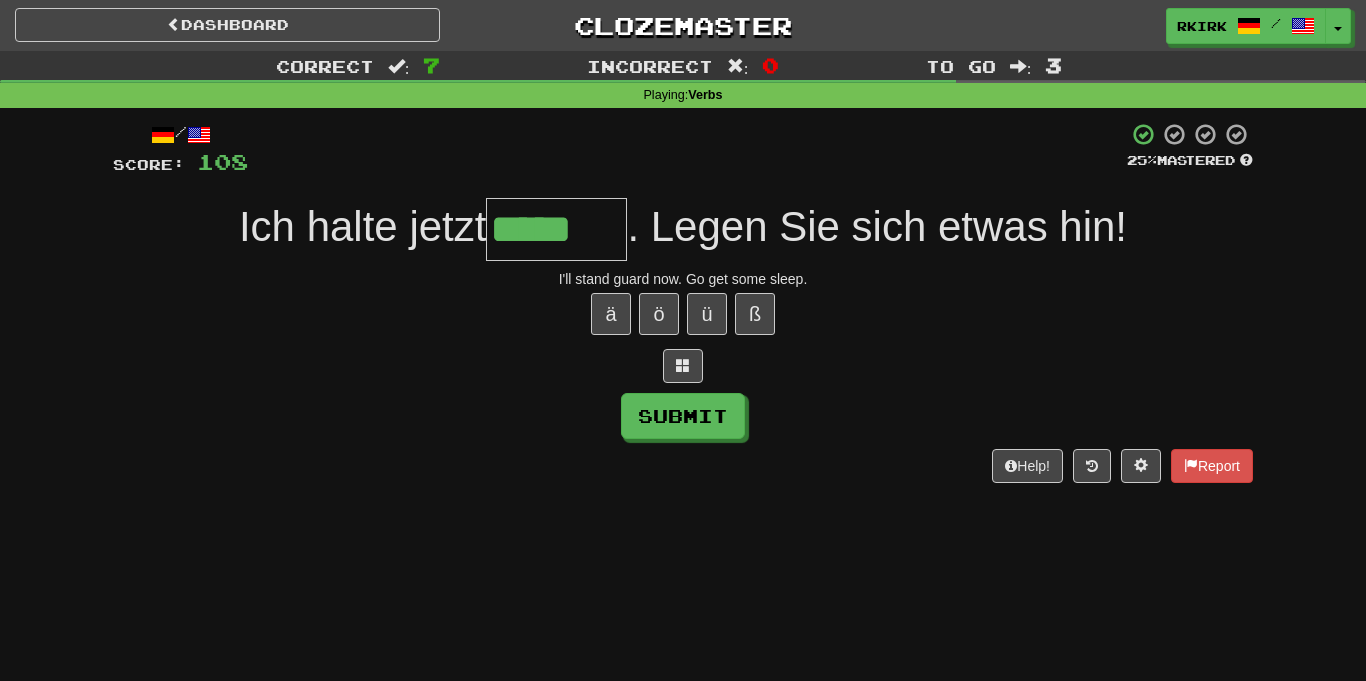 type on "*****" 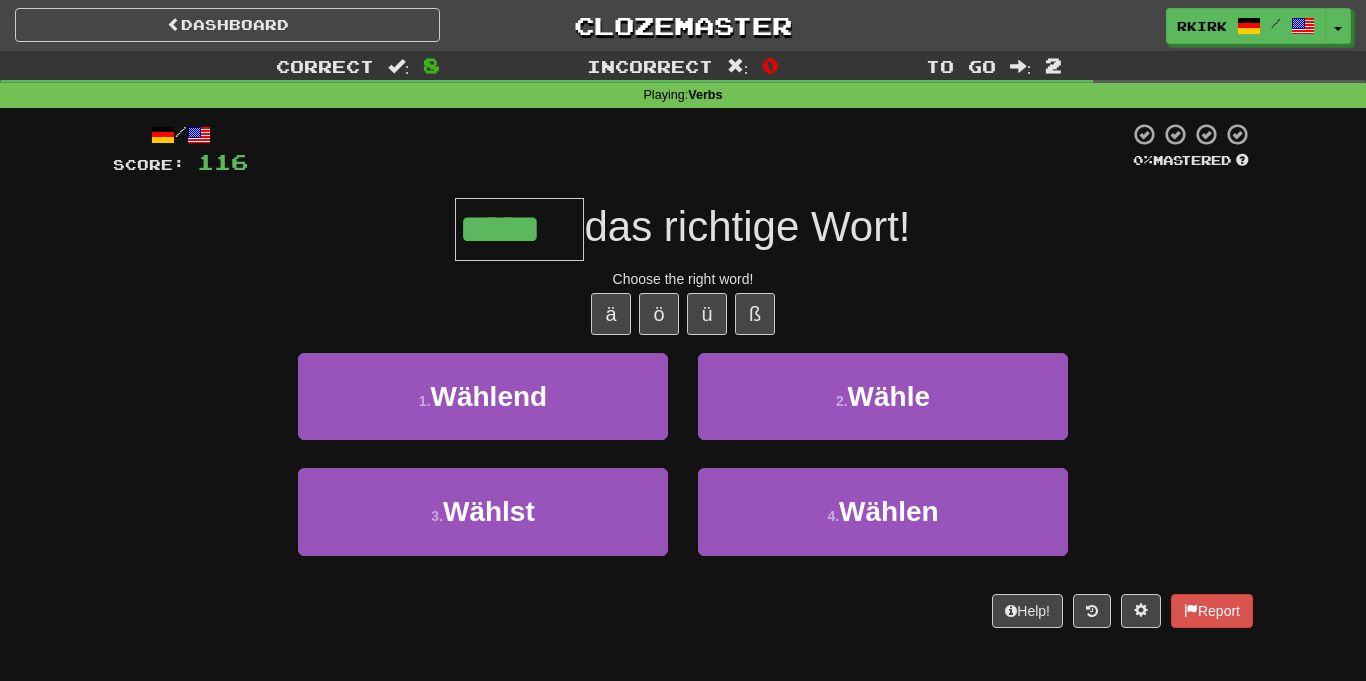 type on "*****" 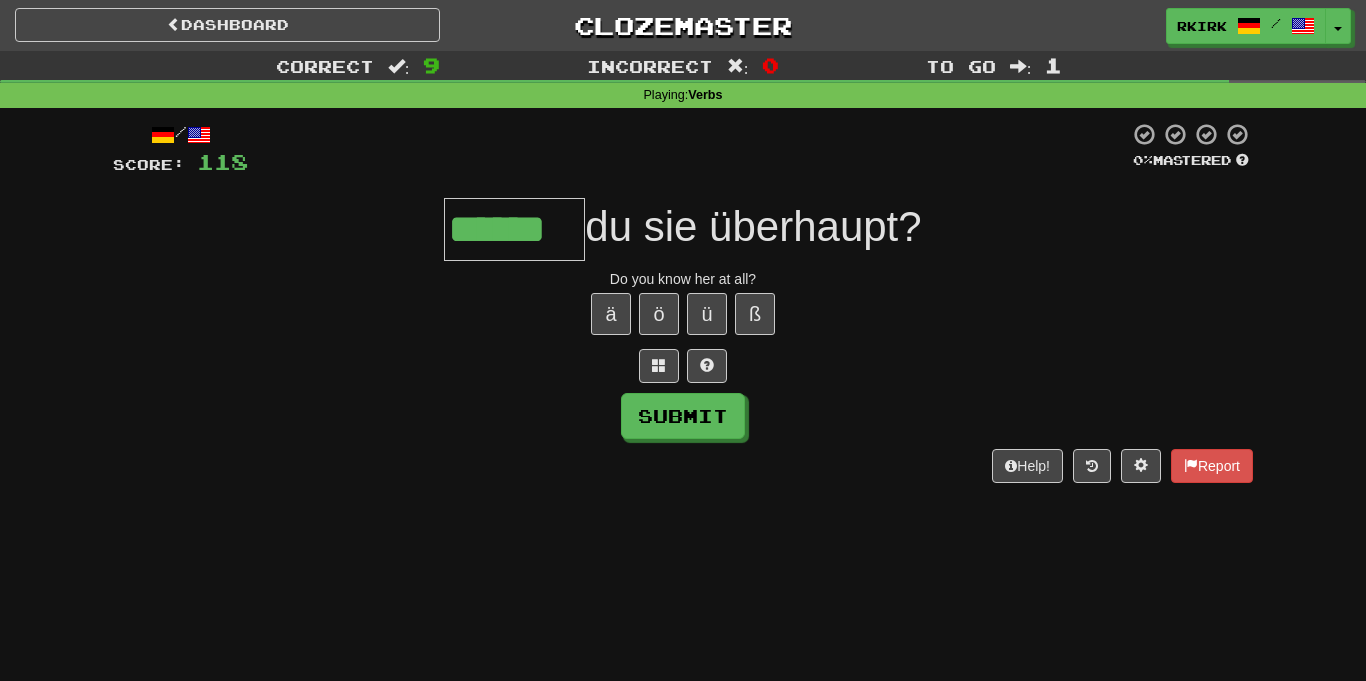 type on "******" 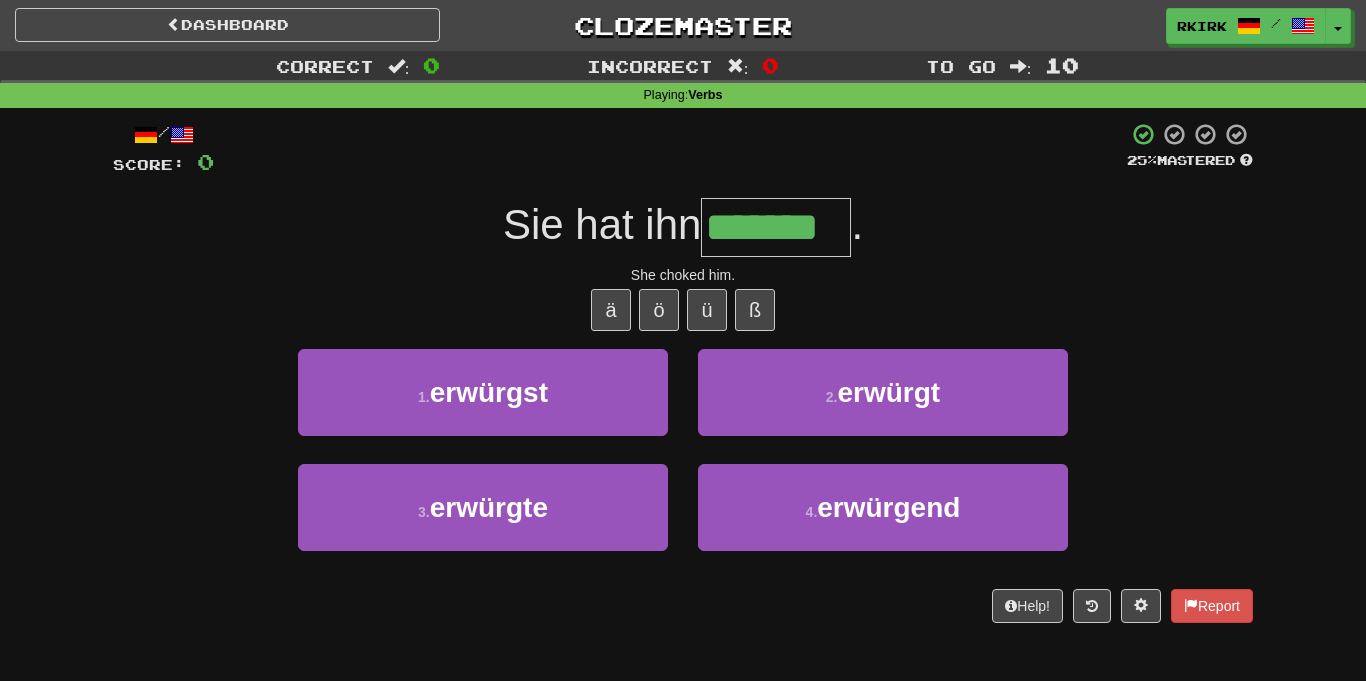type on "********" 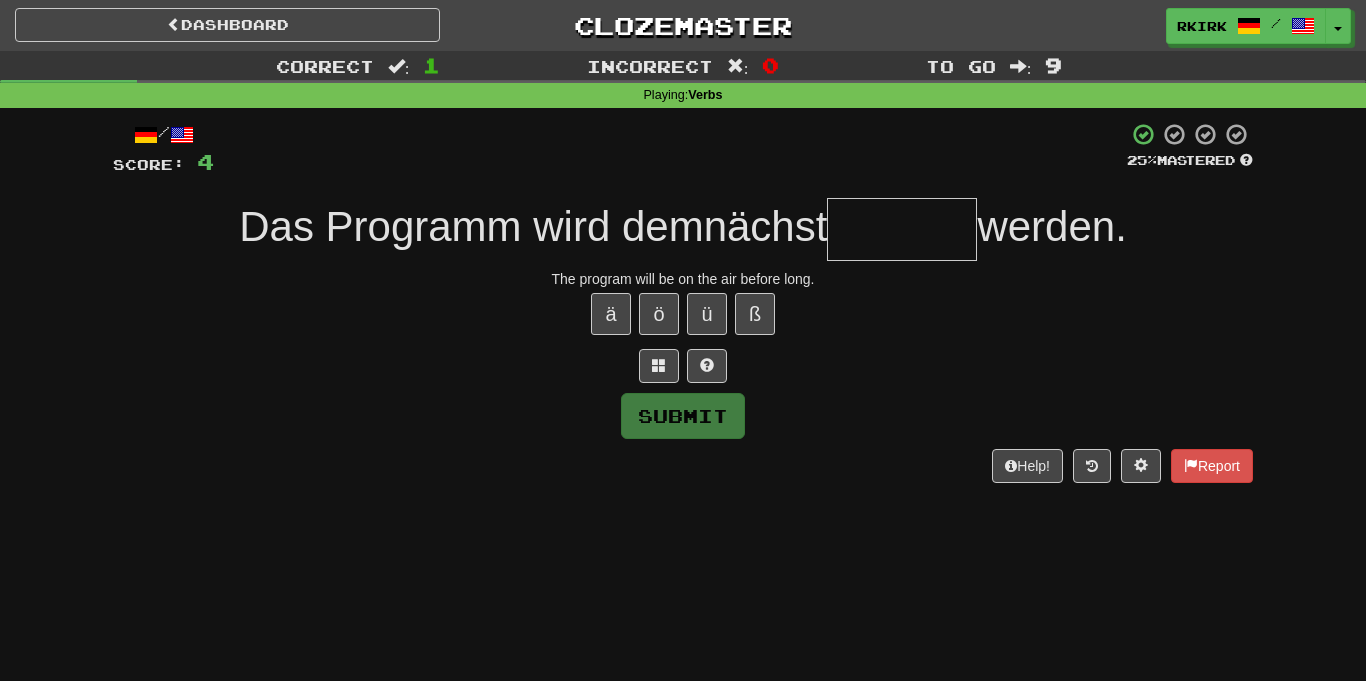 scroll, scrollTop: 0, scrollLeft: 0, axis: both 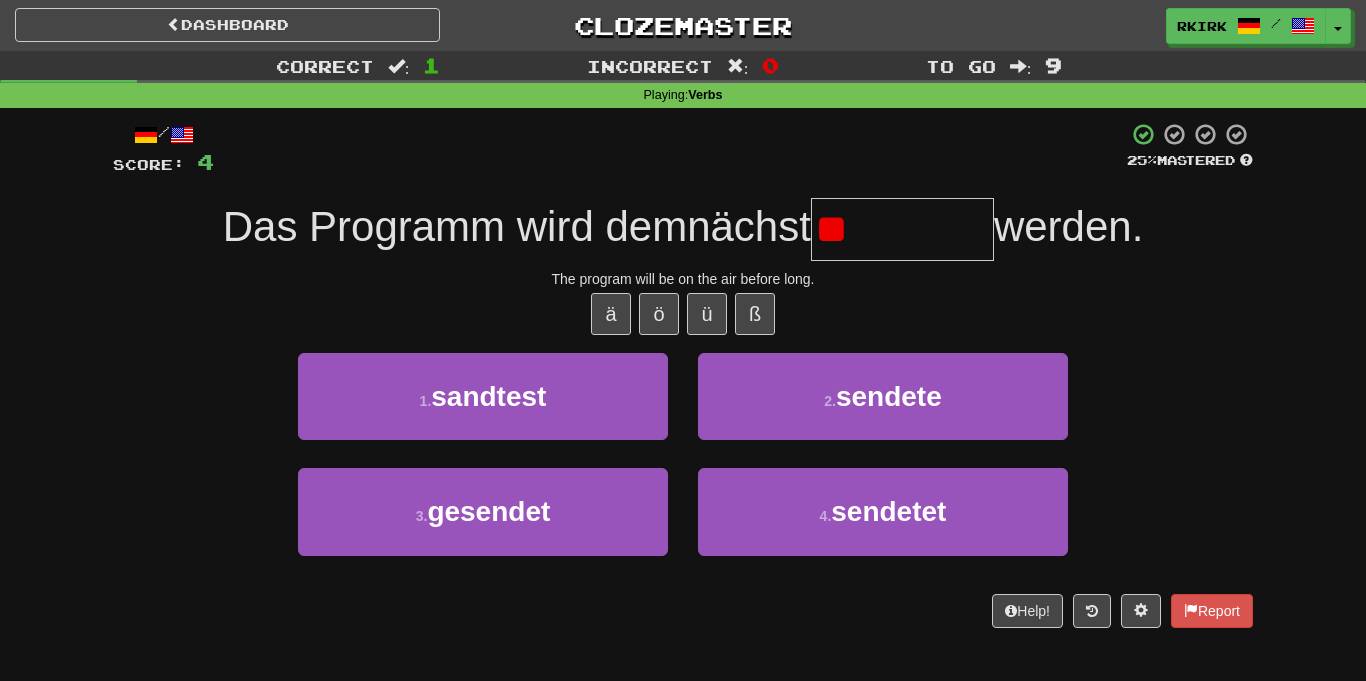 type on "*" 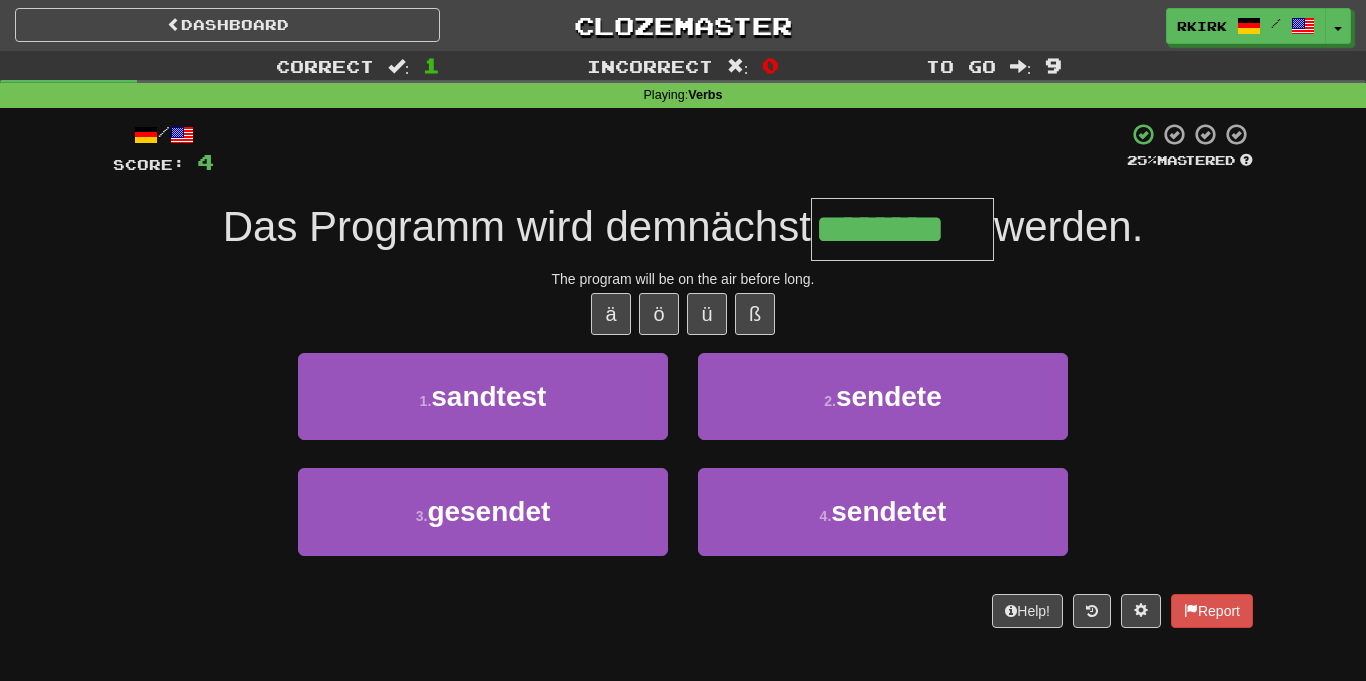type on "********" 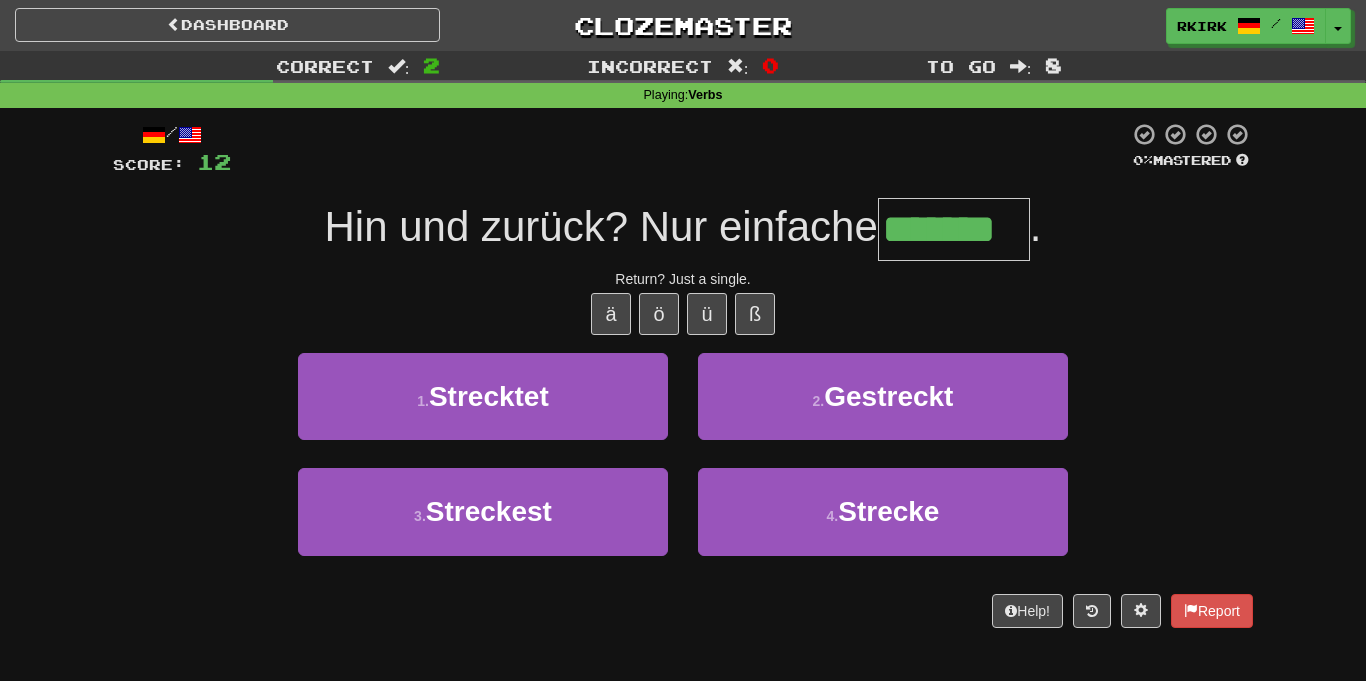 type on "*******" 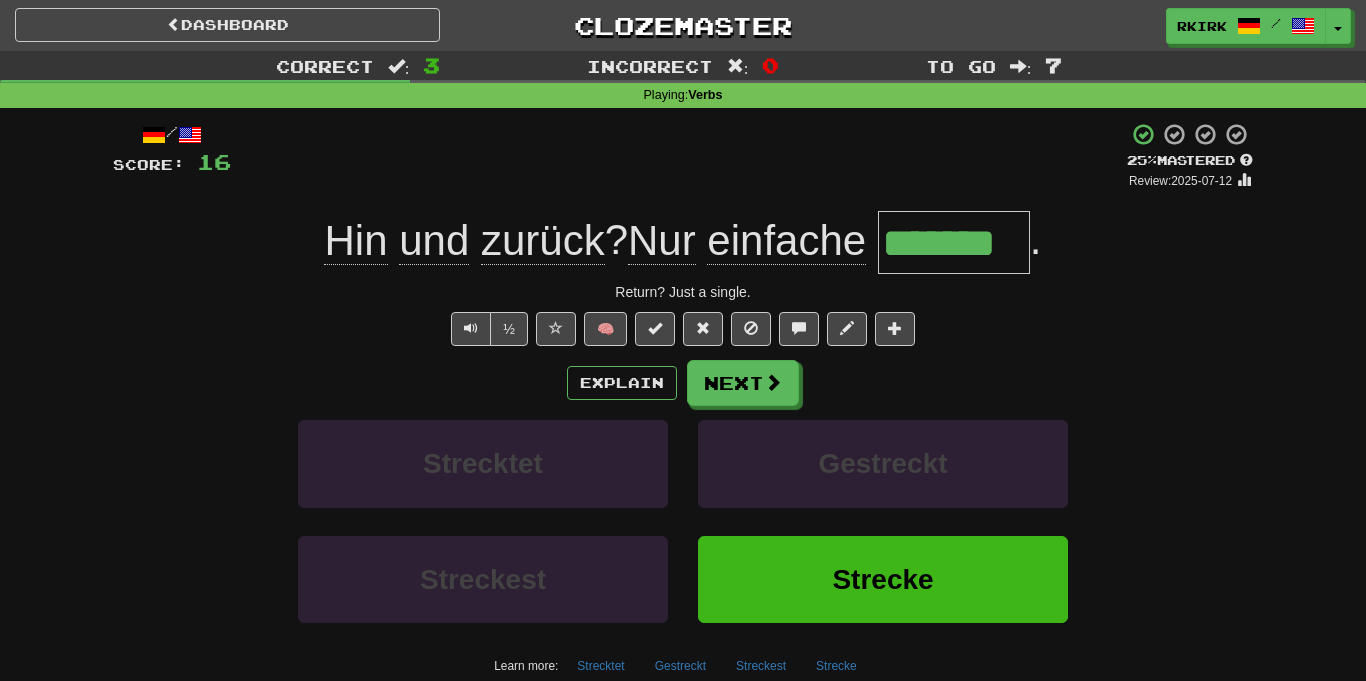 click on "*******" at bounding box center [954, 242] 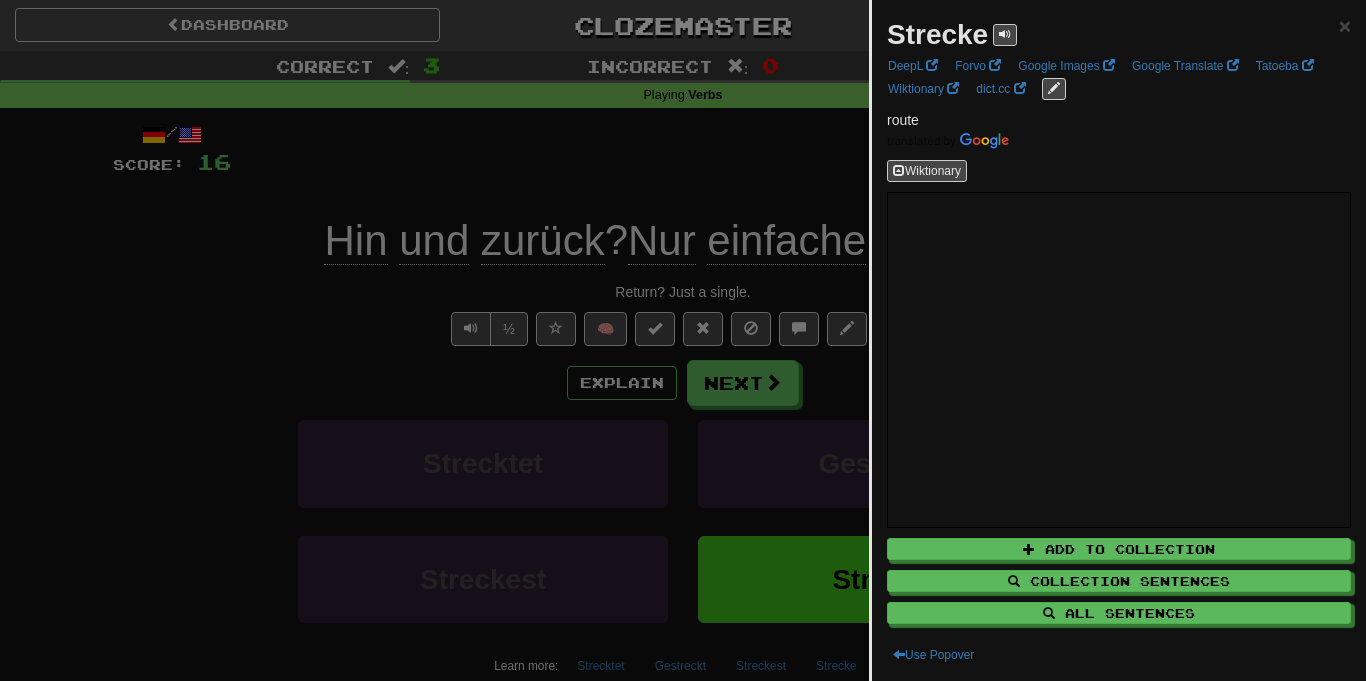 click at bounding box center [683, 340] 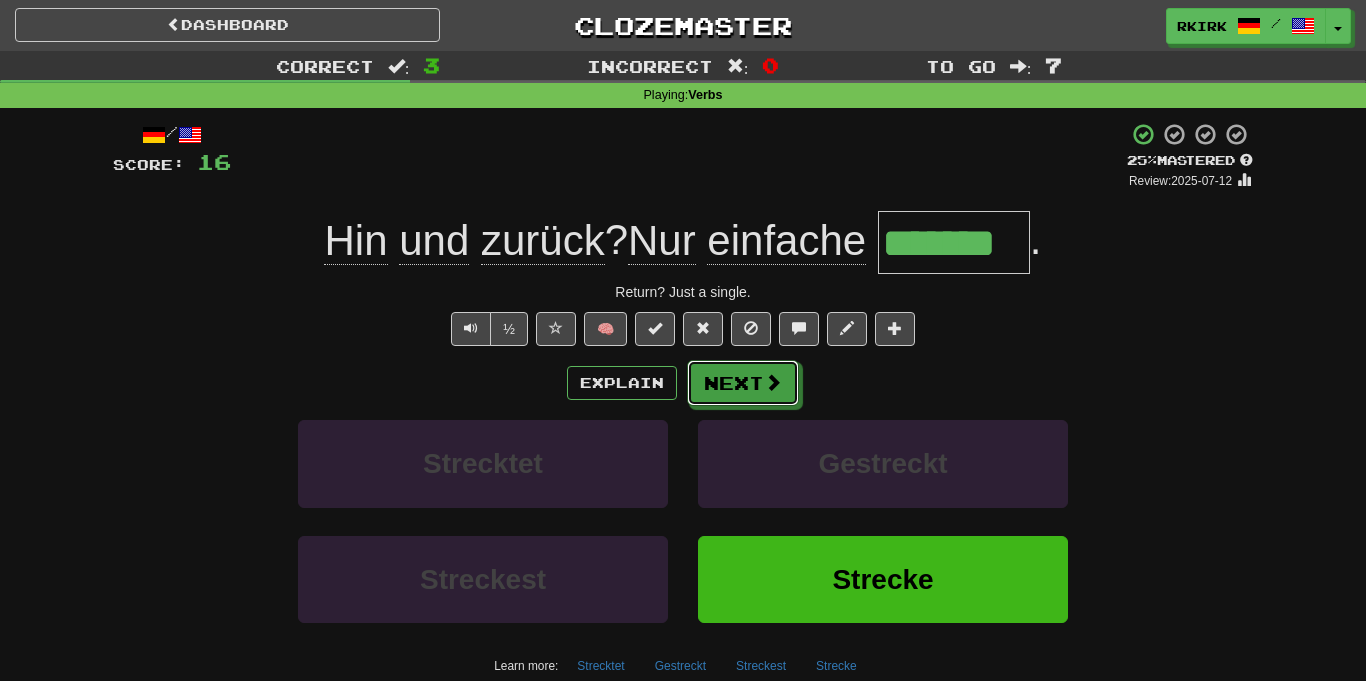 click on "Next" at bounding box center (743, 383) 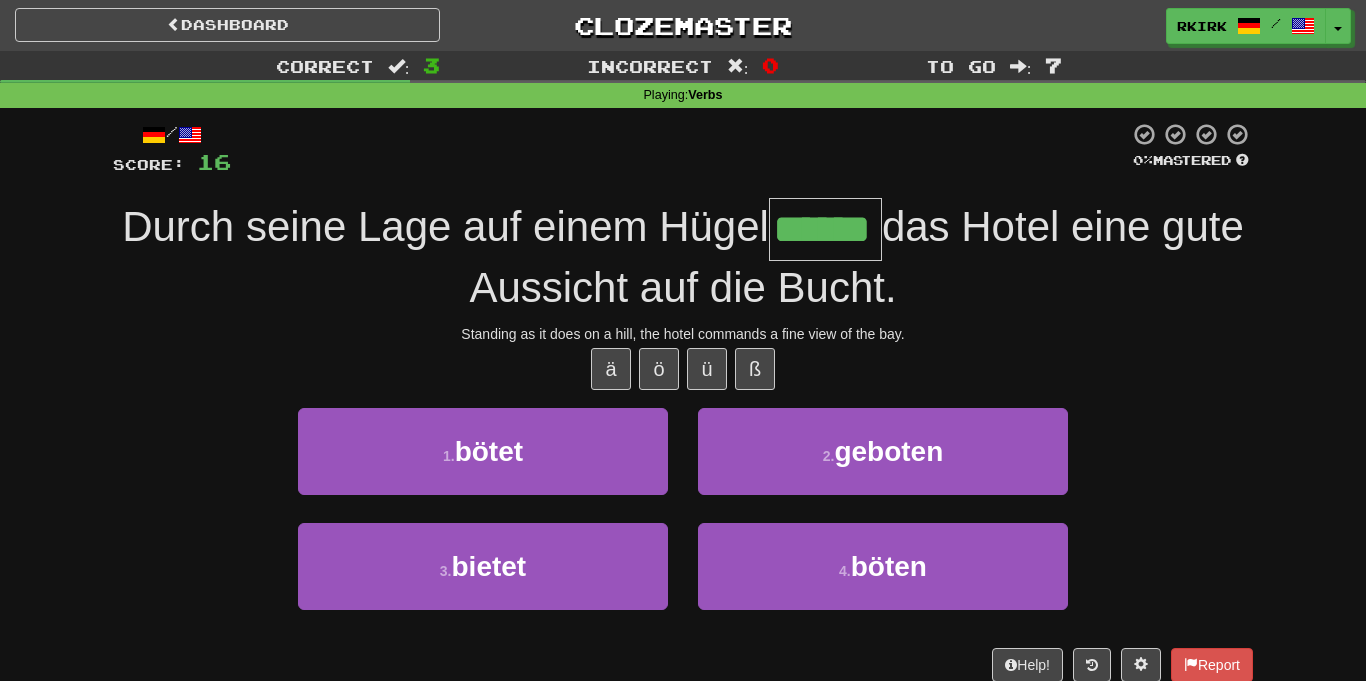 type on "******" 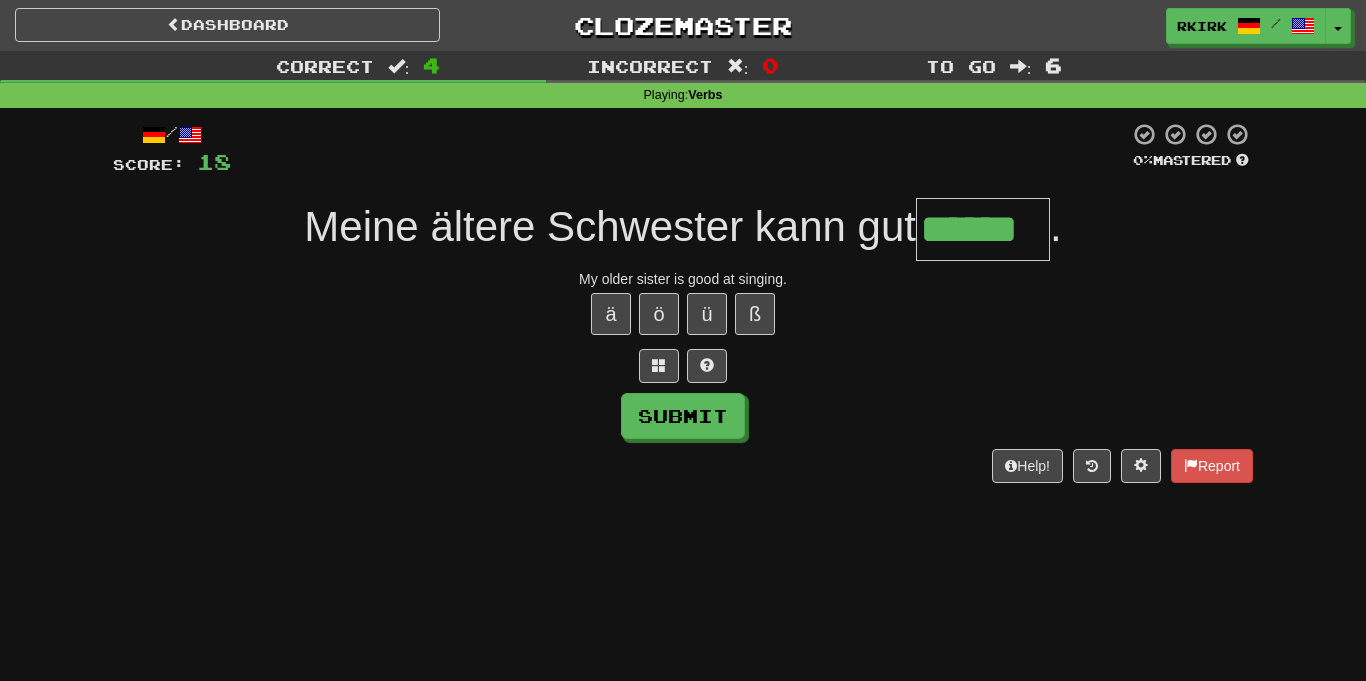 type on "******" 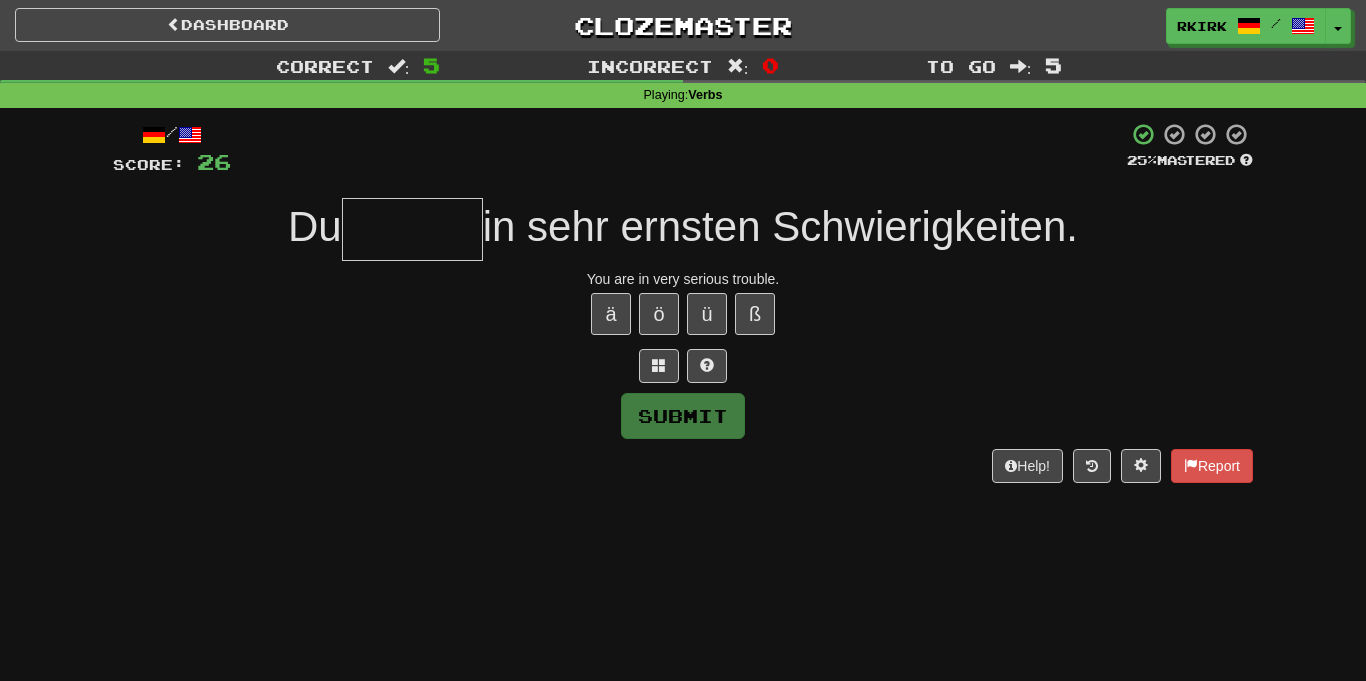 type on "*" 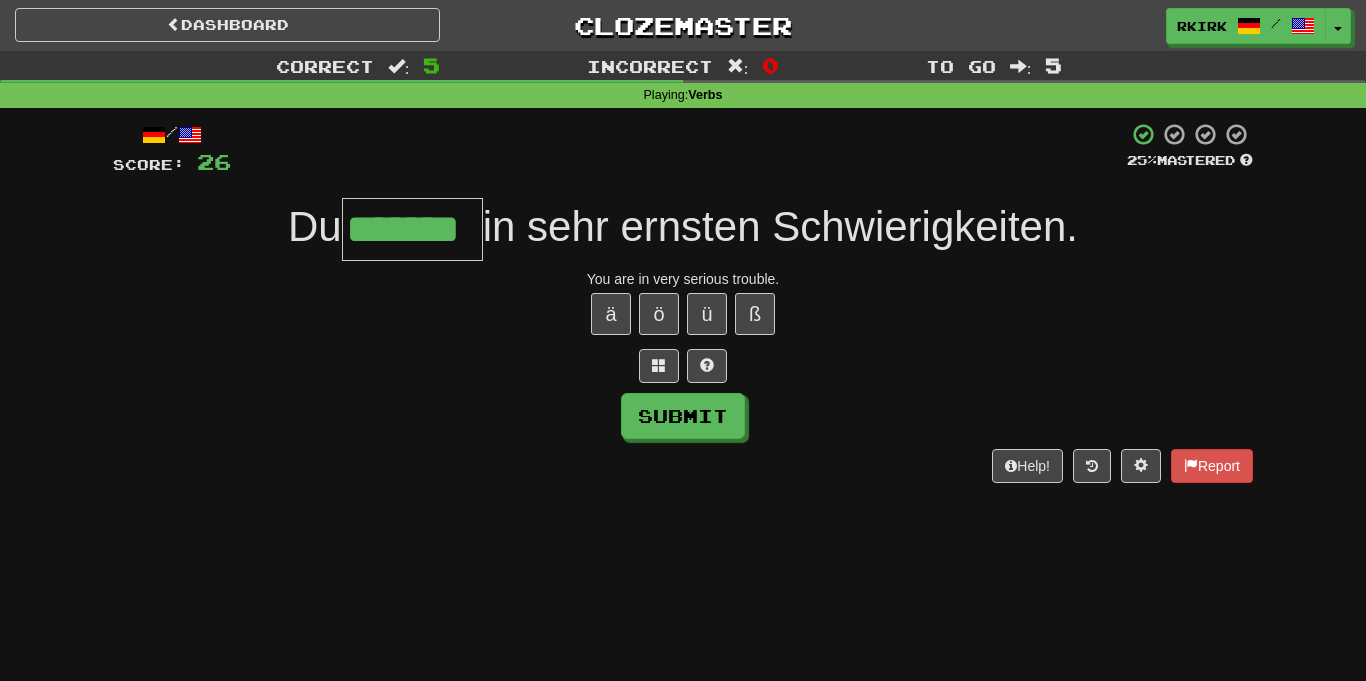 type on "*******" 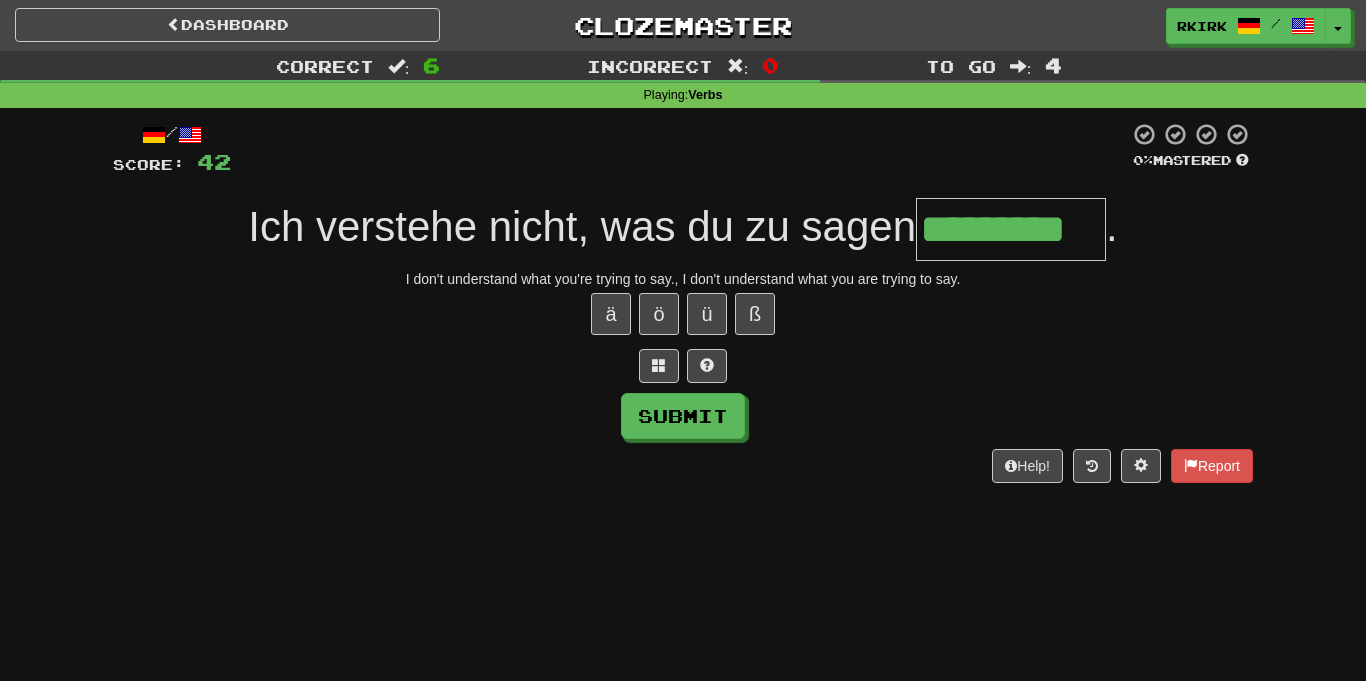 type on "*********" 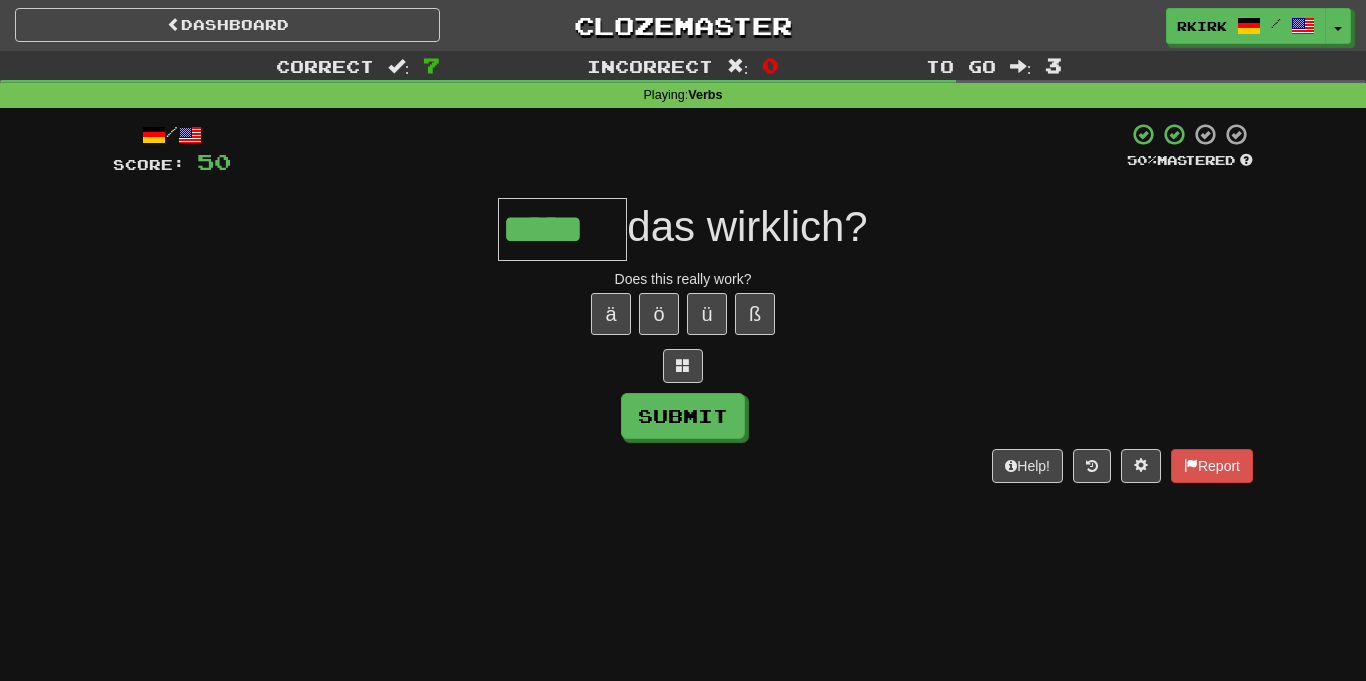 scroll, scrollTop: 0, scrollLeft: 0, axis: both 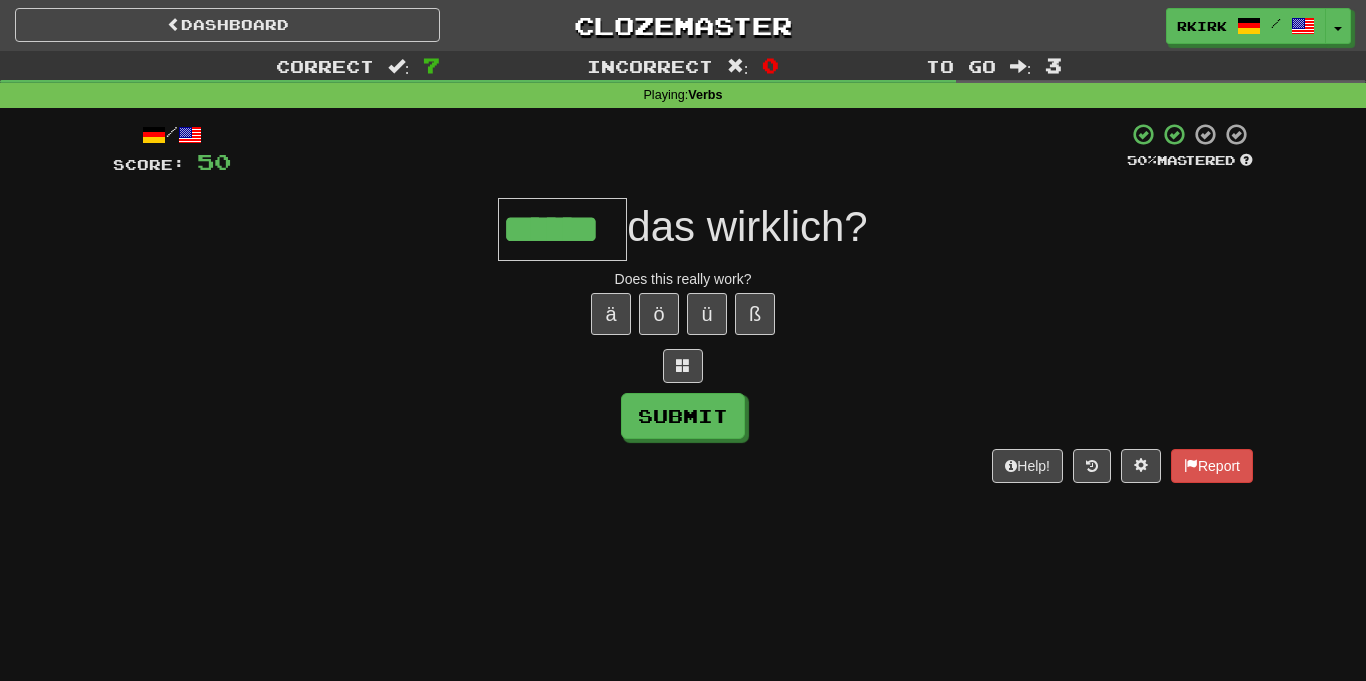 type on "******" 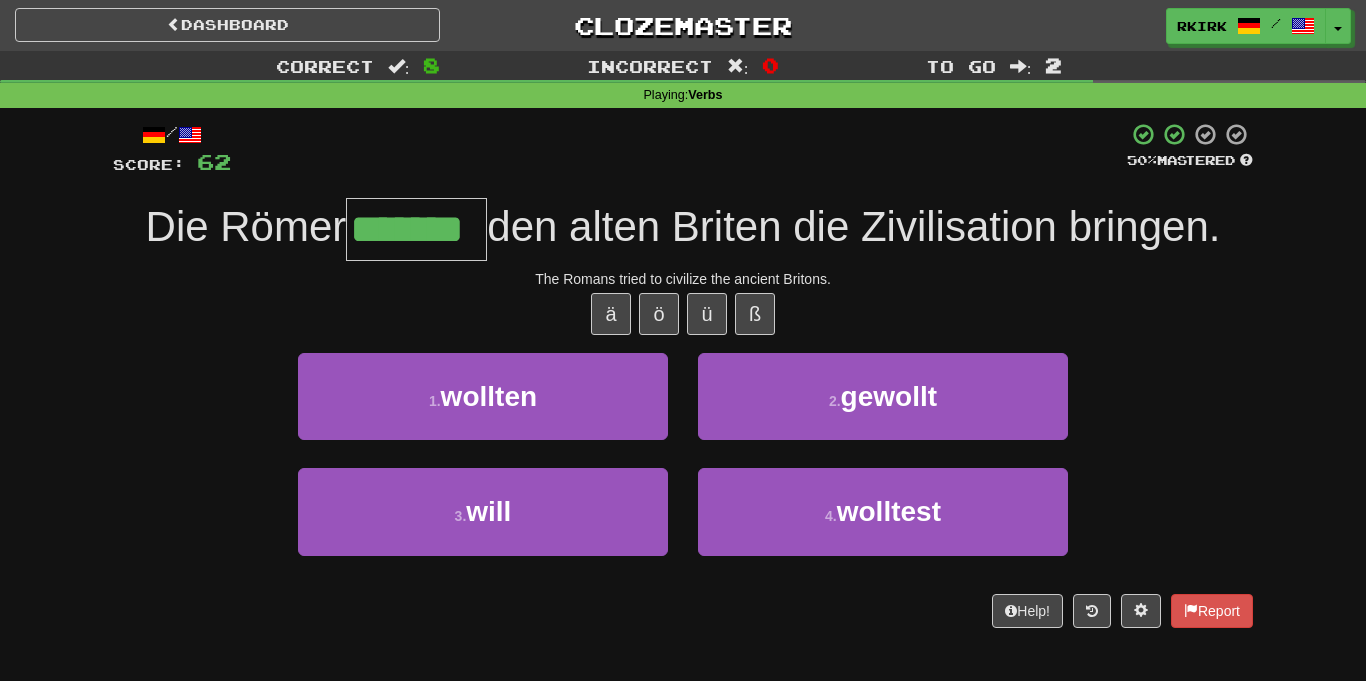 type on "*******" 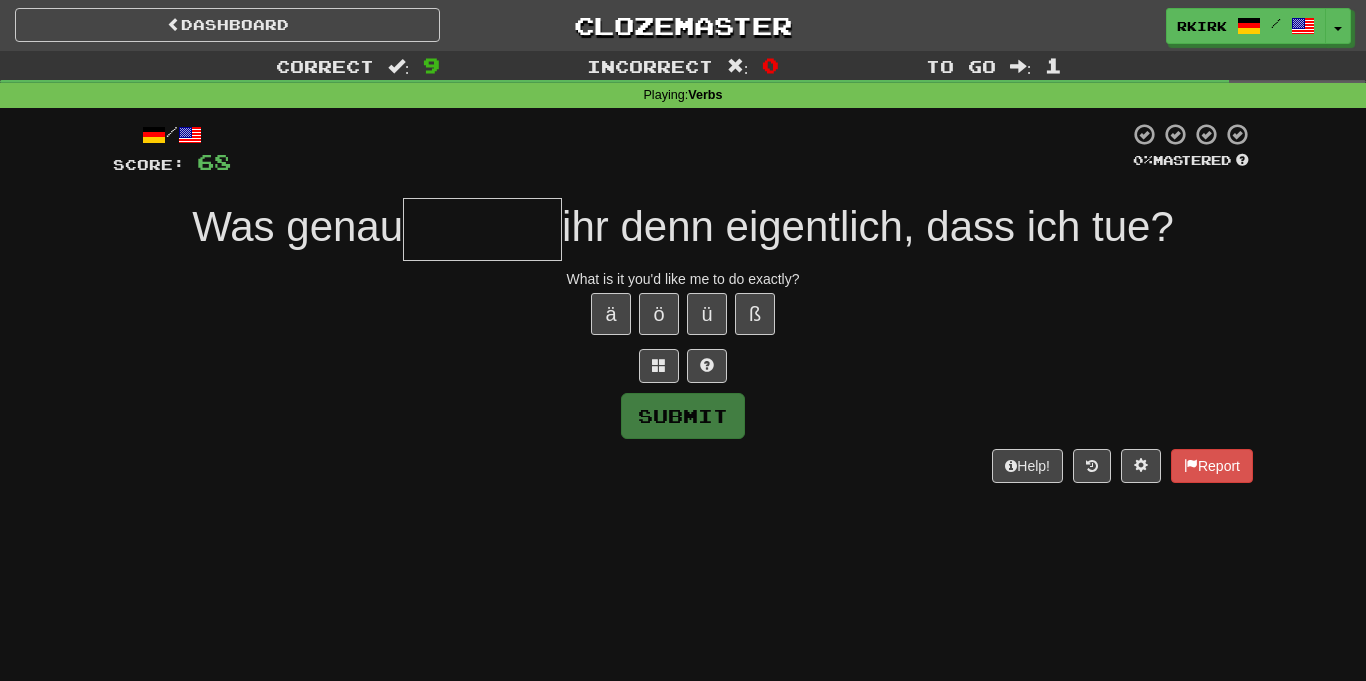 type on "*" 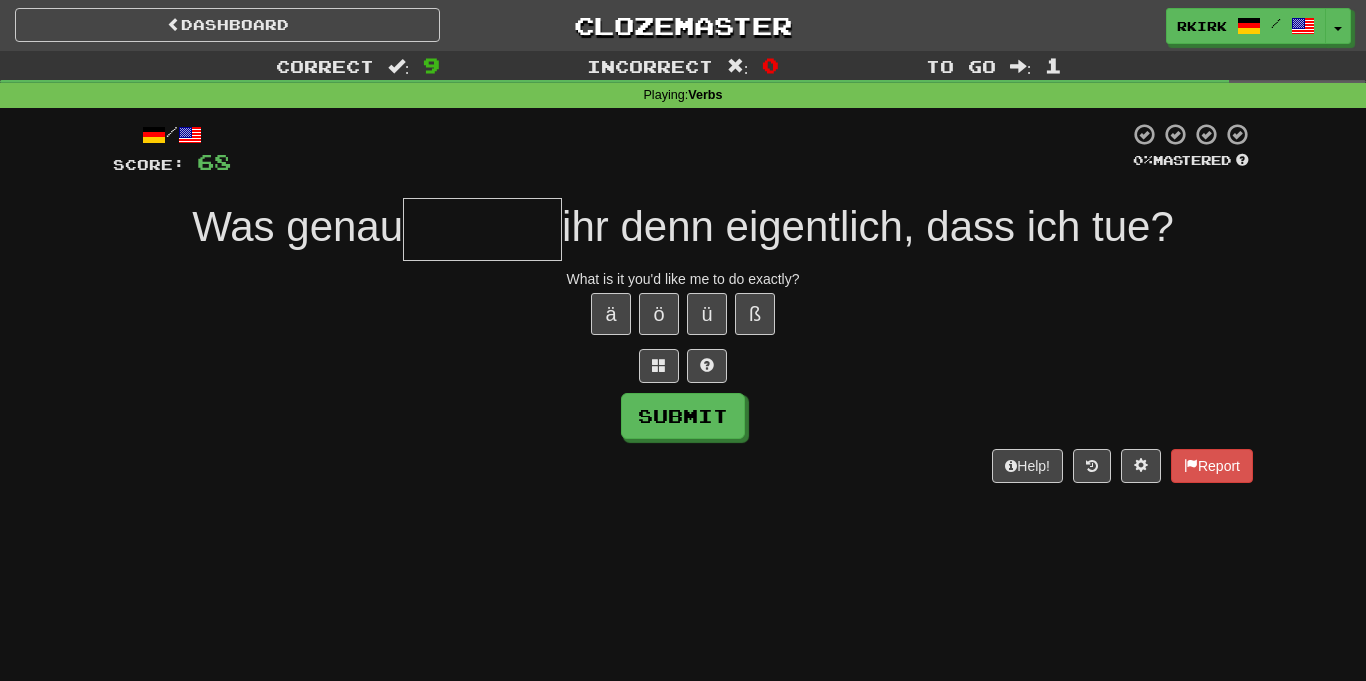 type on "*" 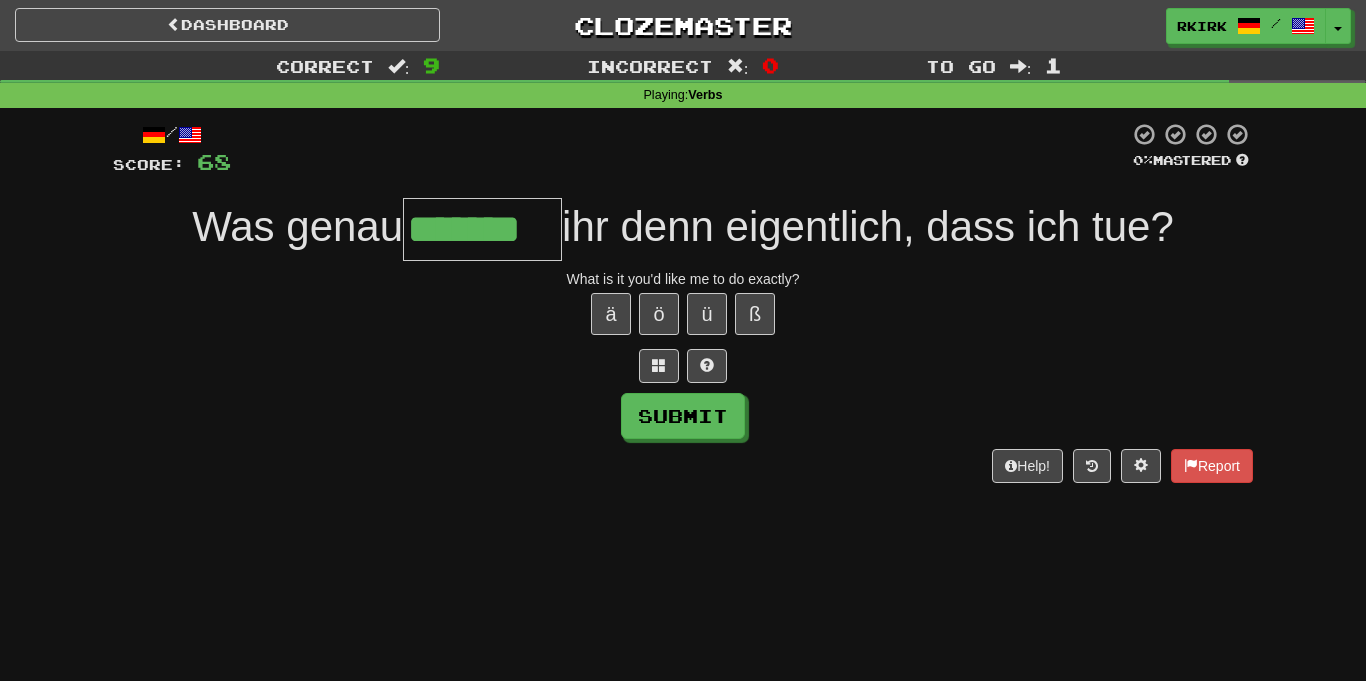 type on "*******" 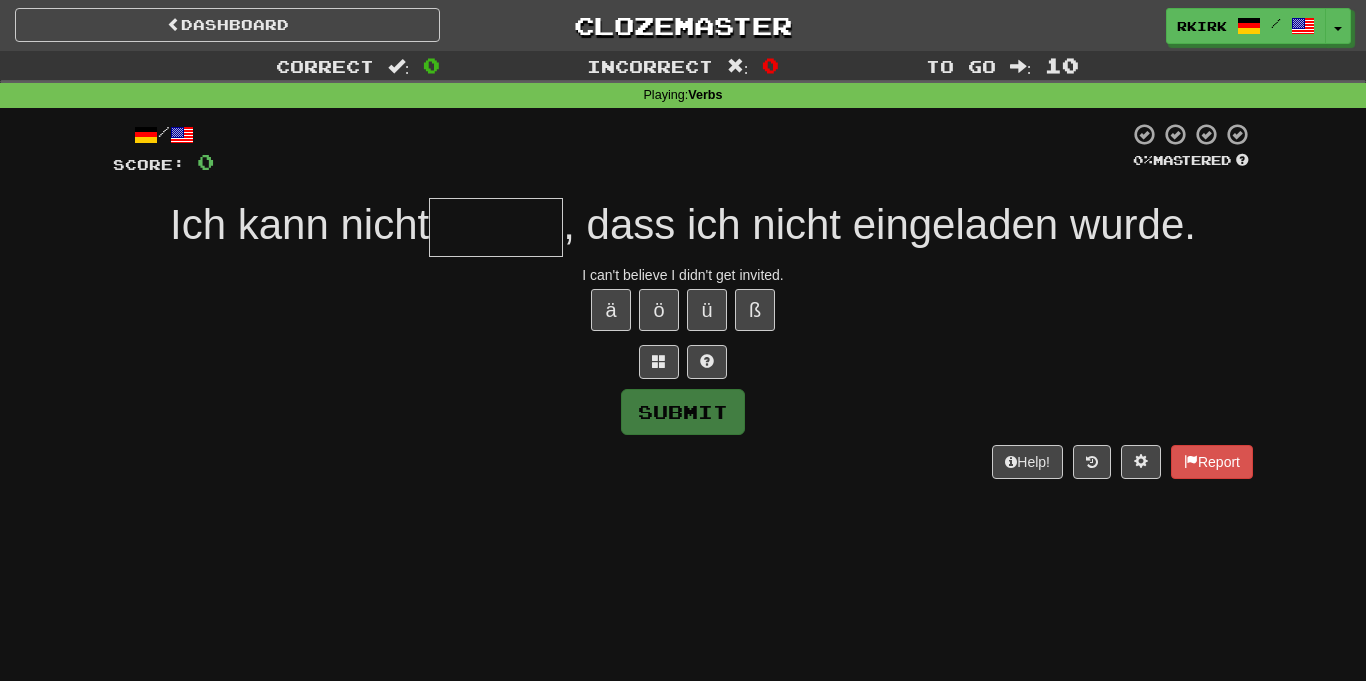 type on "*" 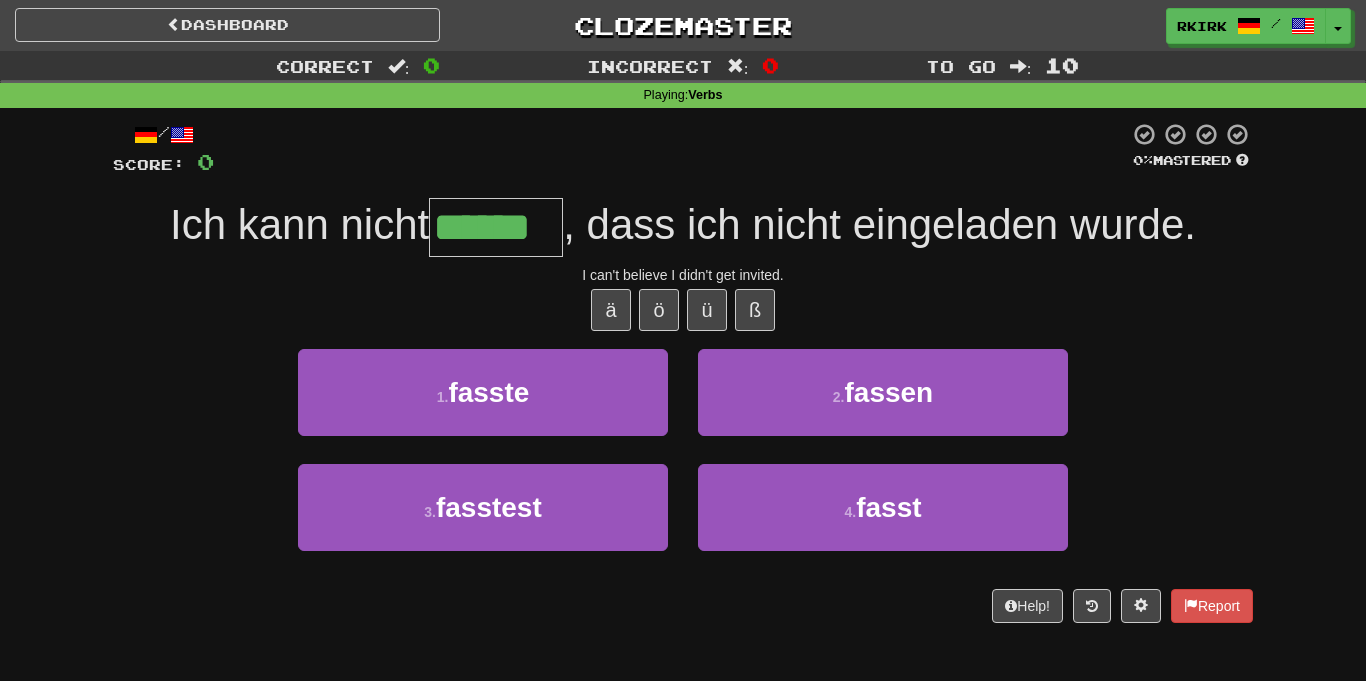 type on "******" 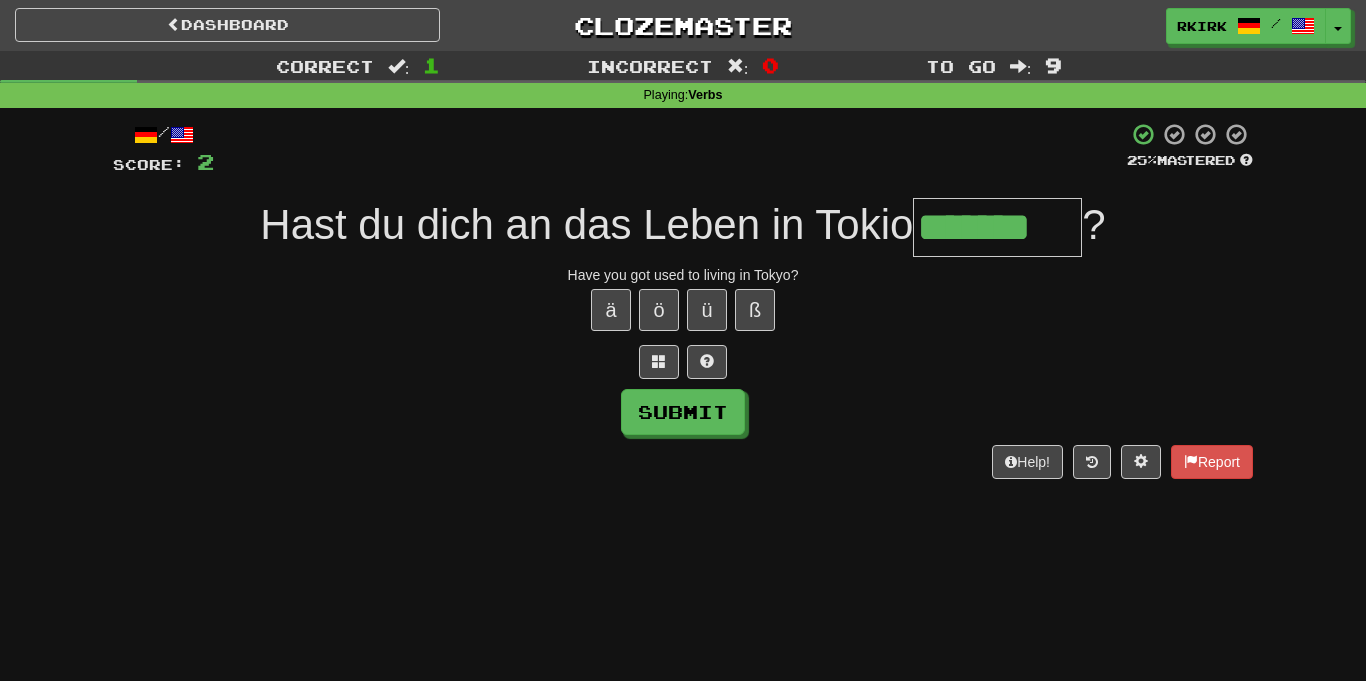 type on "*******" 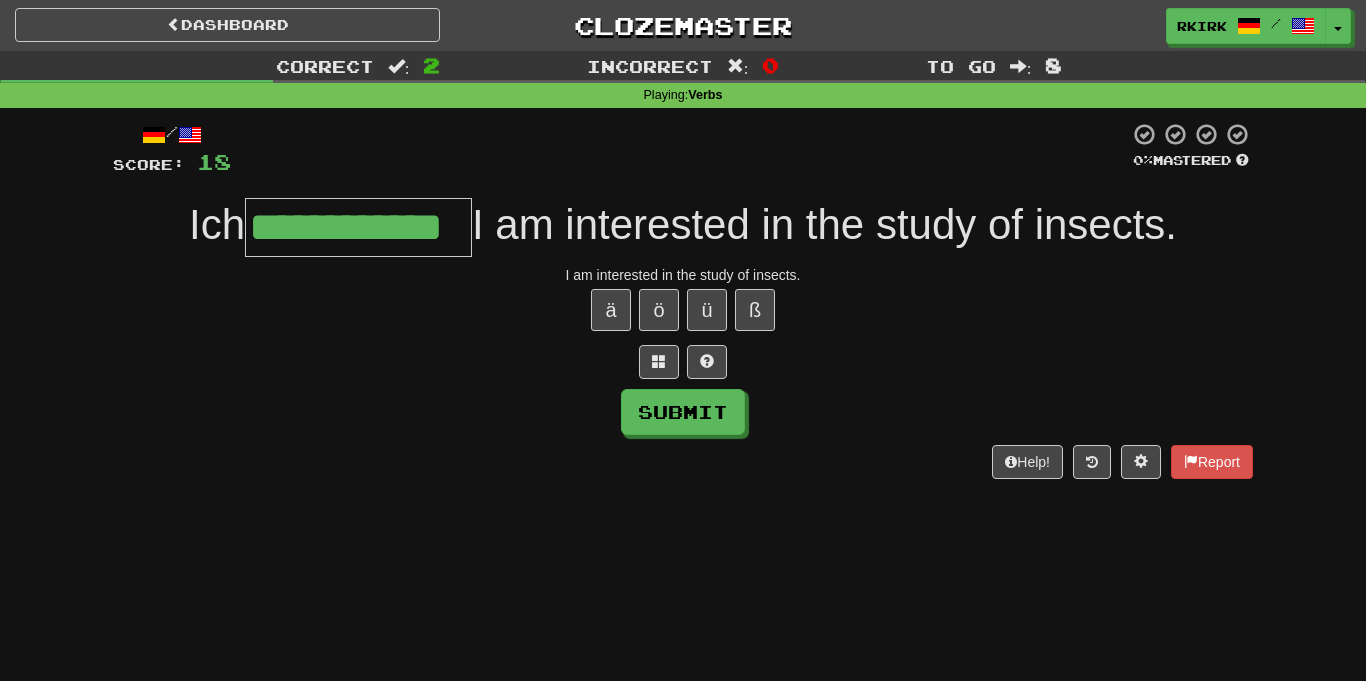 type on "**********" 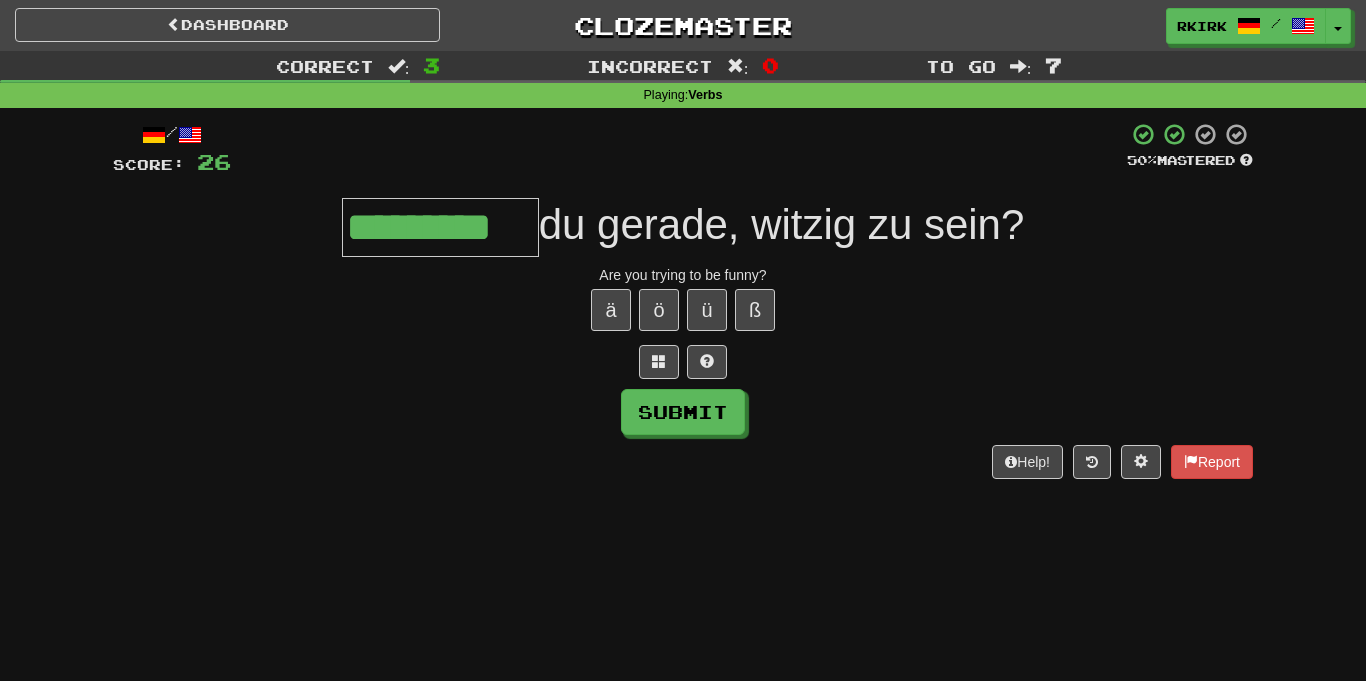 type on "*********" 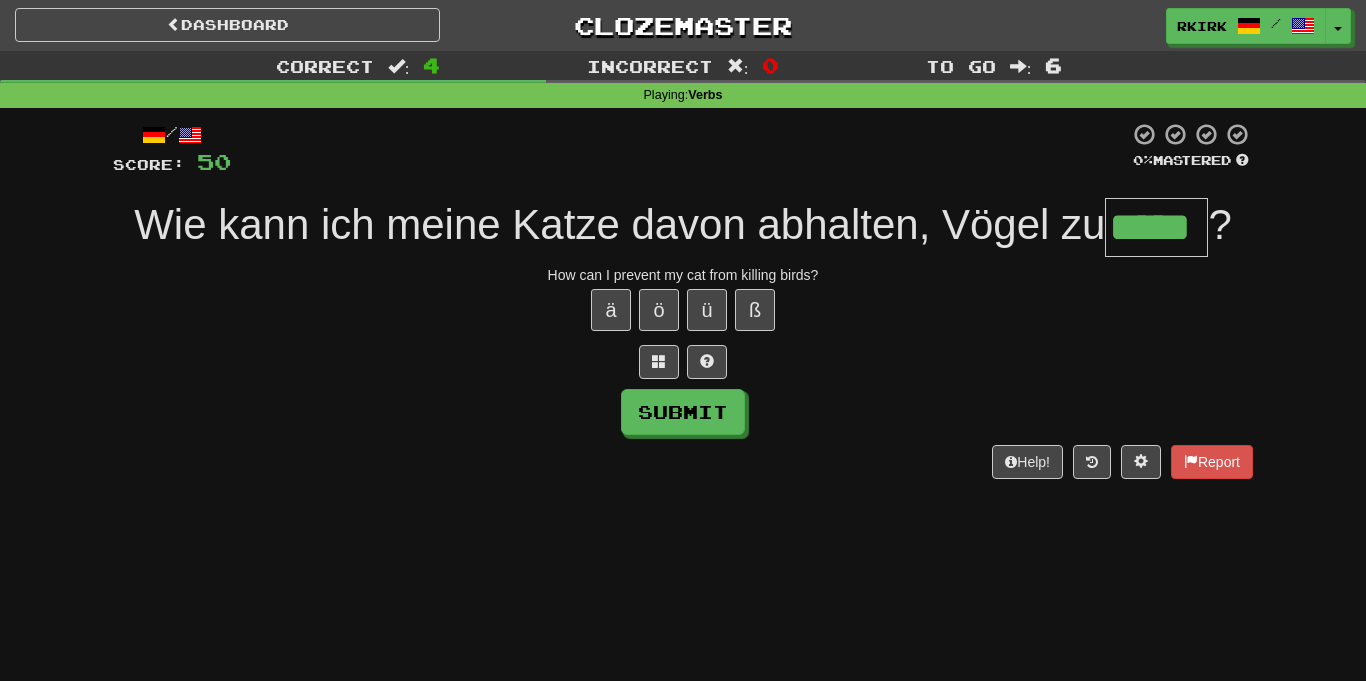 type on "*****" 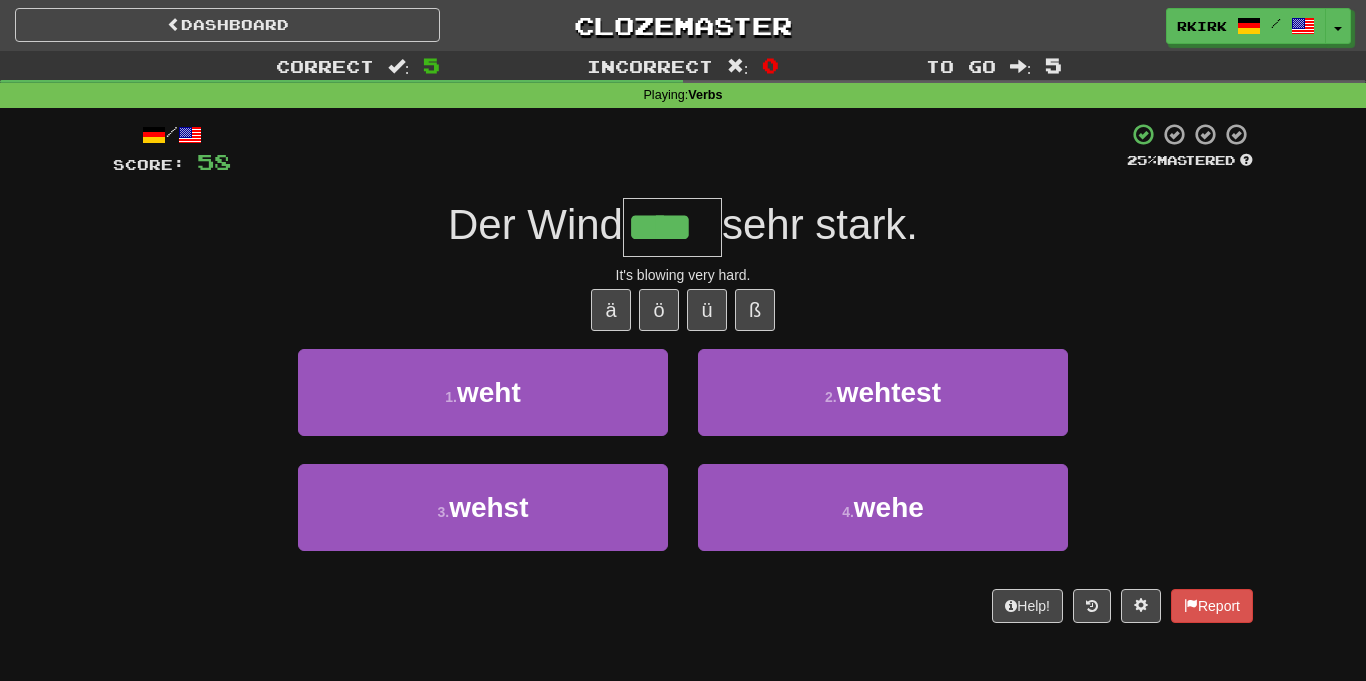 type on "****" 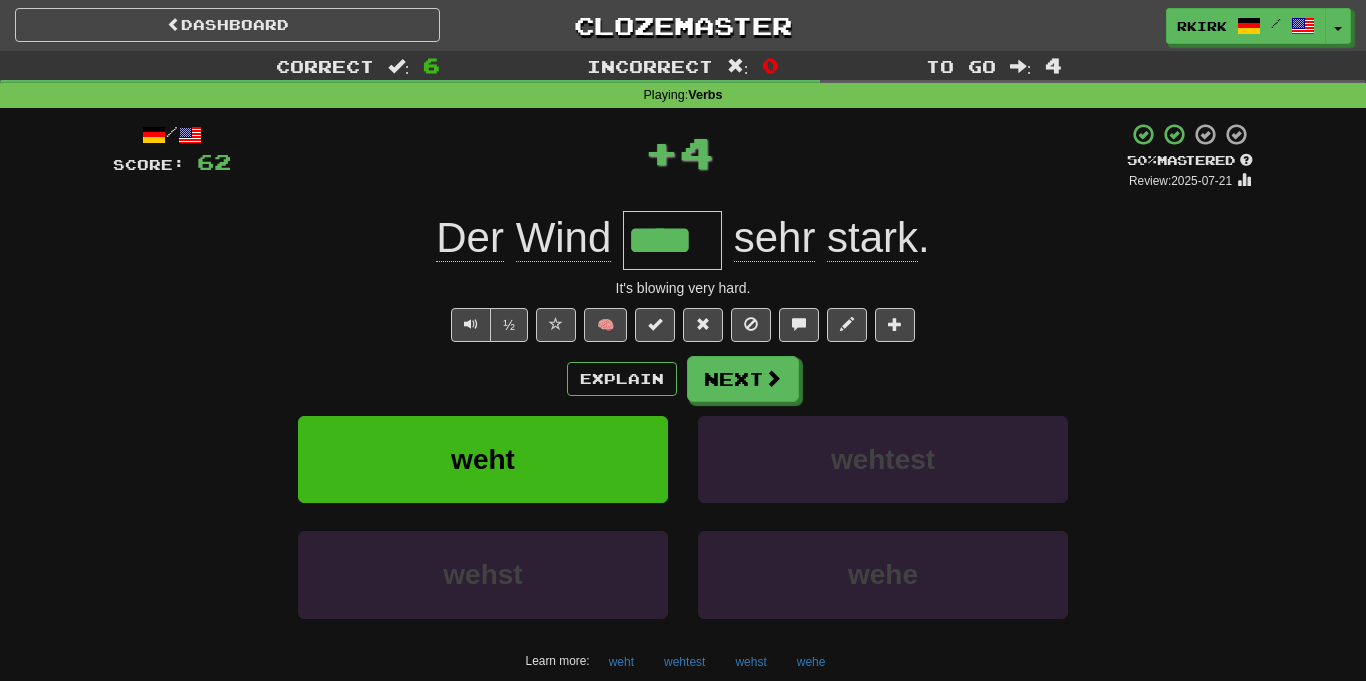 click on "****" at bounding box center [672, 240] 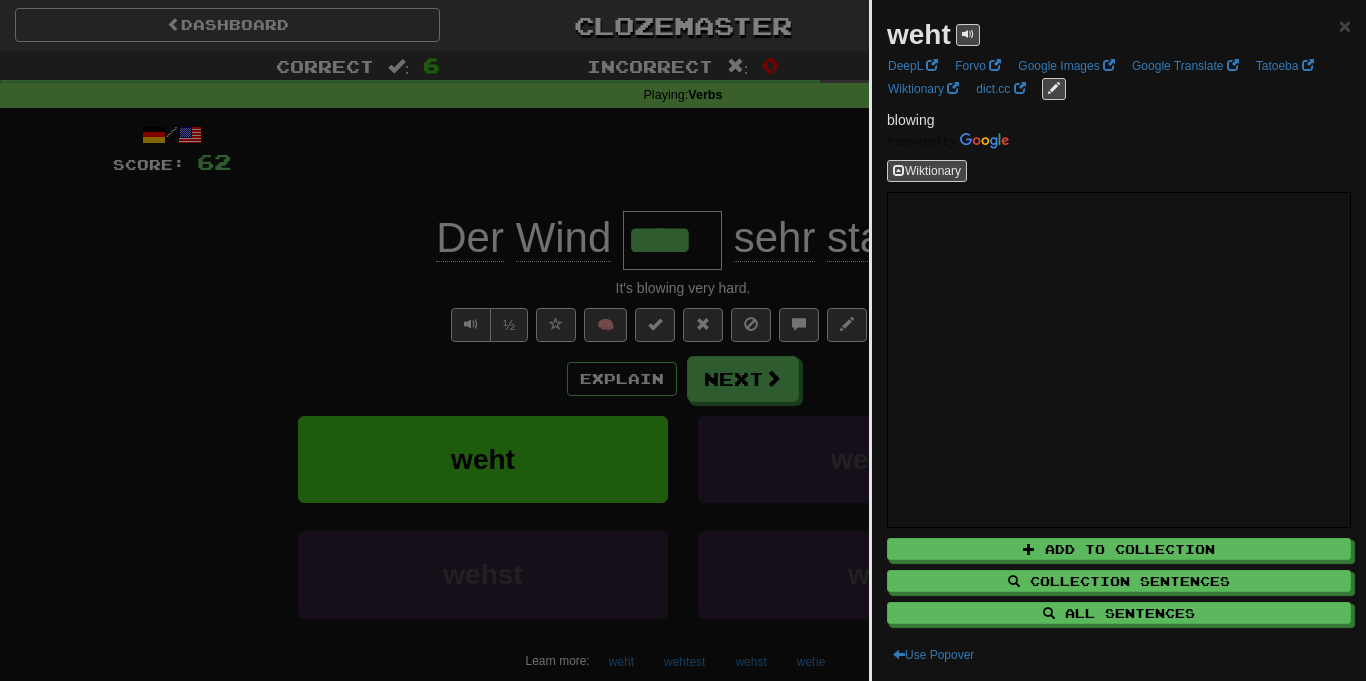 click at bounding box center (683, 340) 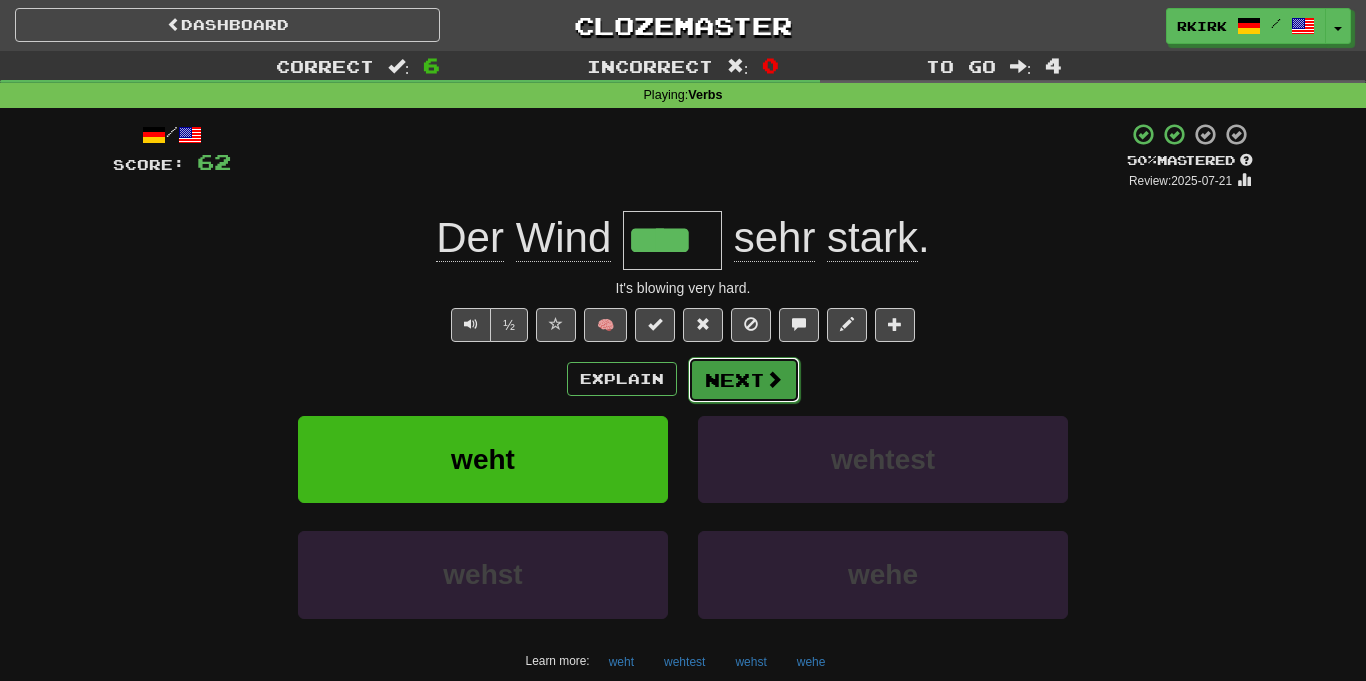 click on "Next" at bounding box center [744, 380] 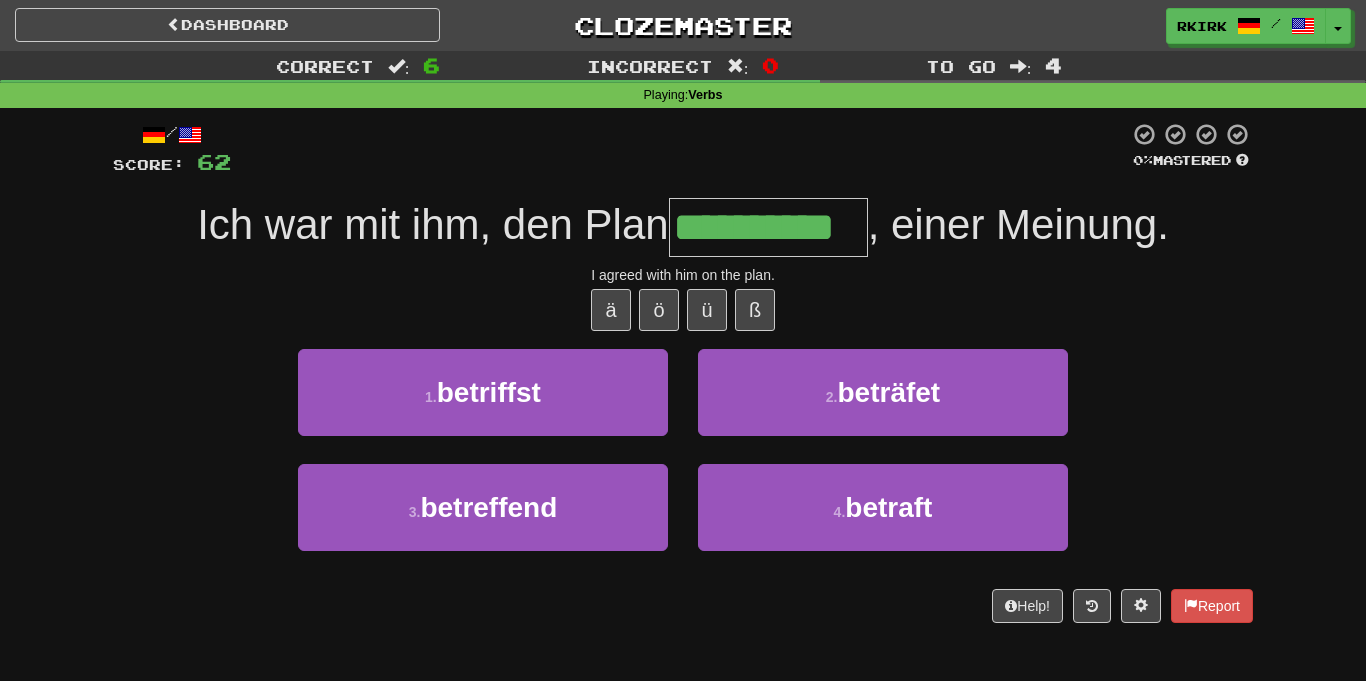 type on "**********" 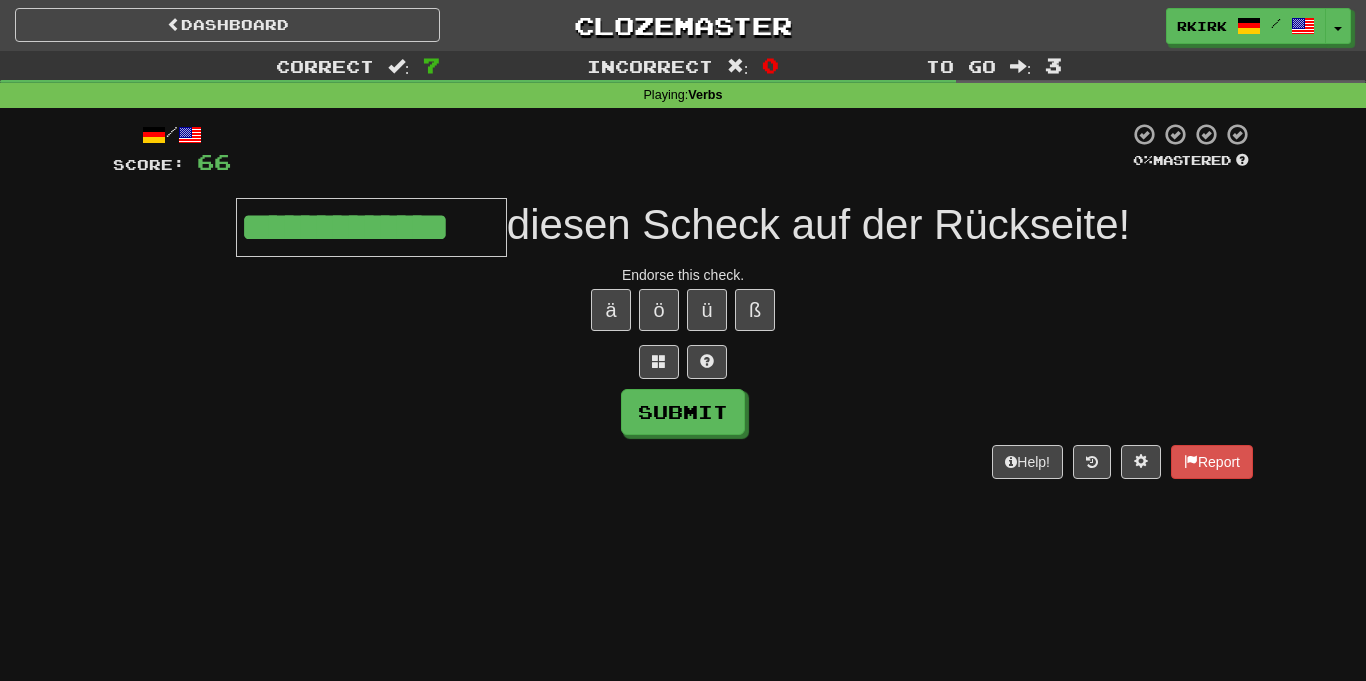 type on "**********" 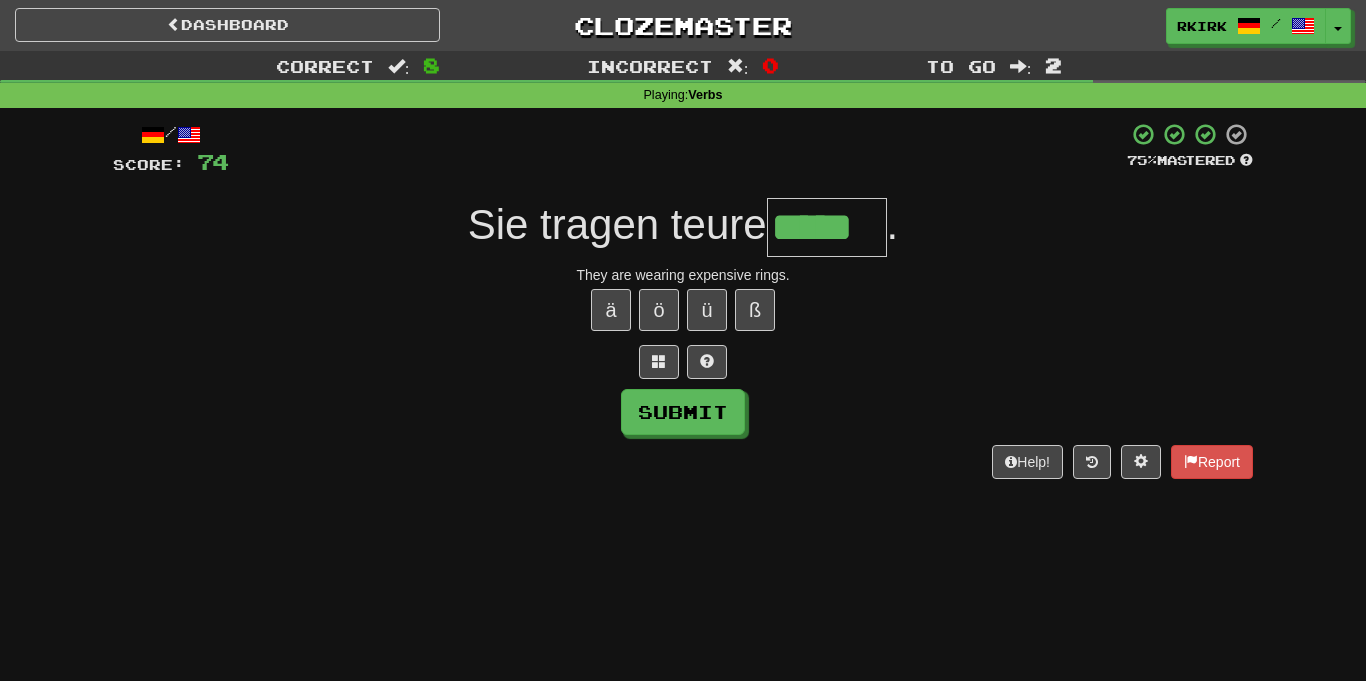 type on "*****" 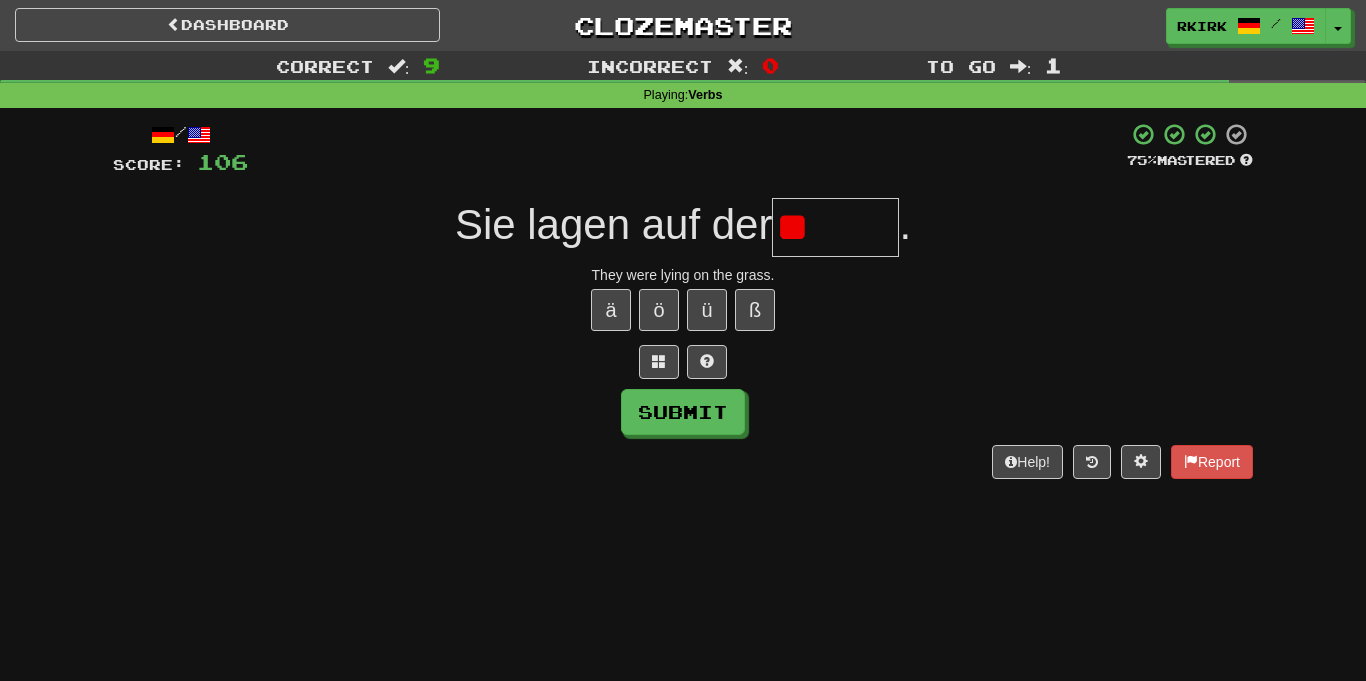 type on "*" 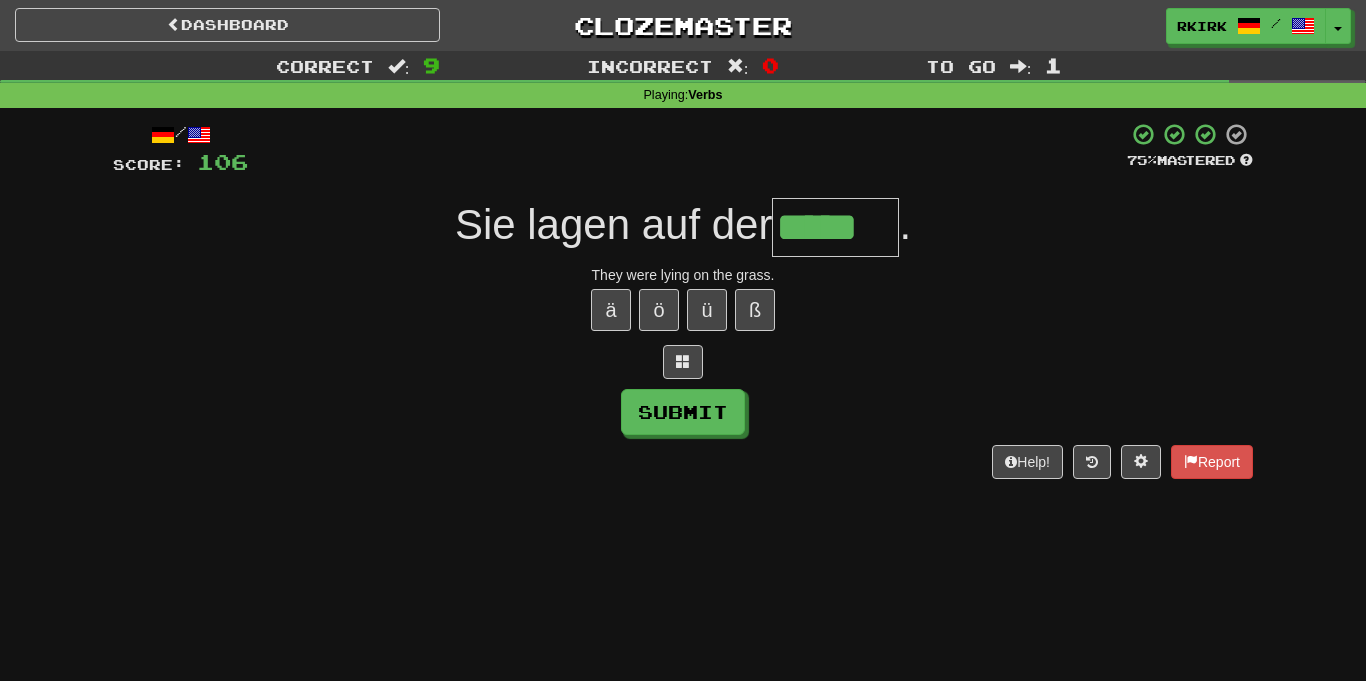 type on "*****" 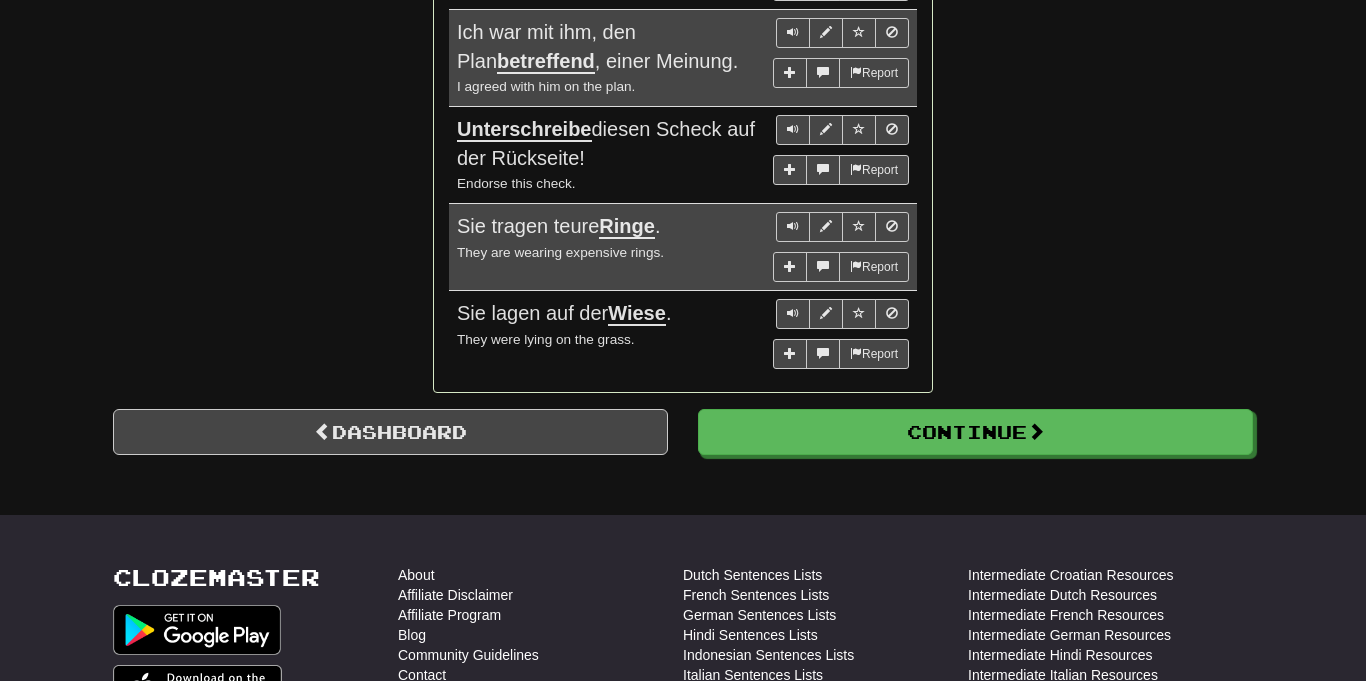 scroll, scrollTop: 1656, scrollLeft: 0, axis: vertical 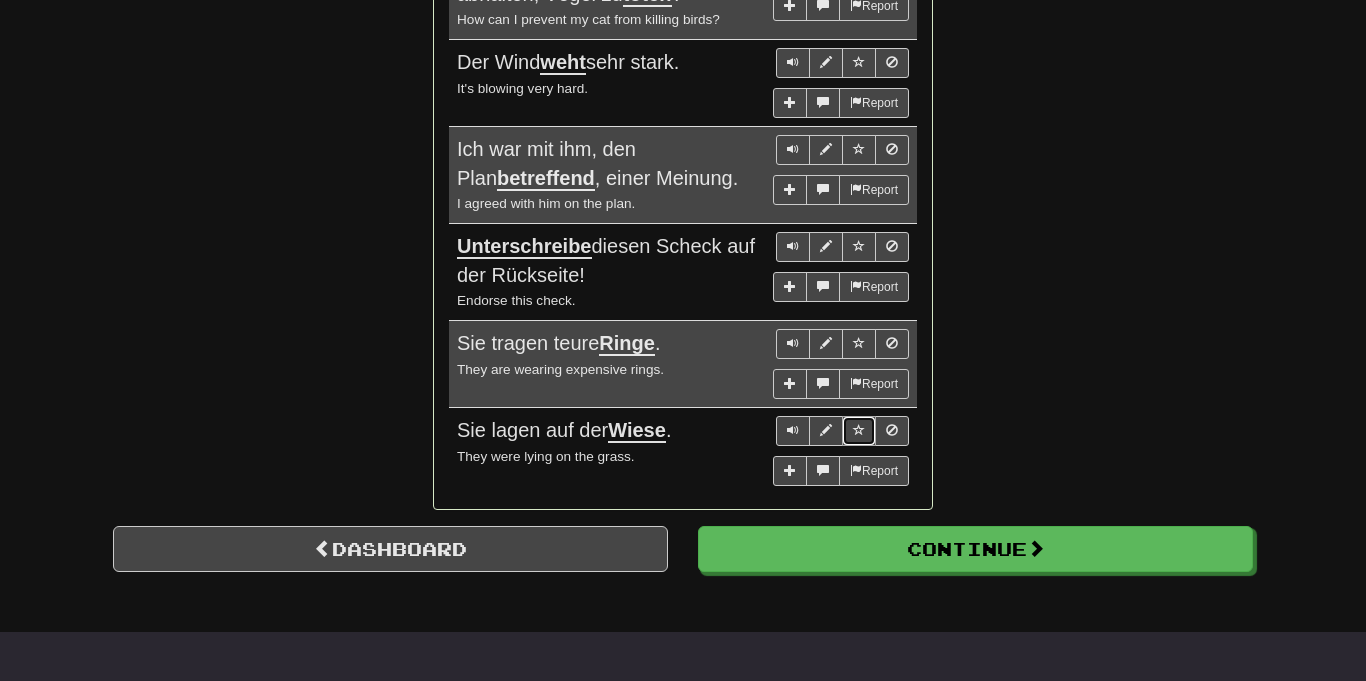 click at bounding box center [859, 431] 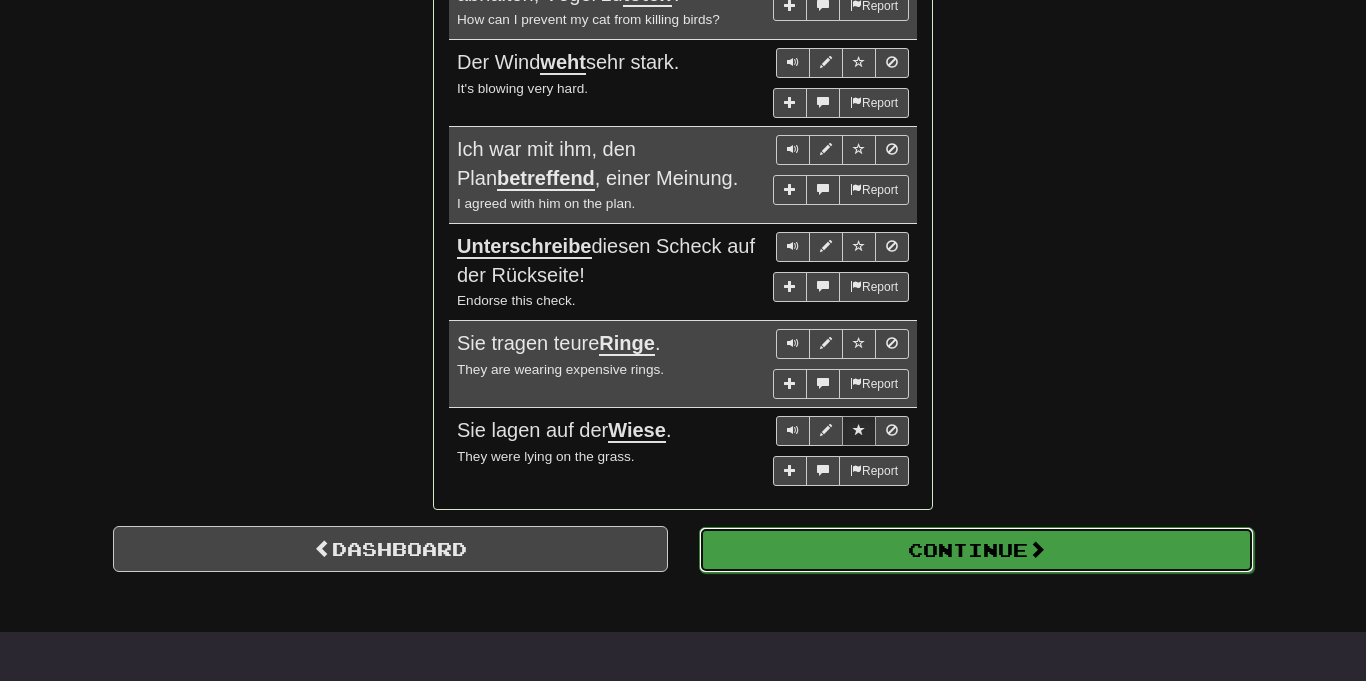 click on "Continue" at bounding box center [976, 550] 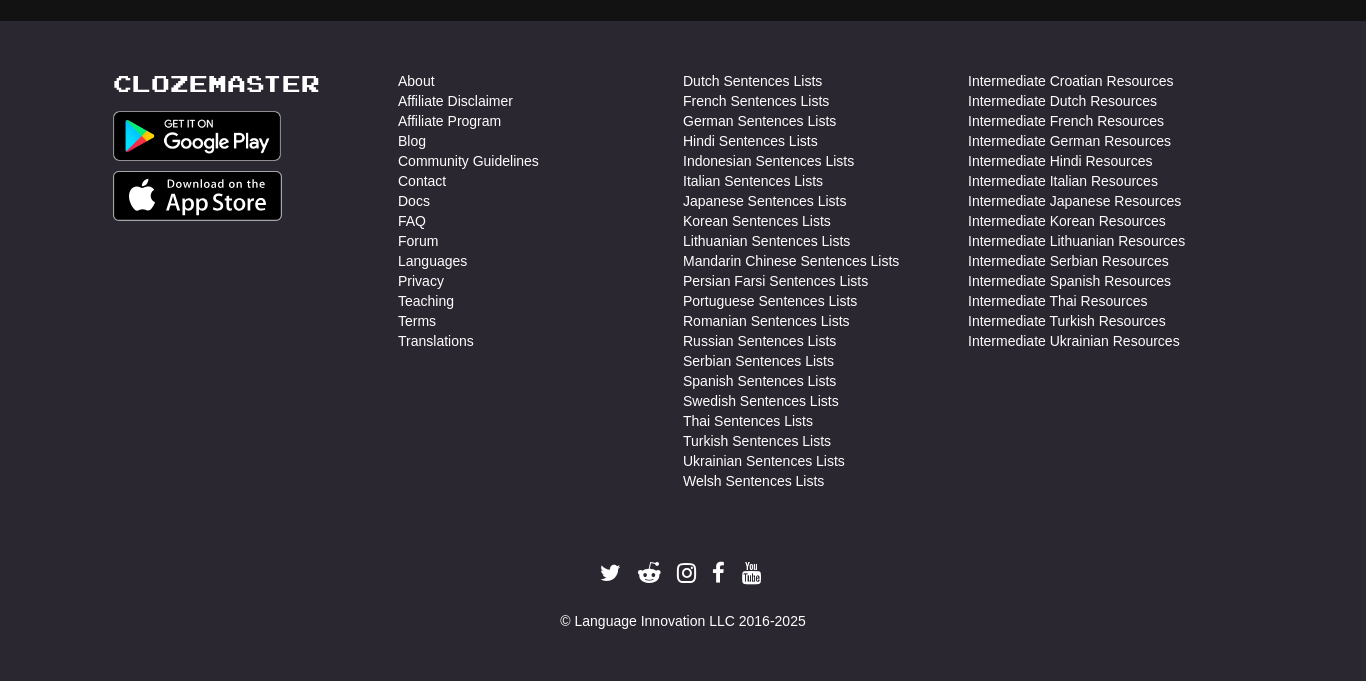 scroll, scrollTop: 710, scrollLeft: 0, axis: vertical 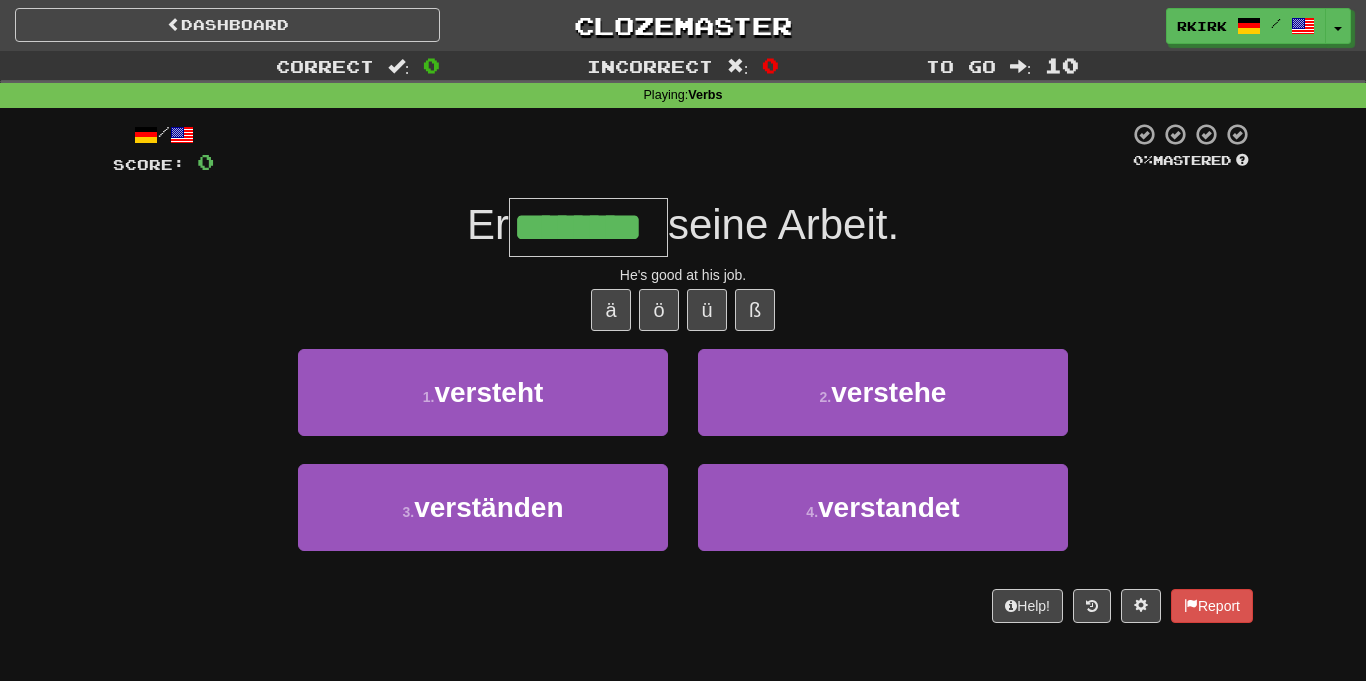 type on "********" 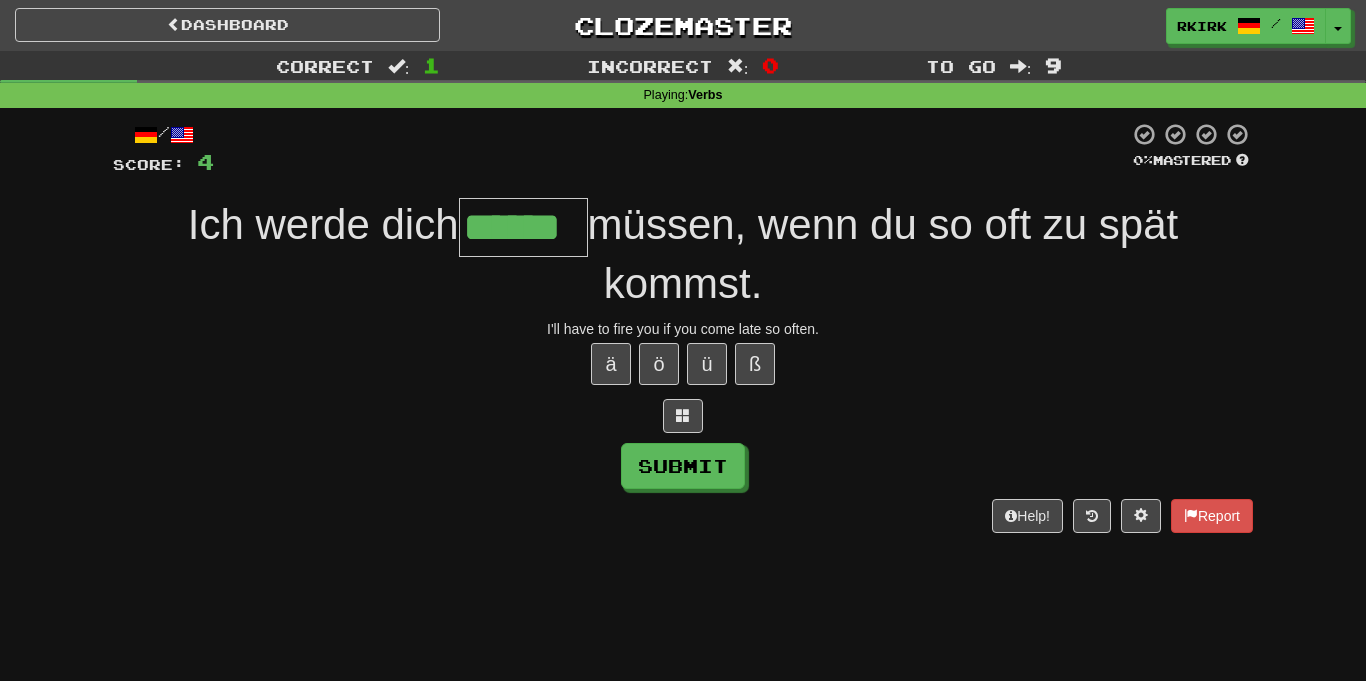 type on "******" 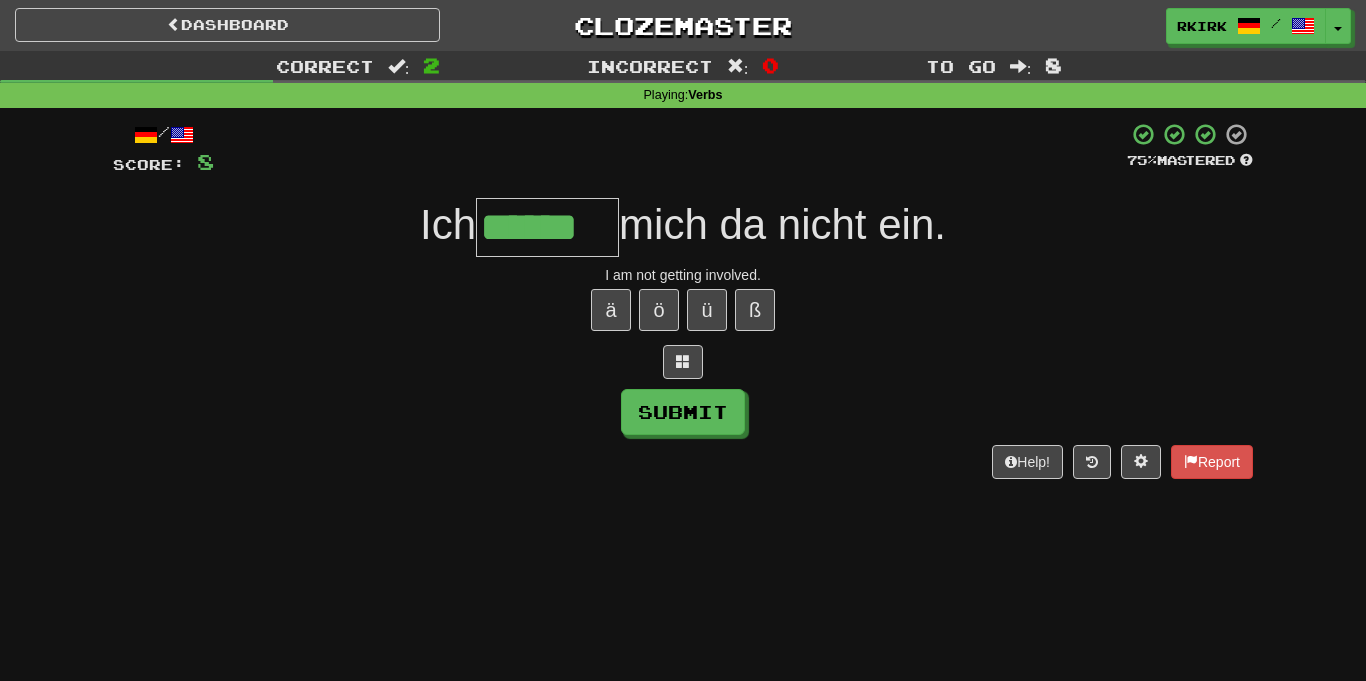 type on "******" 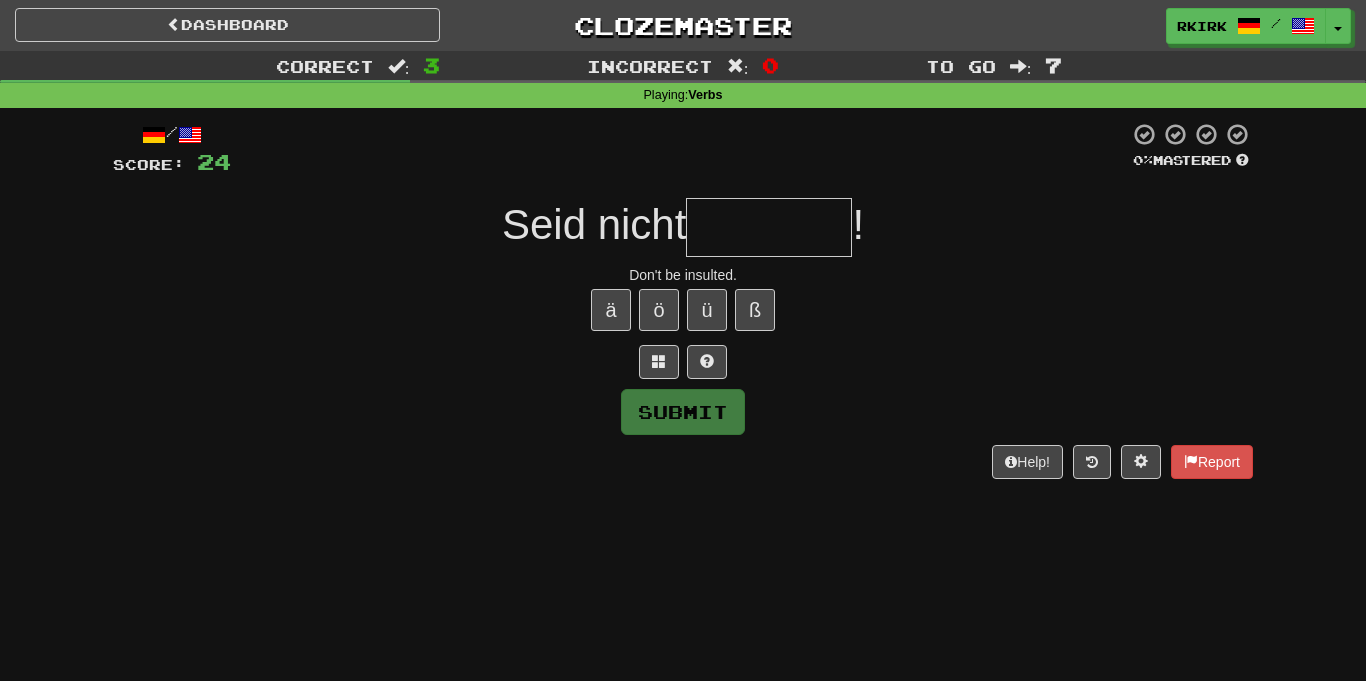type on "*" 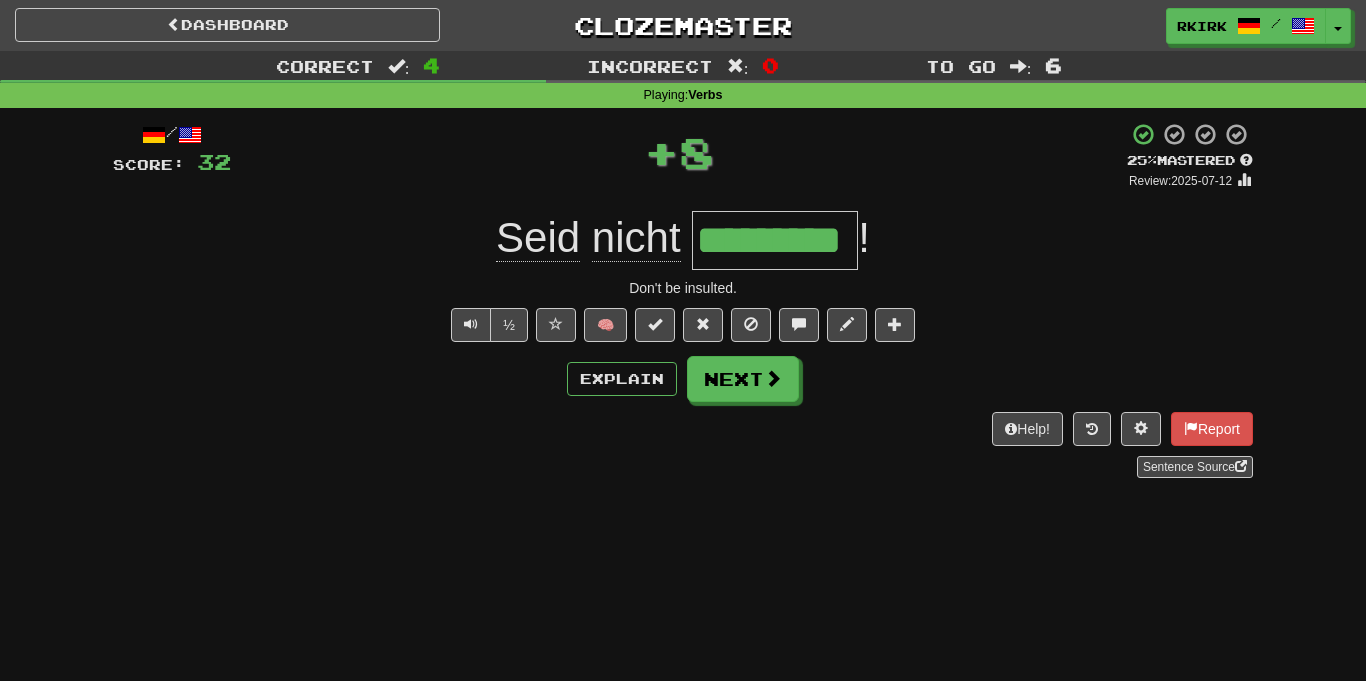 type on "*********" 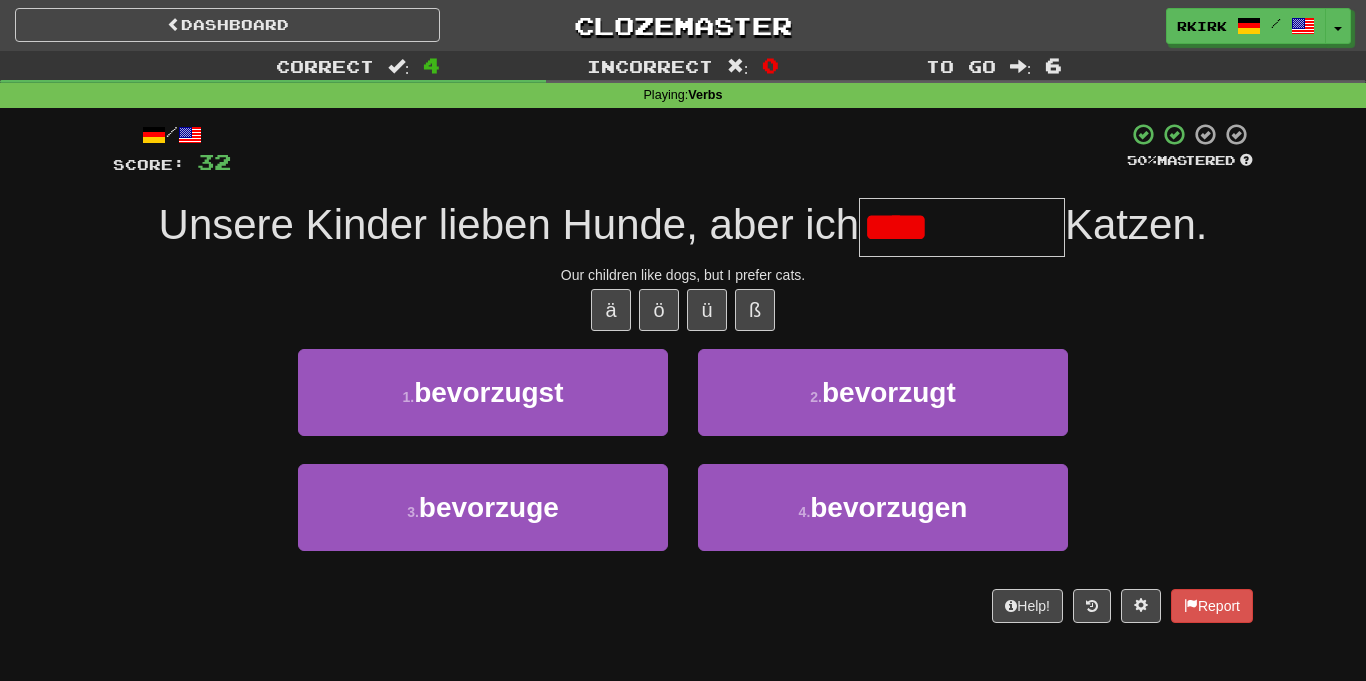 type on "*********" 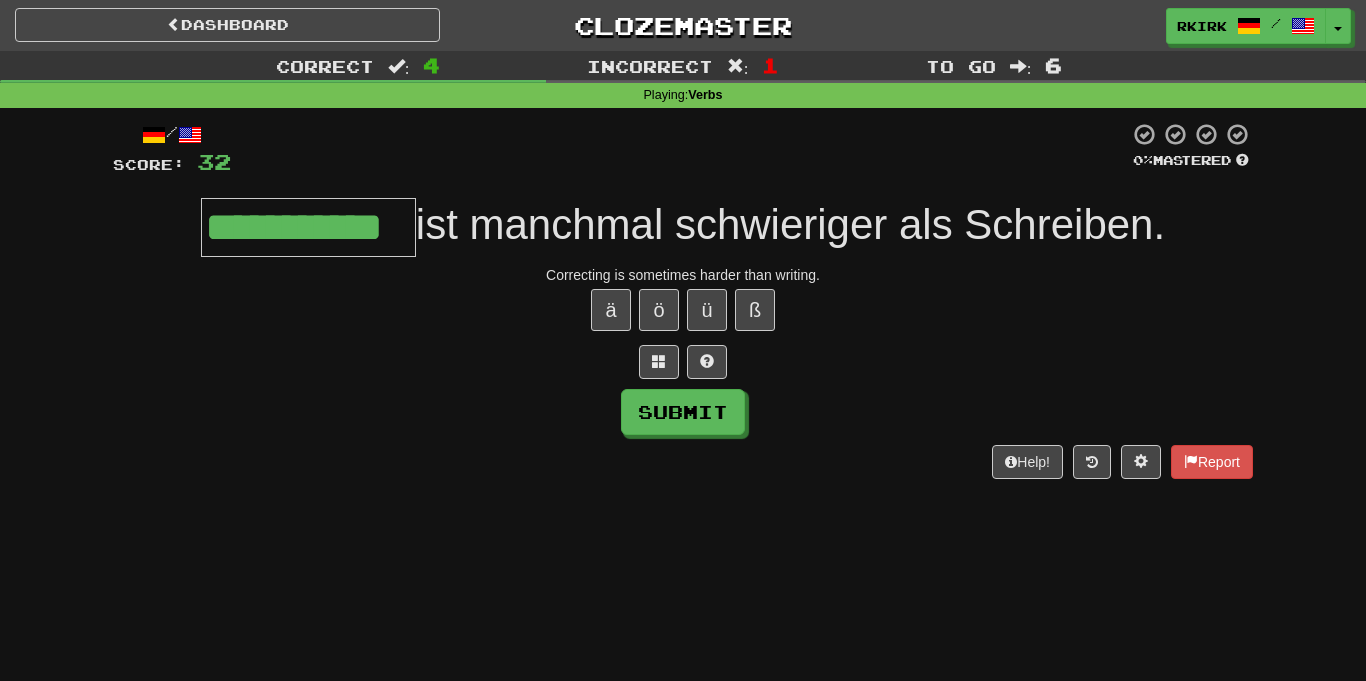 type on "**********" 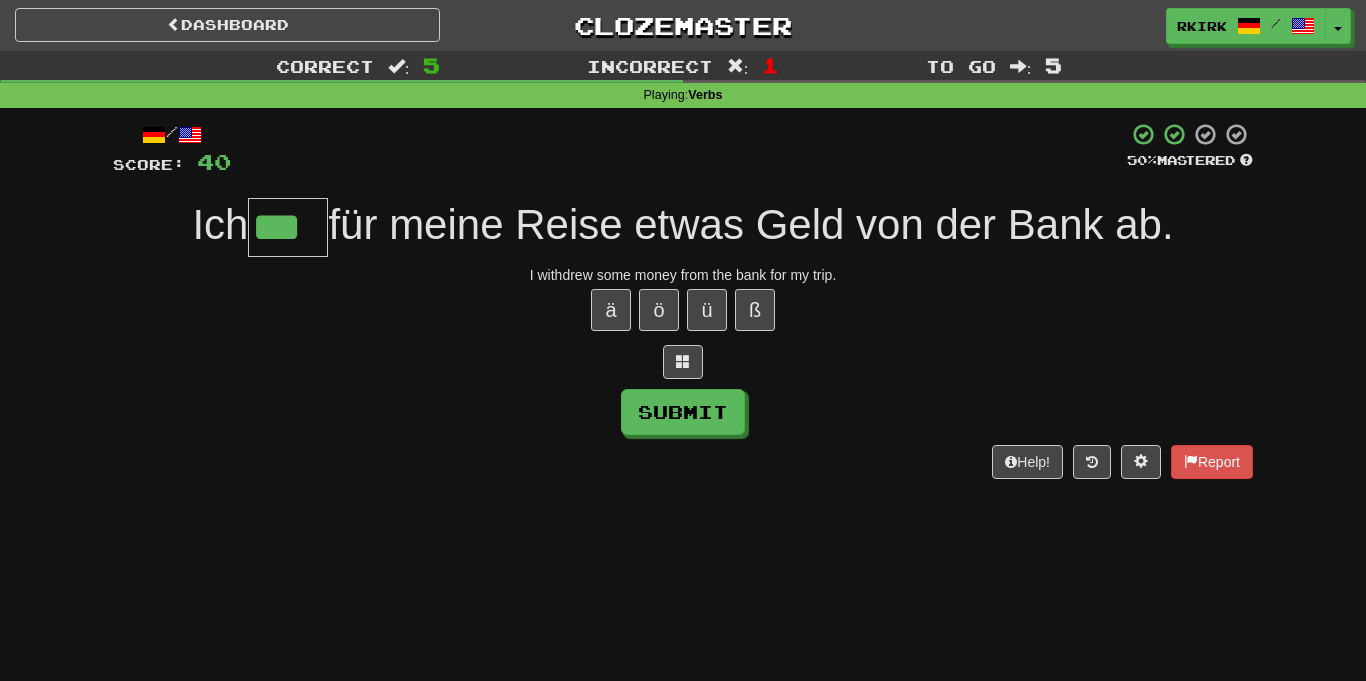 type on "***" 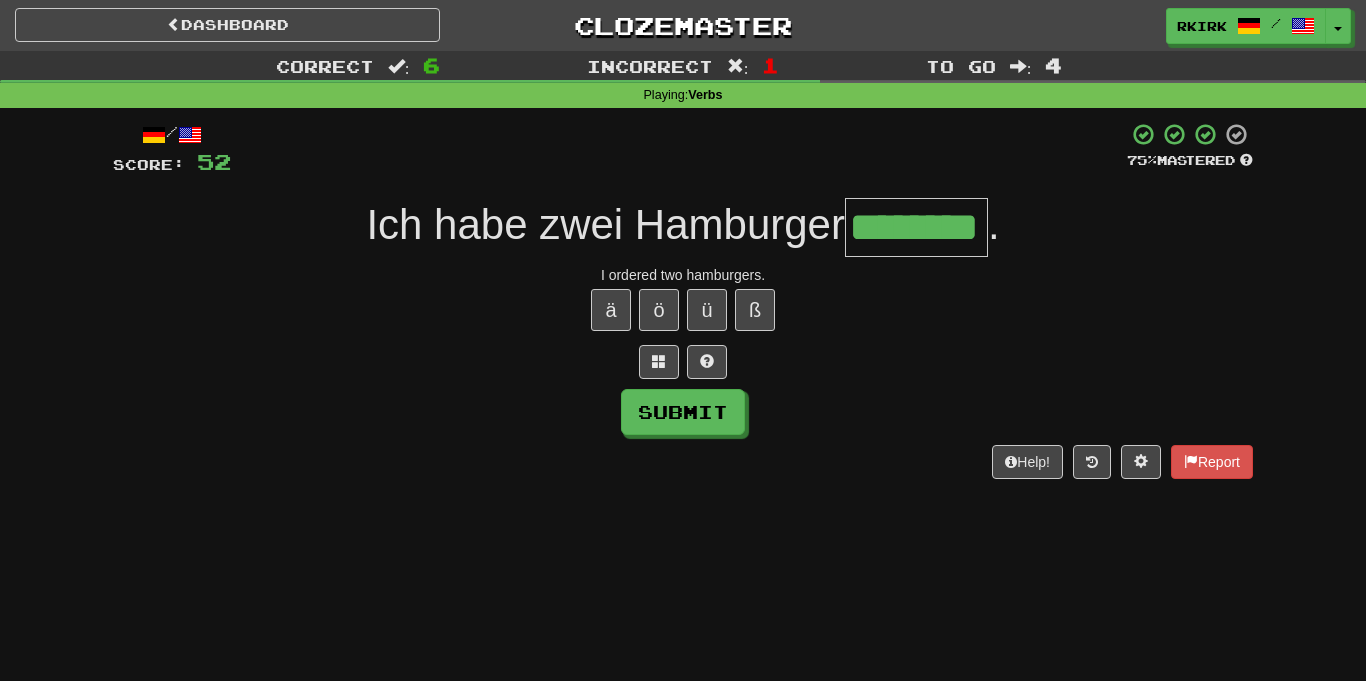 type on "********" 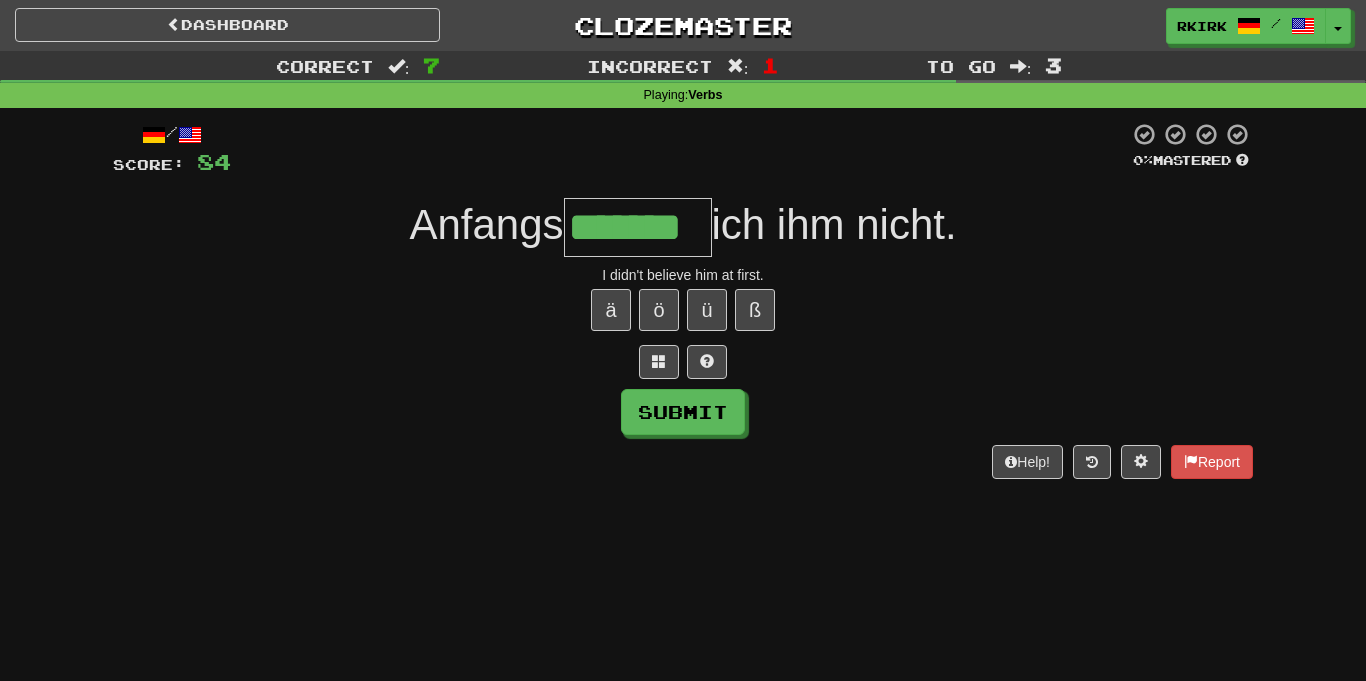 type on "*******" 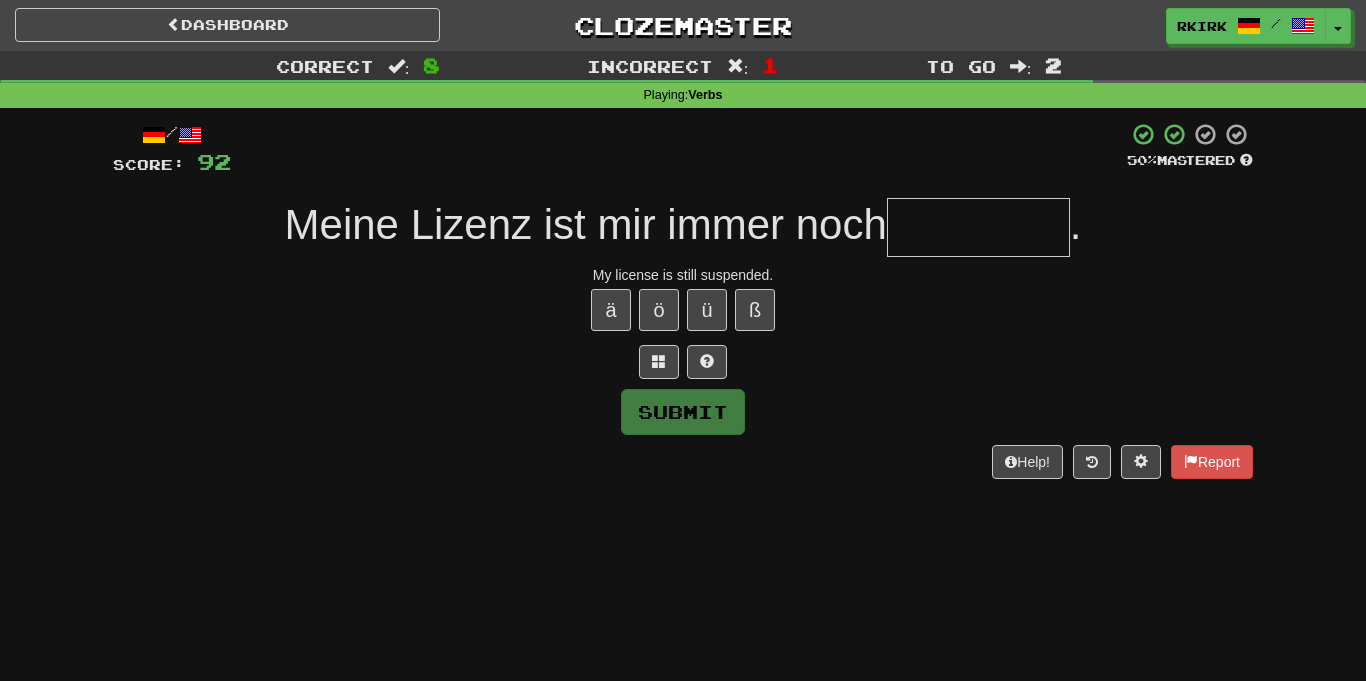type on "*" 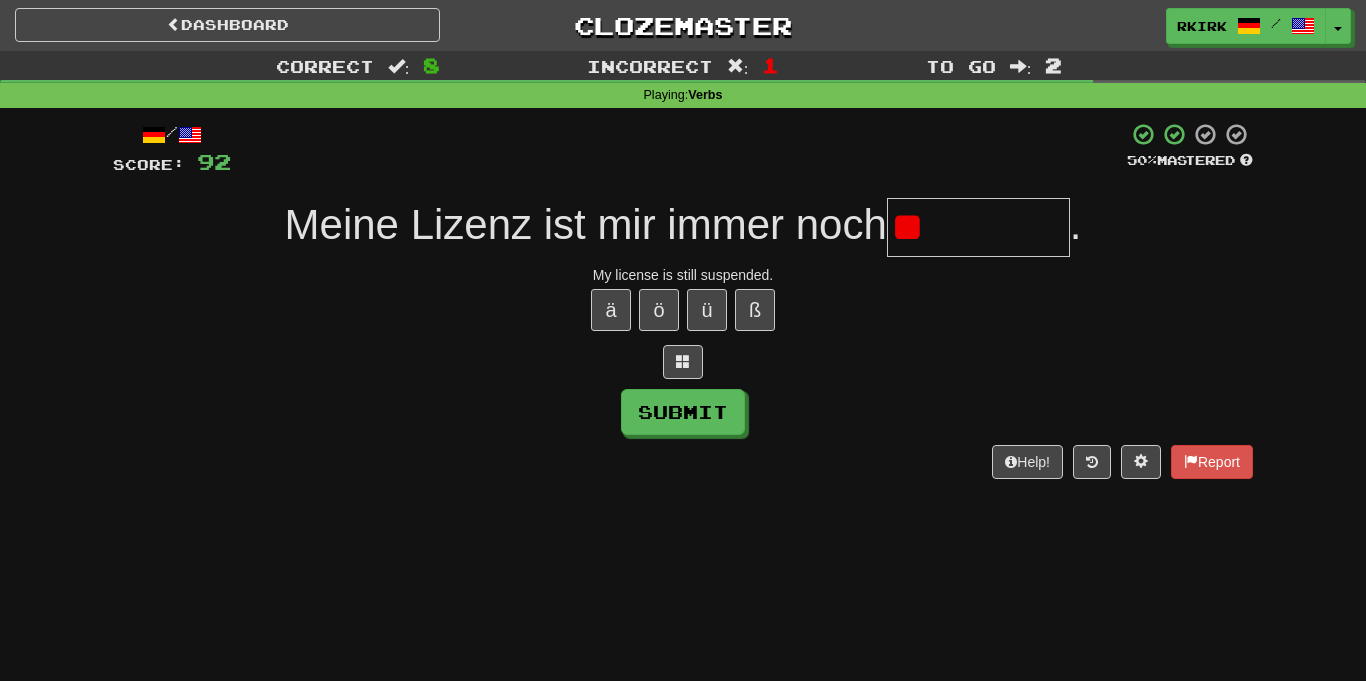 type on "********" 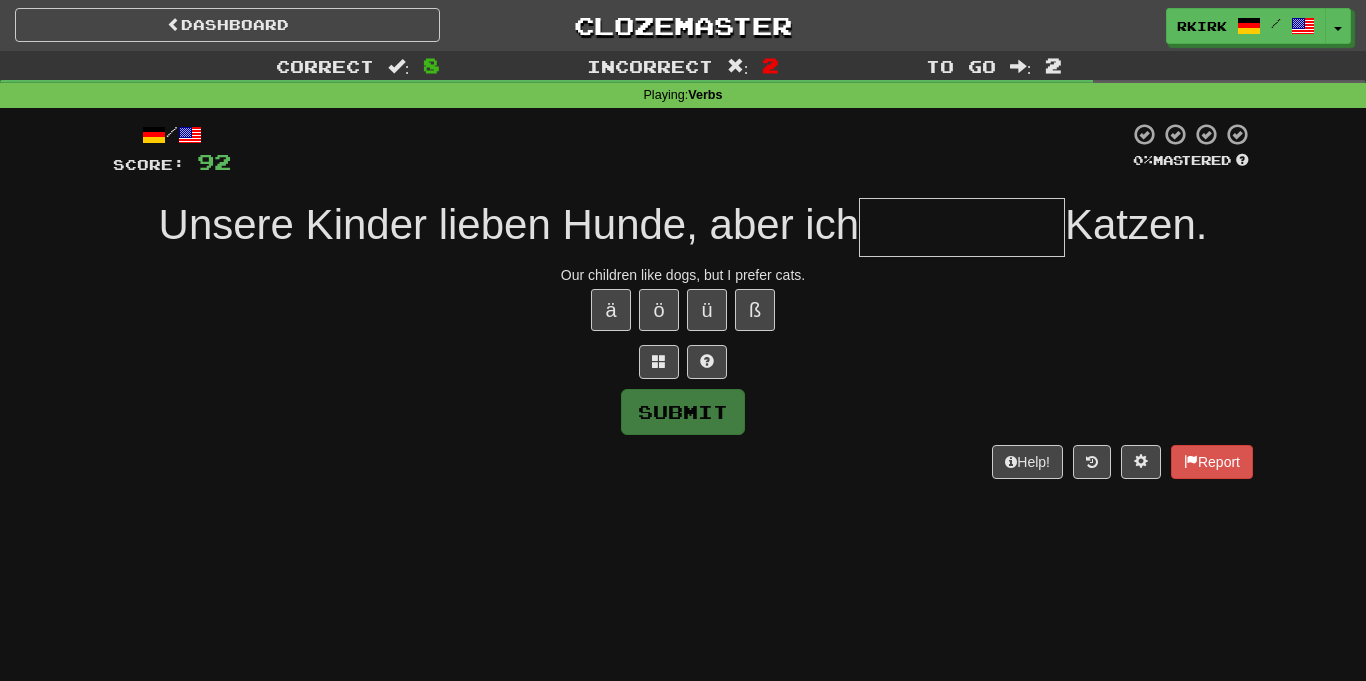 type on "*" 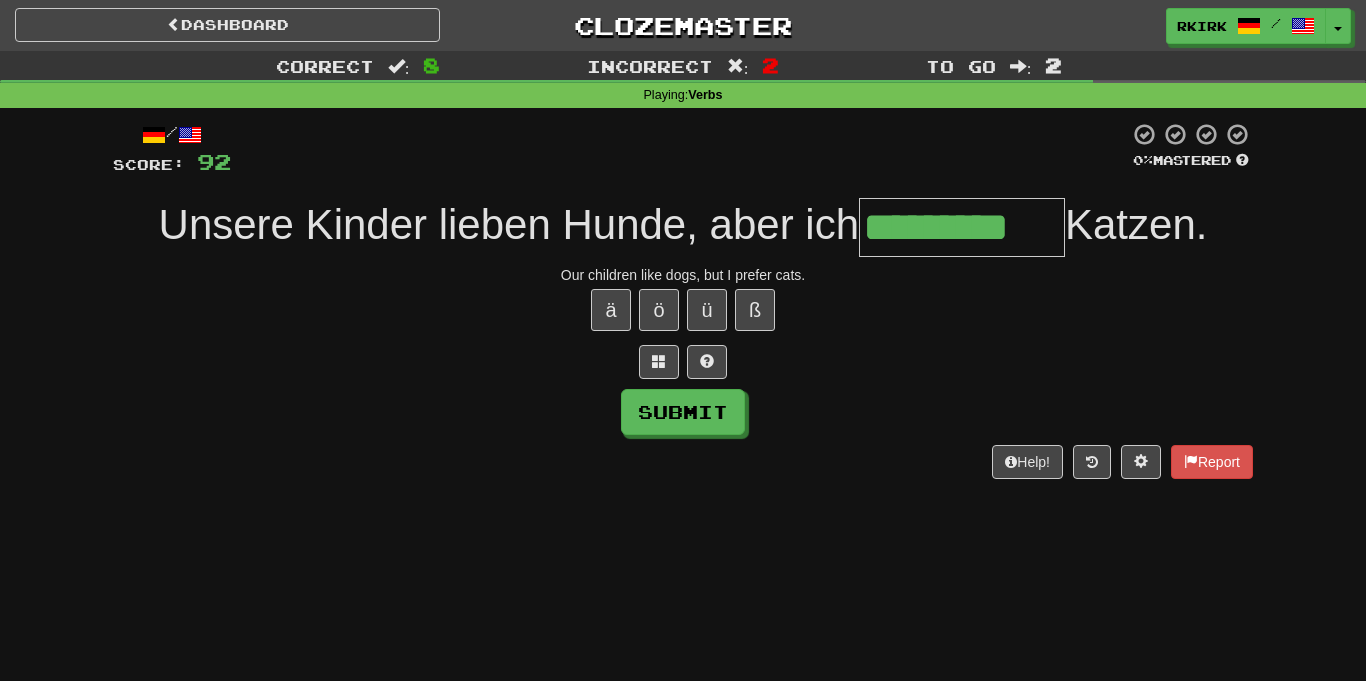 type on "*********" 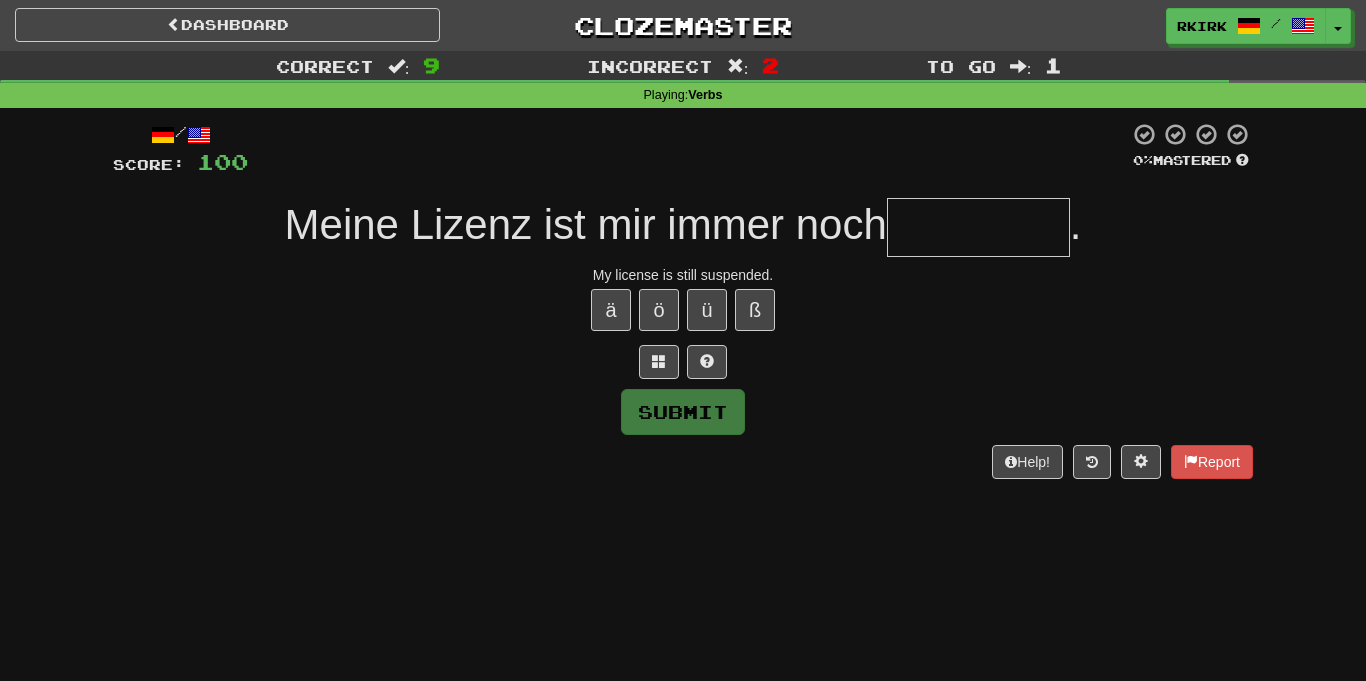 type on "*" 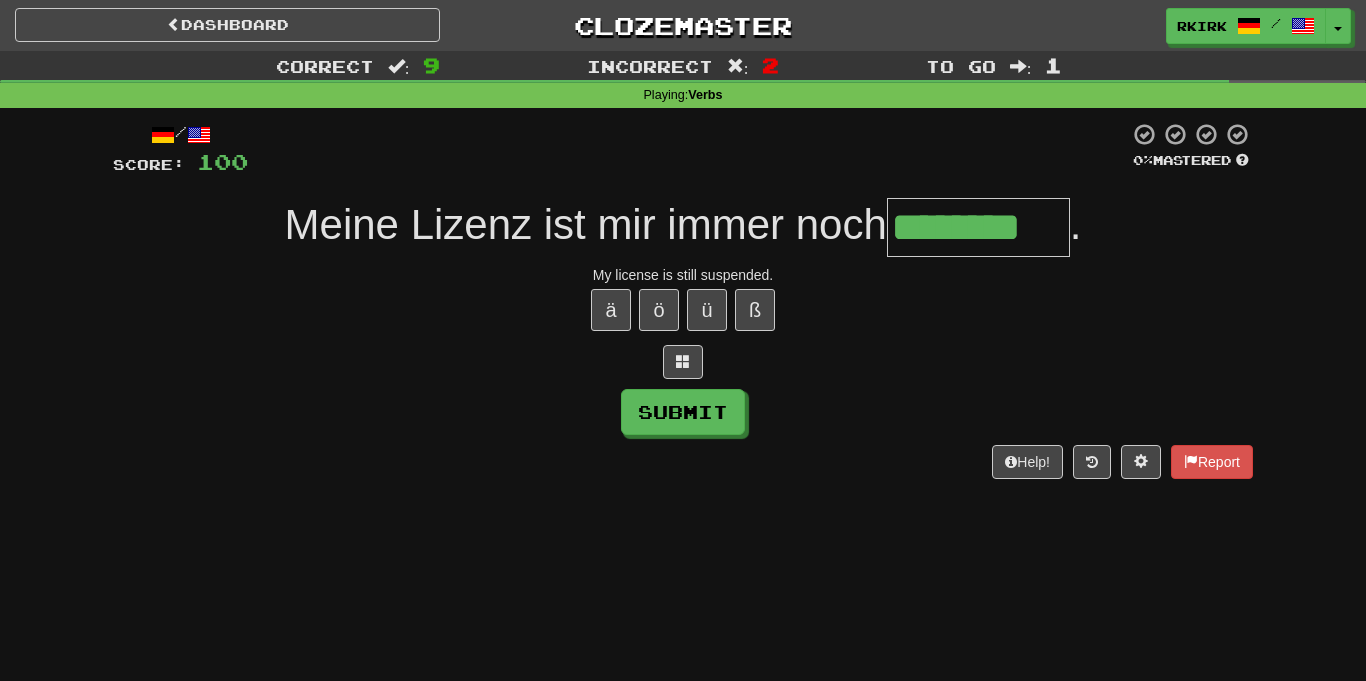 type on "********" 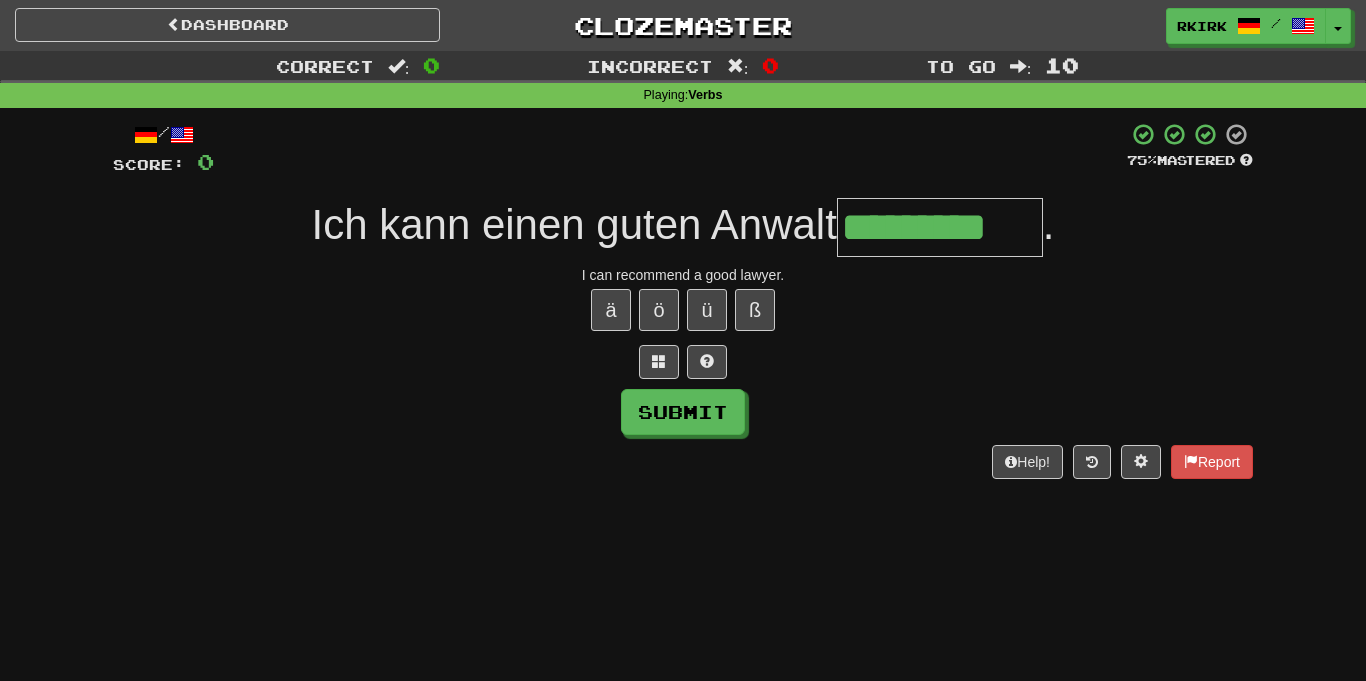type on "*********" 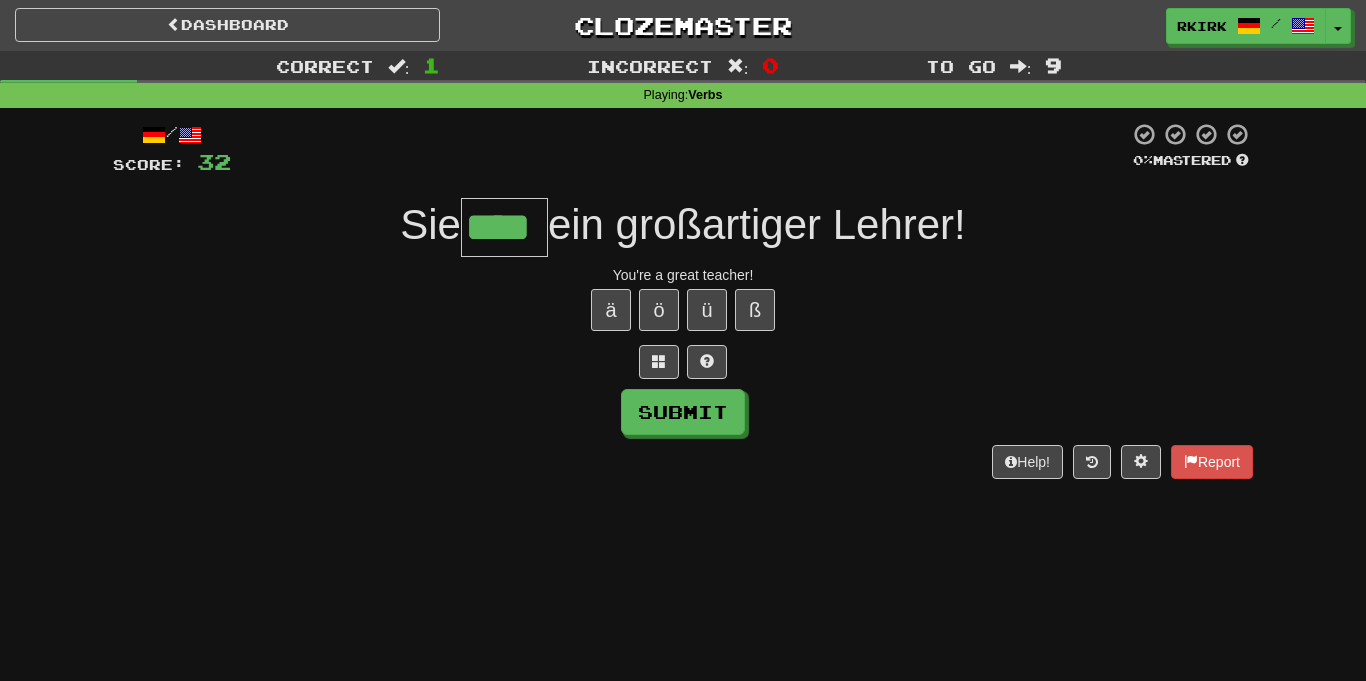 type on "****" 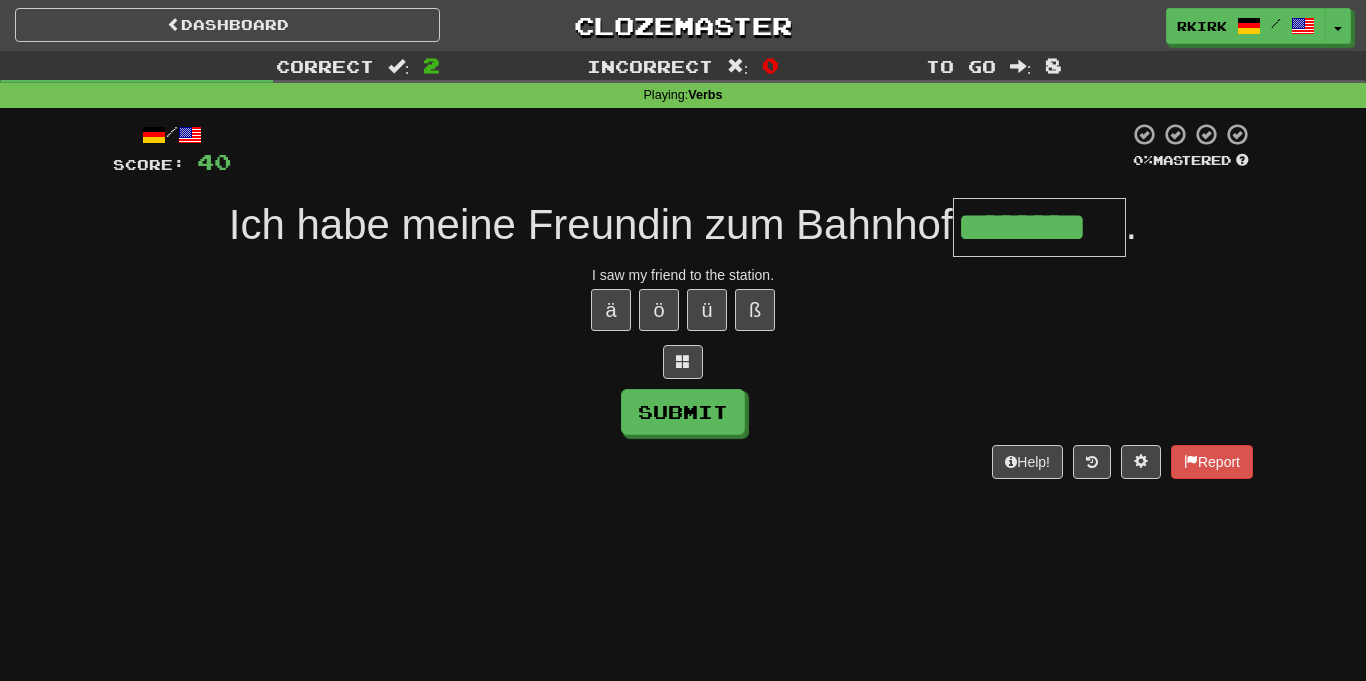 type on "********" 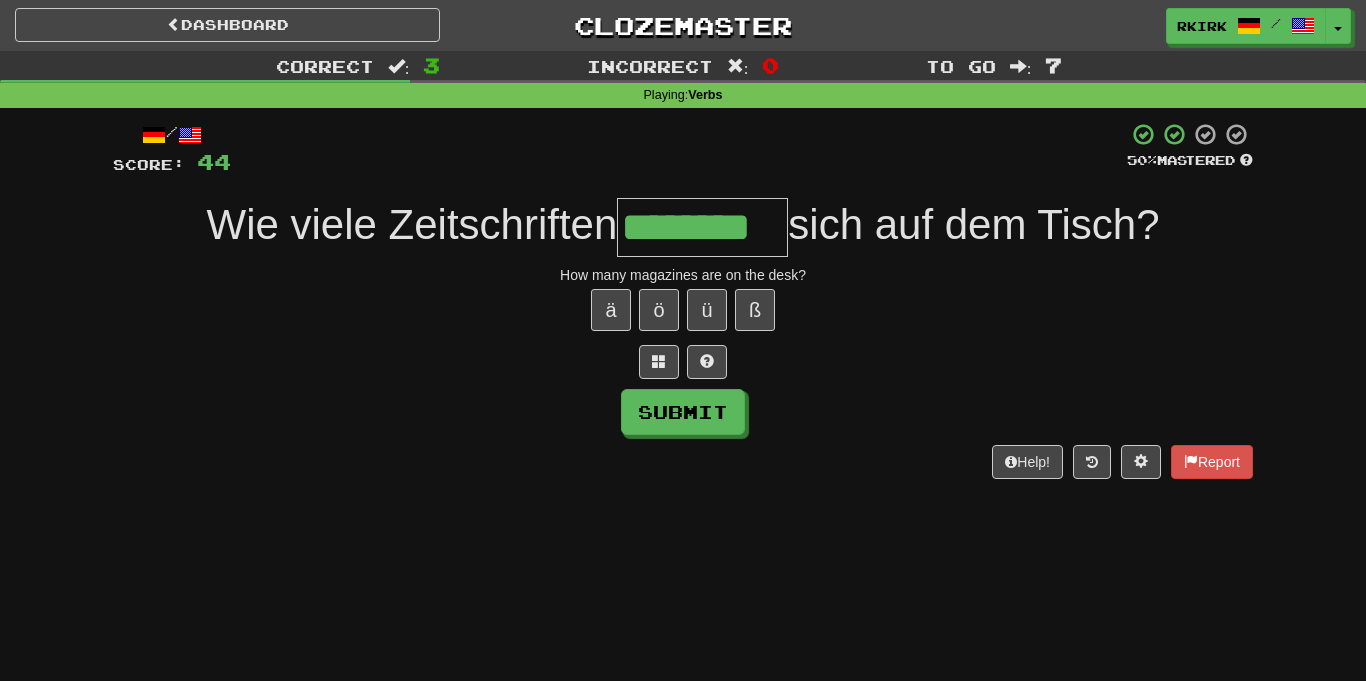 type on "********" 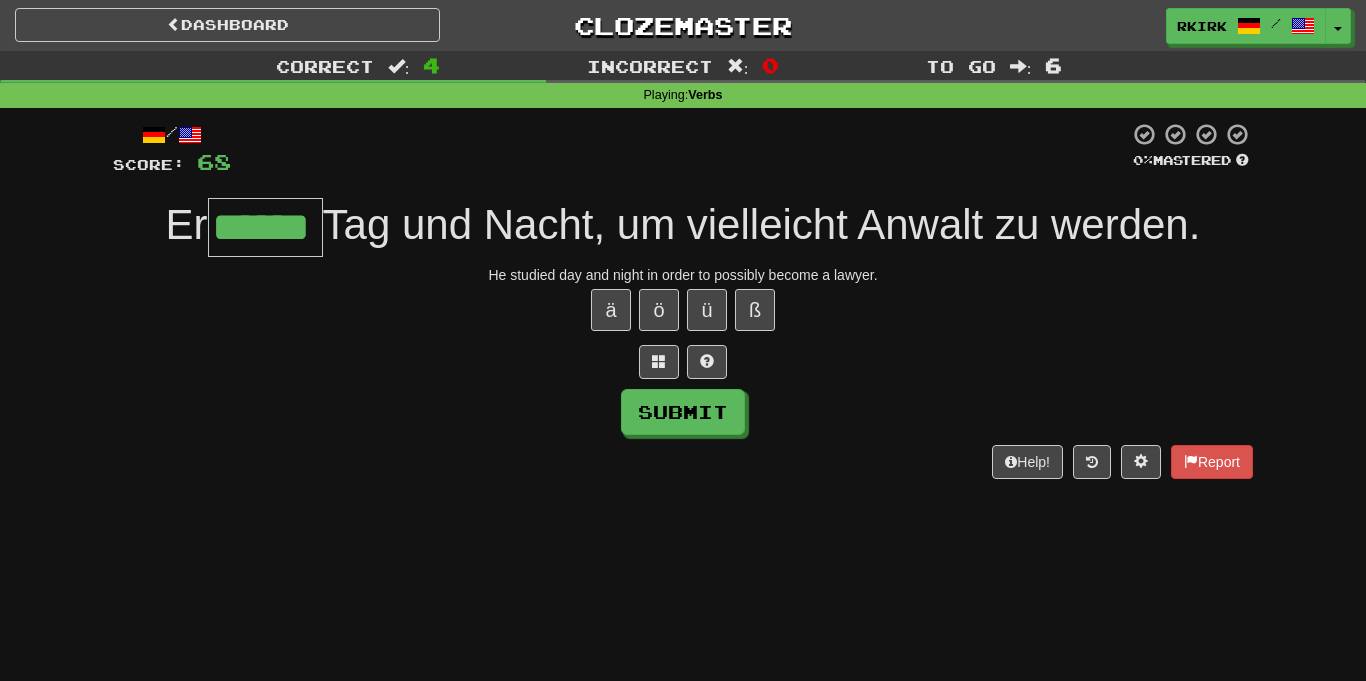type on "******" 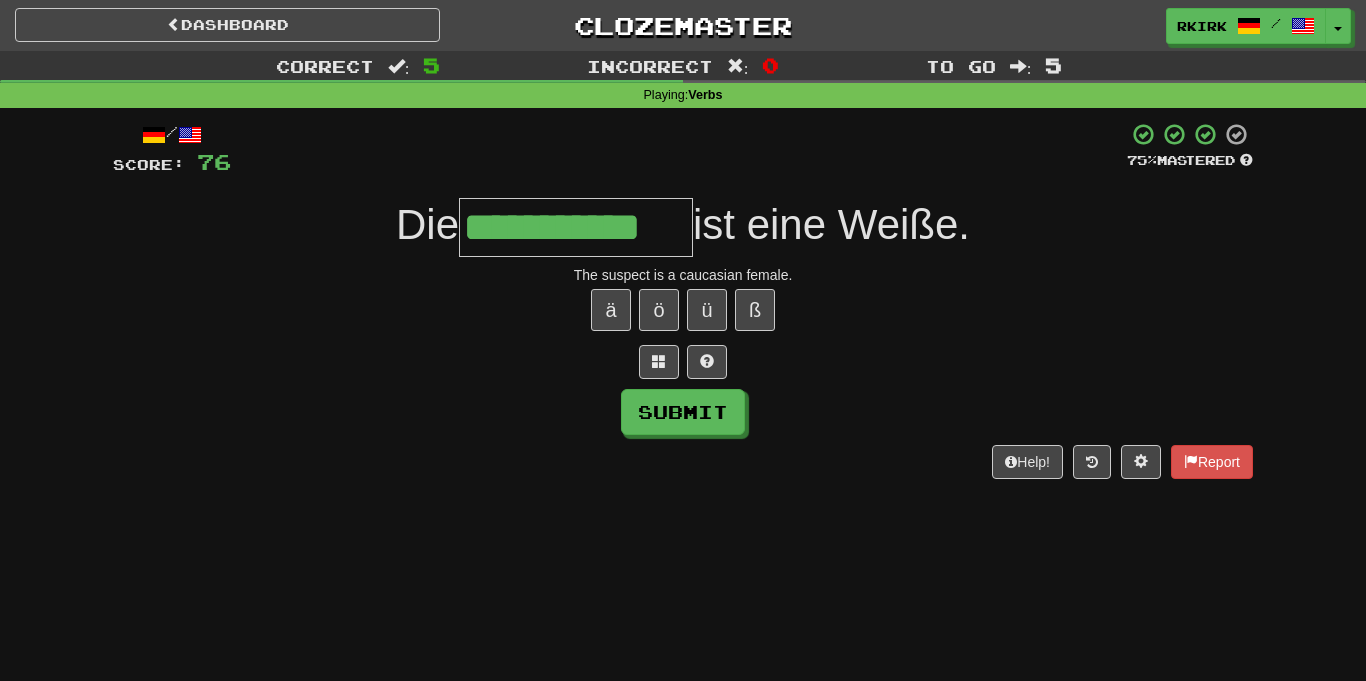 type on "**********" 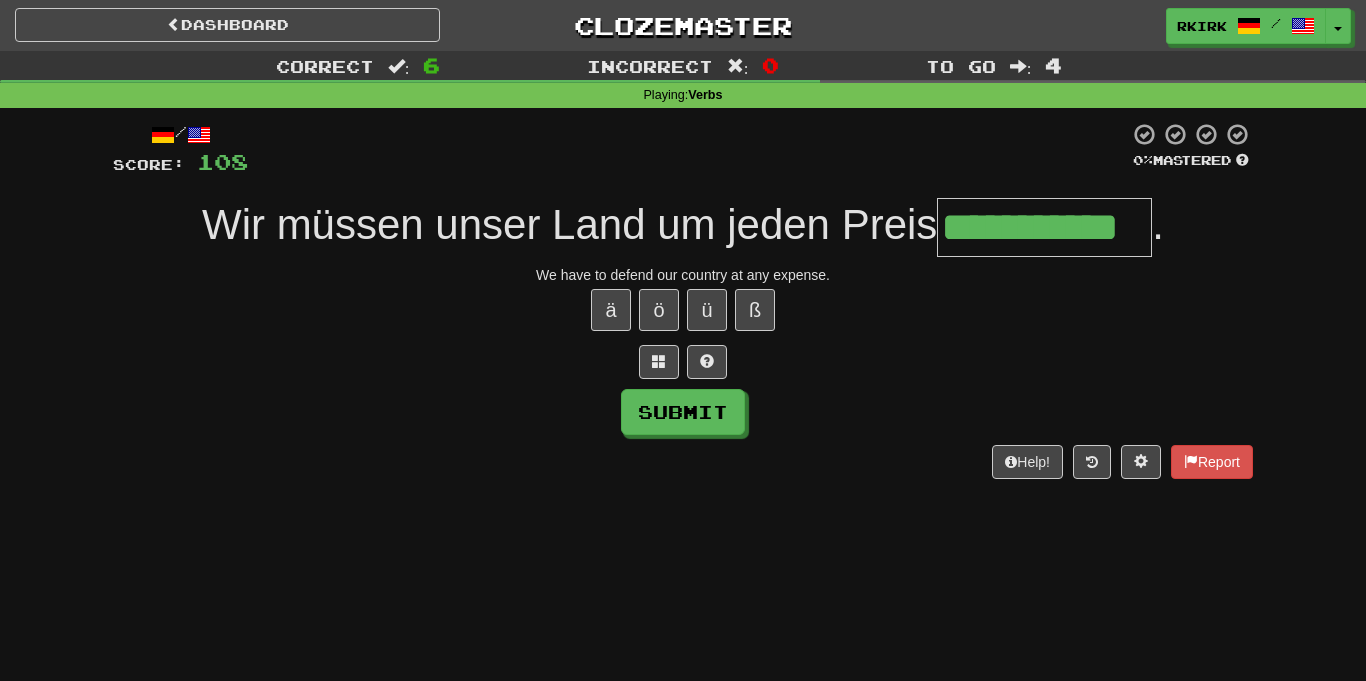 type on "**********" 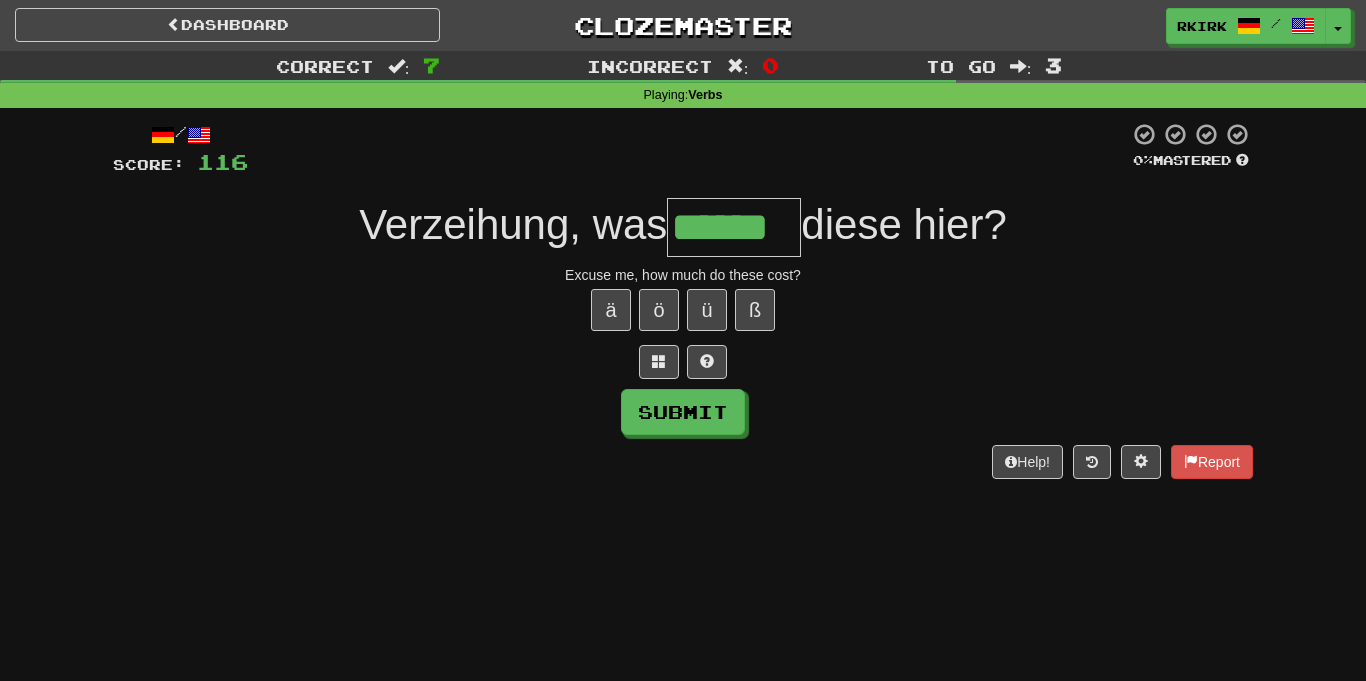 type on "******" 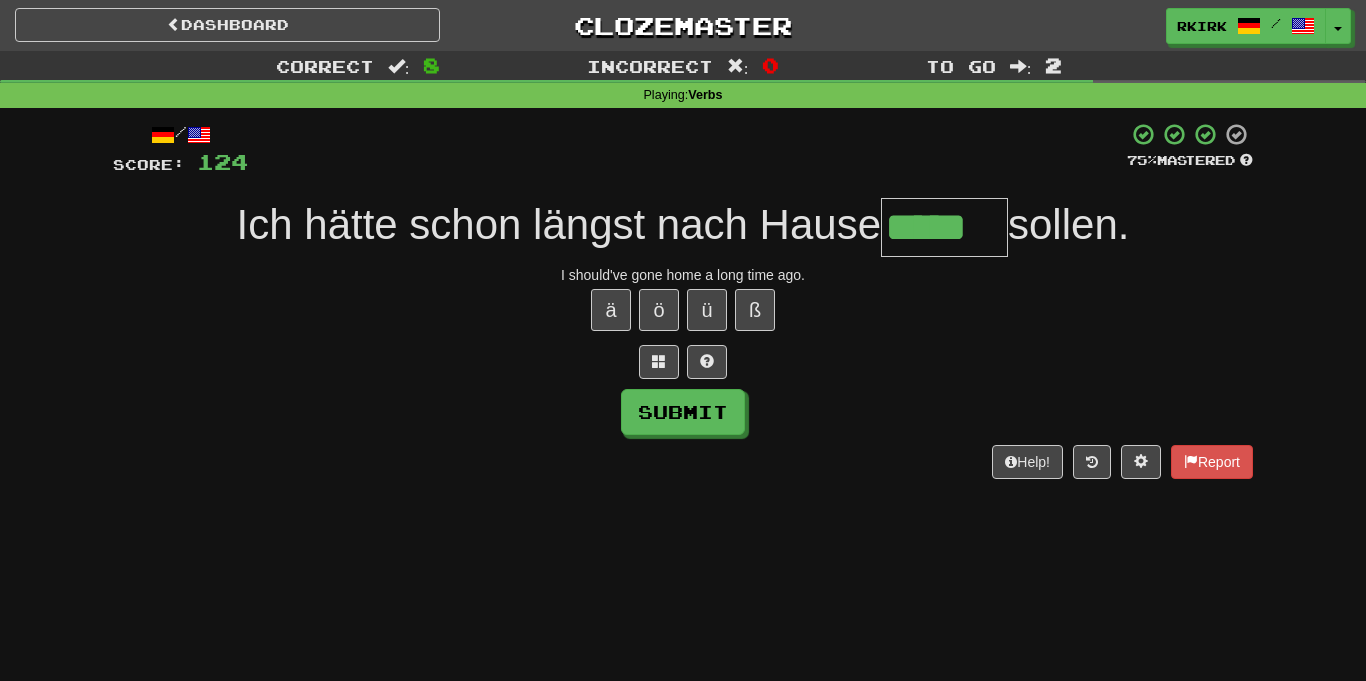 type on "*****" 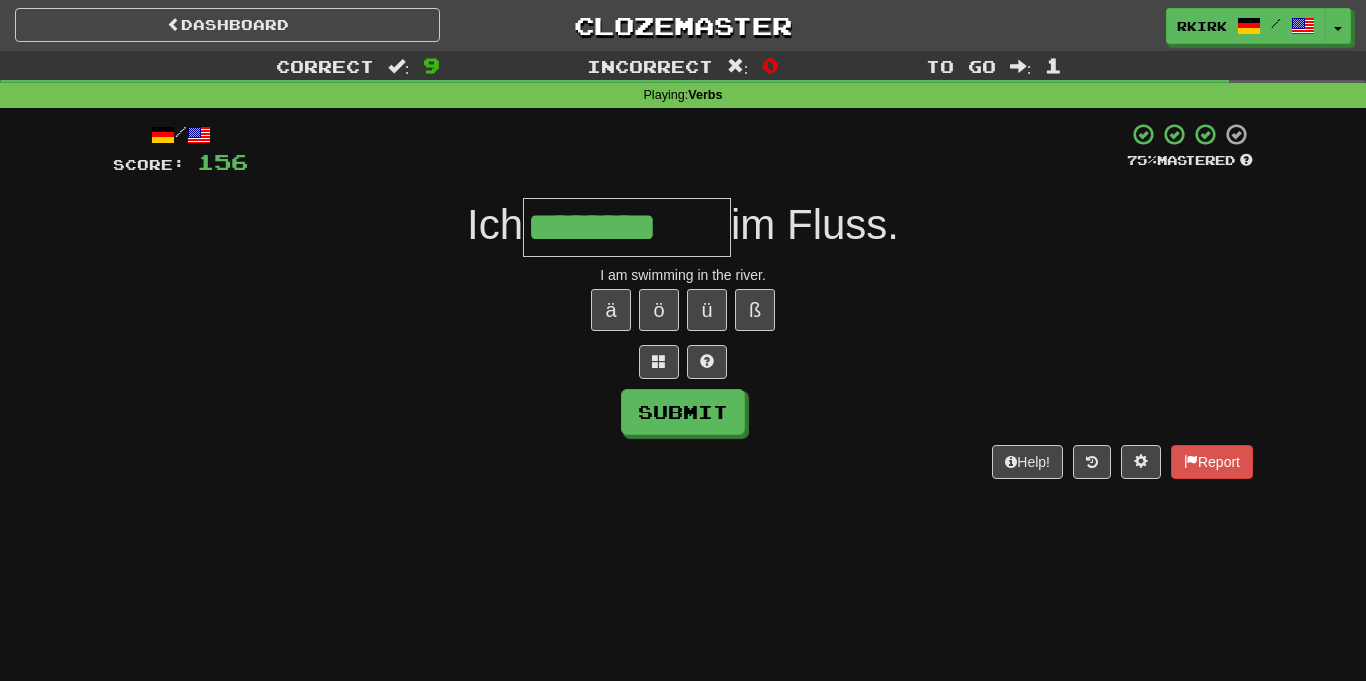 type on "********" 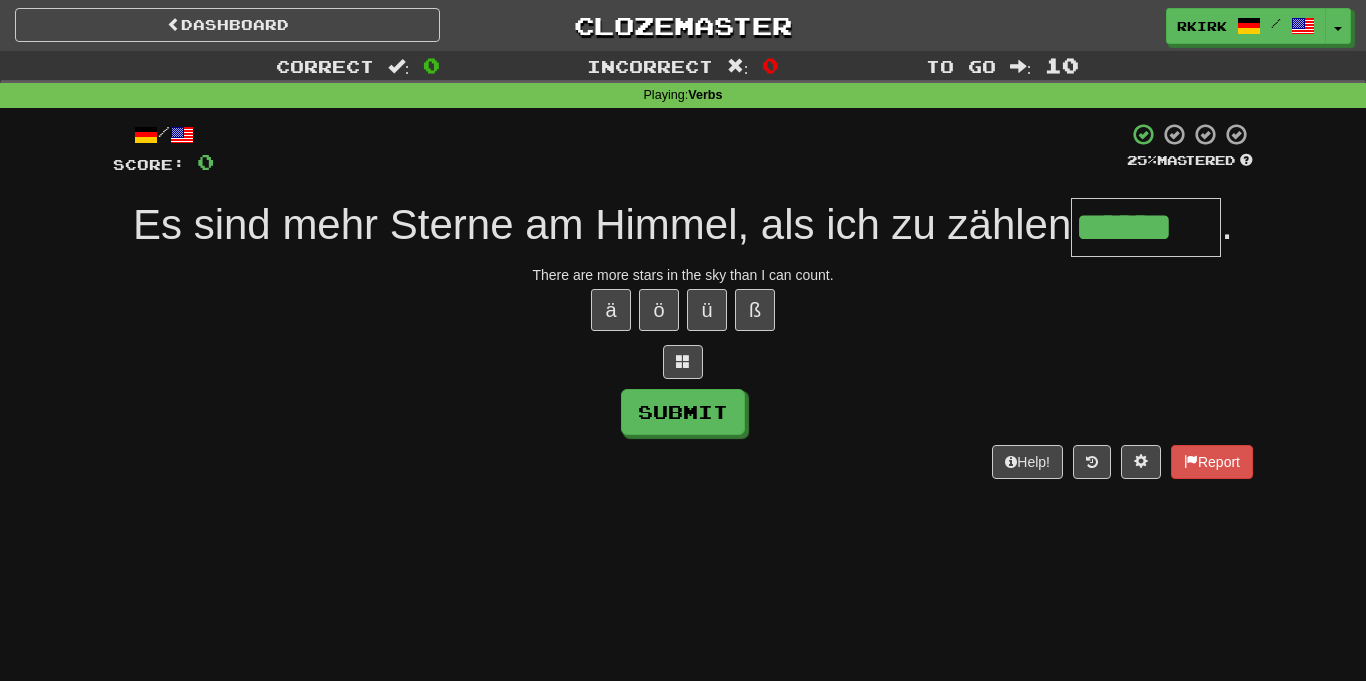 type on "******" 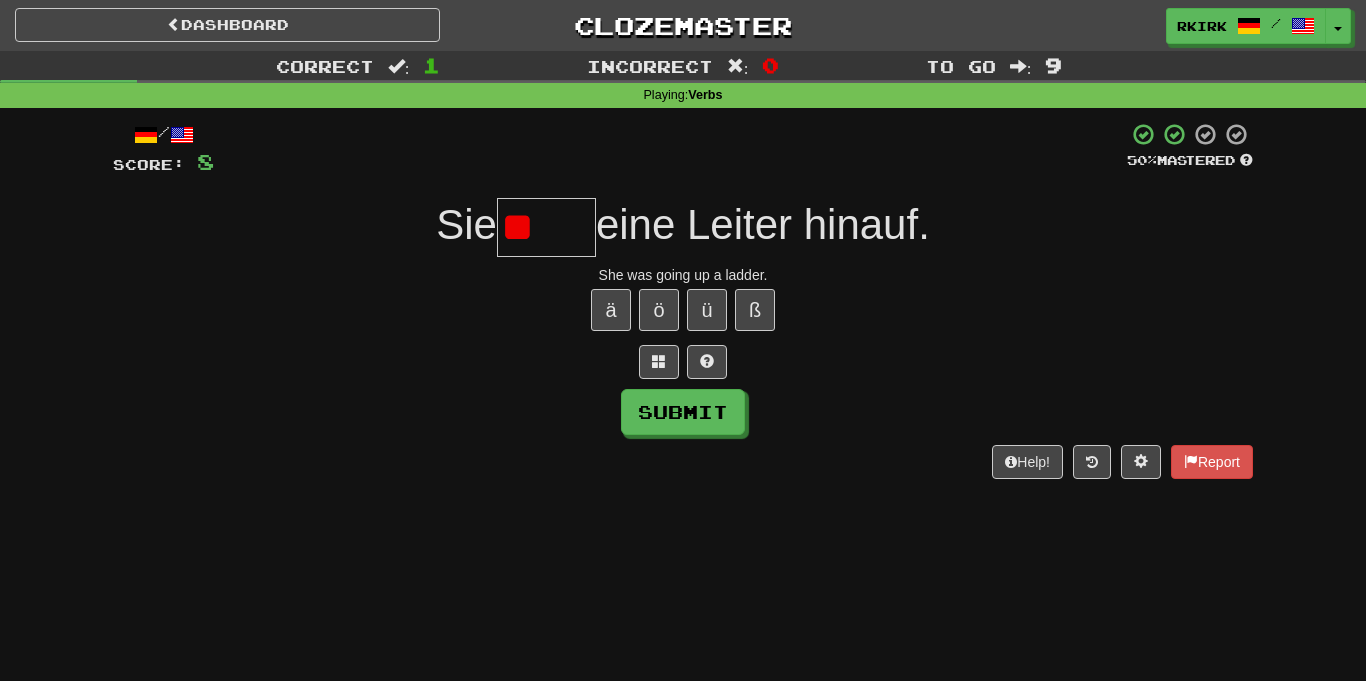 type on "*" 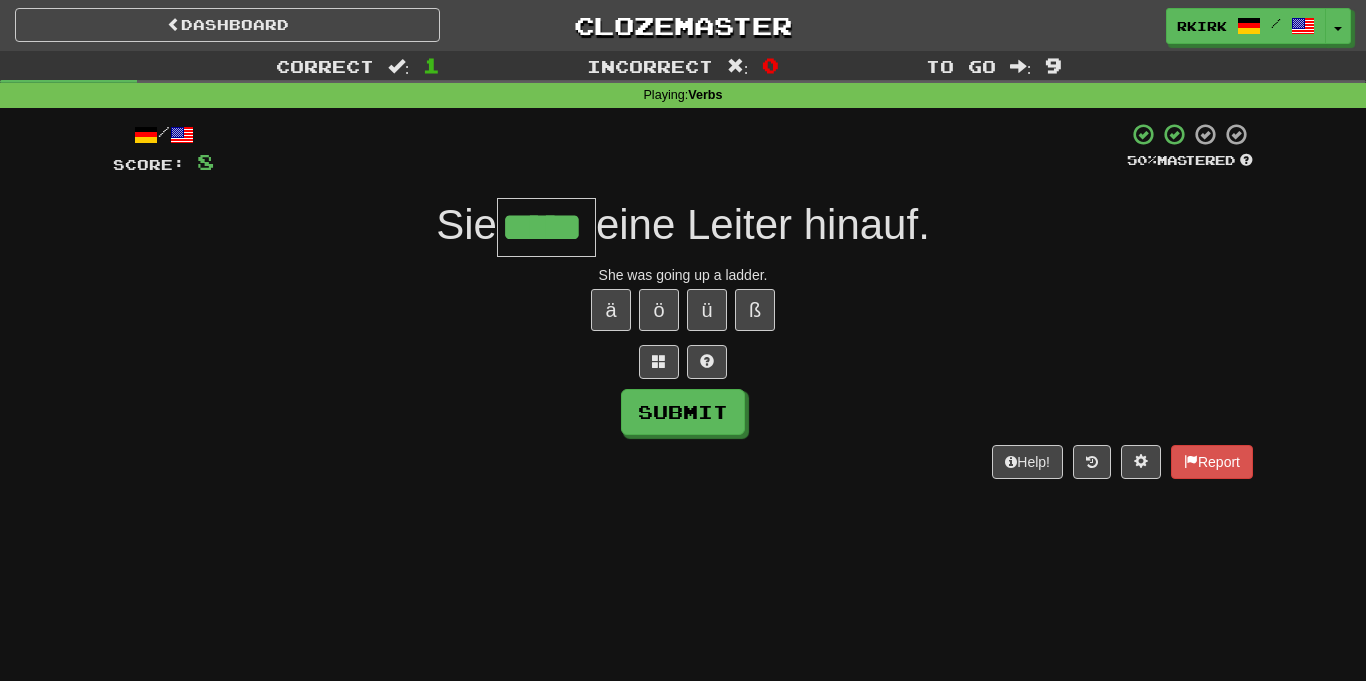 type on "*****" 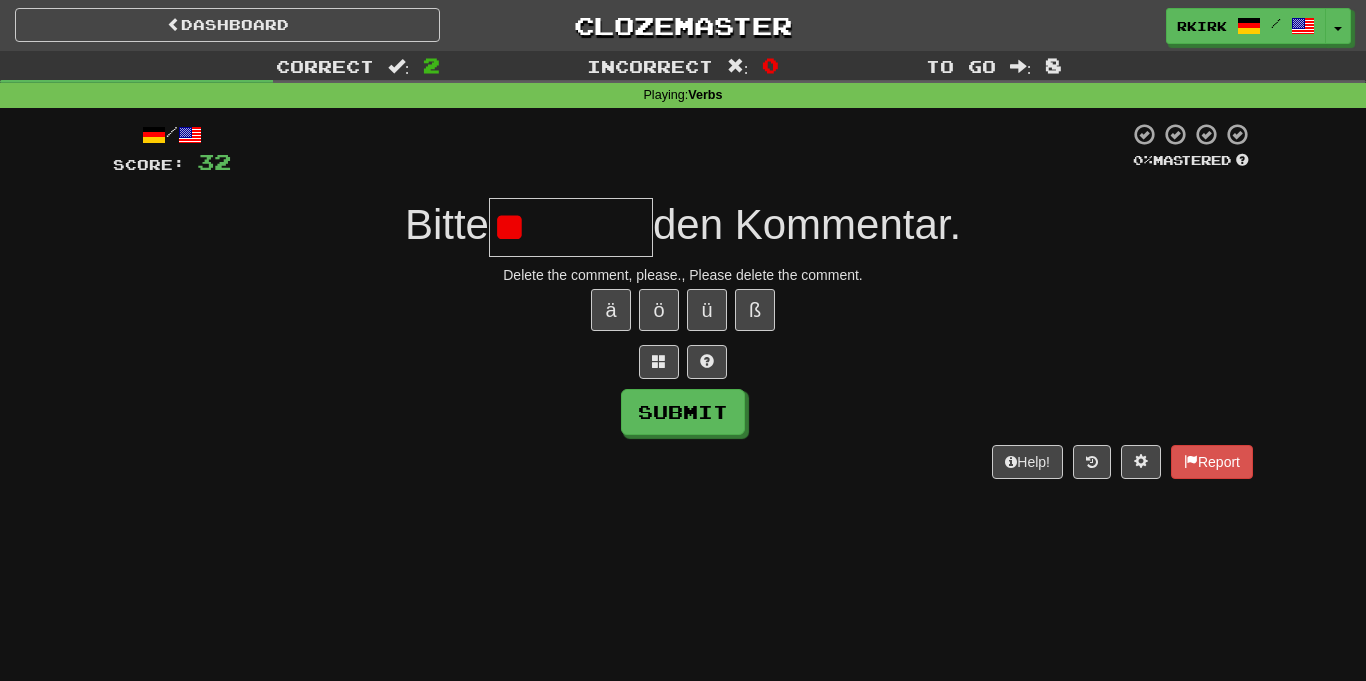 type on "*" 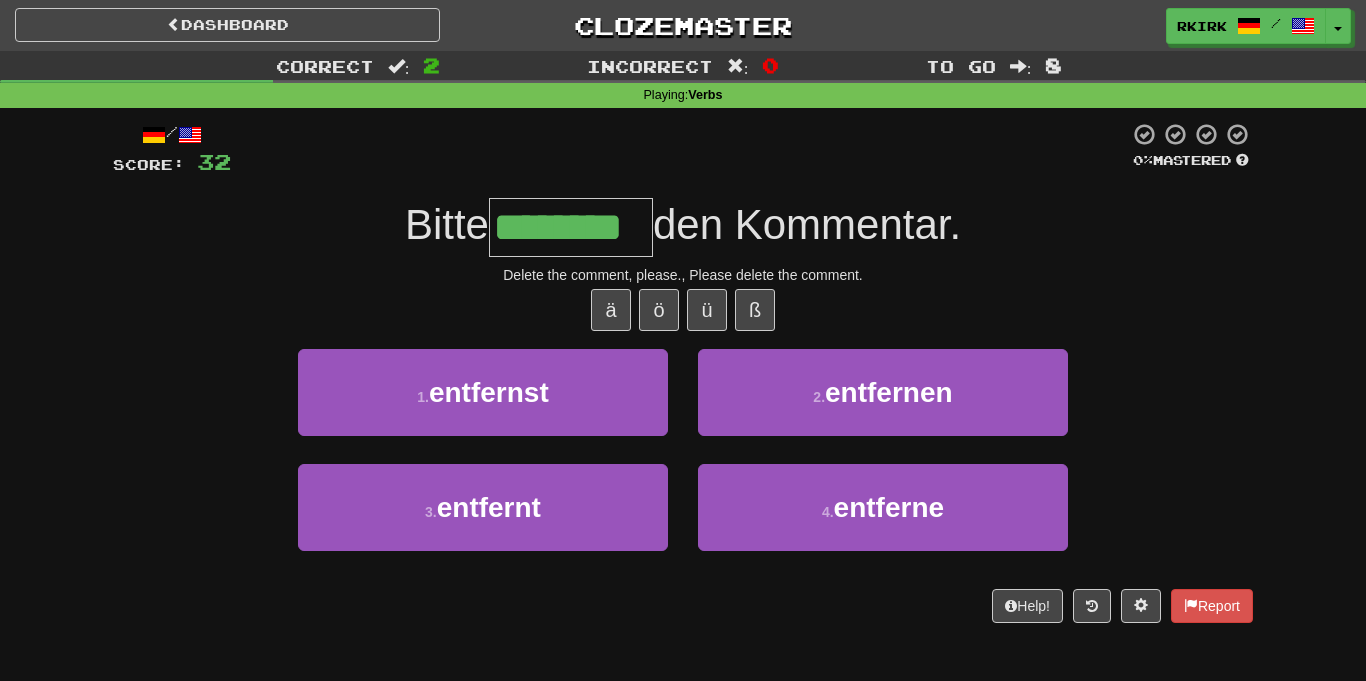 type on "********" 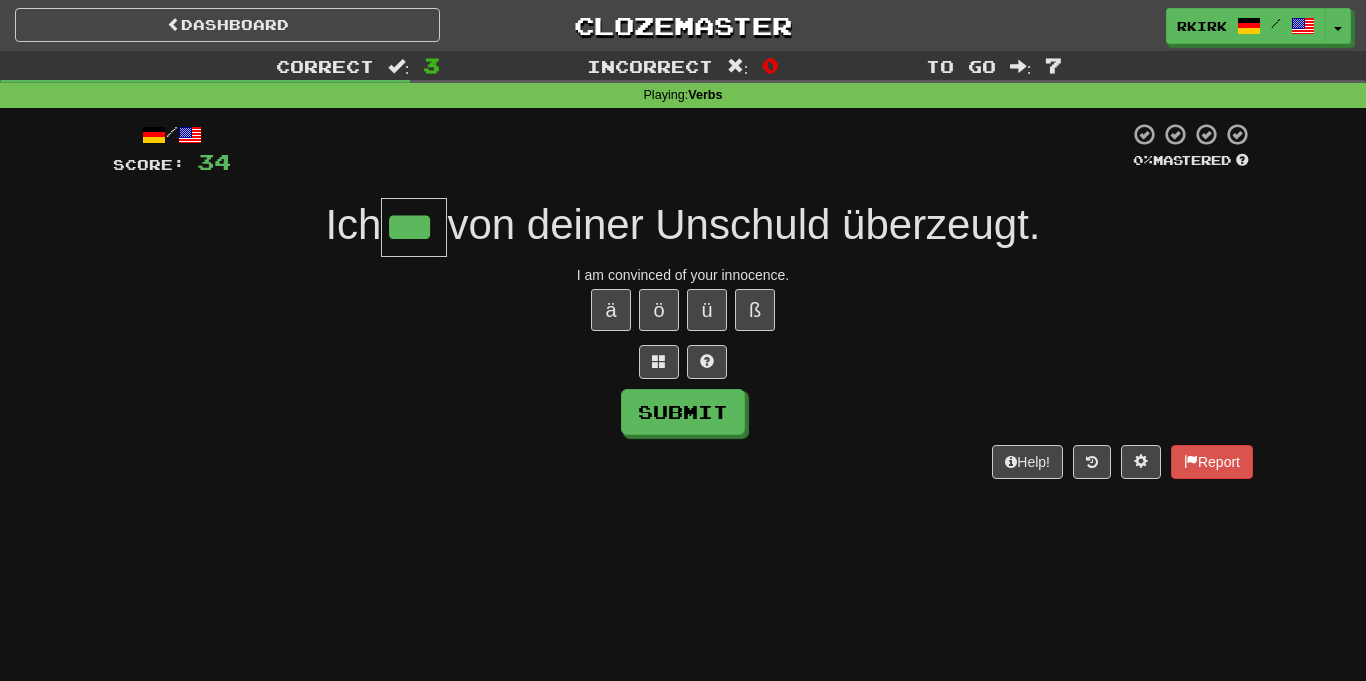 type on "***" 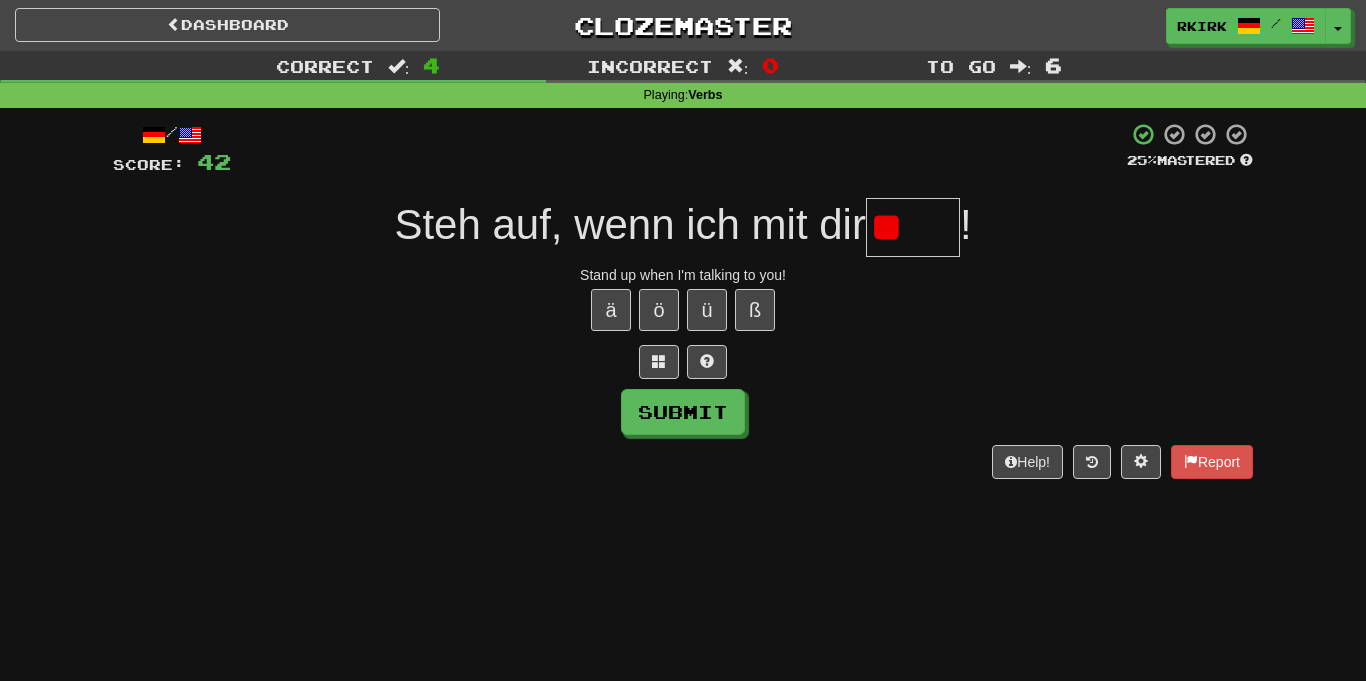 type on "*" 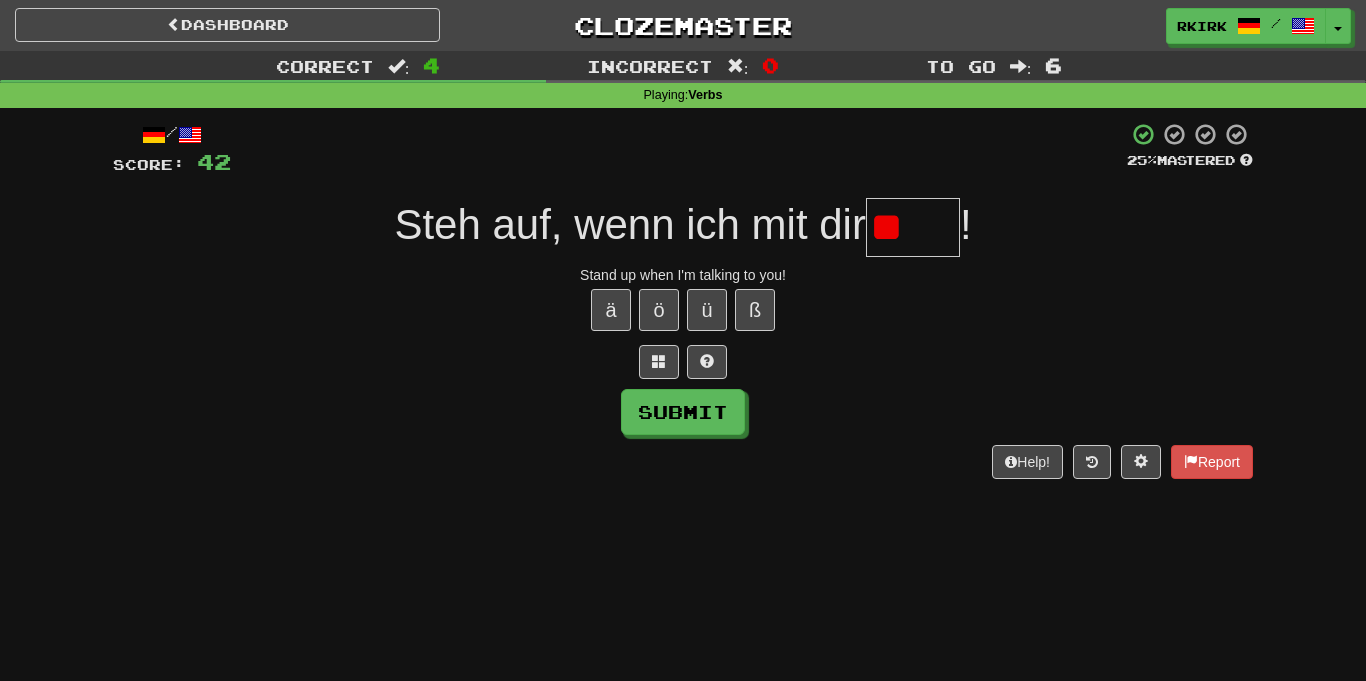 type on "*" 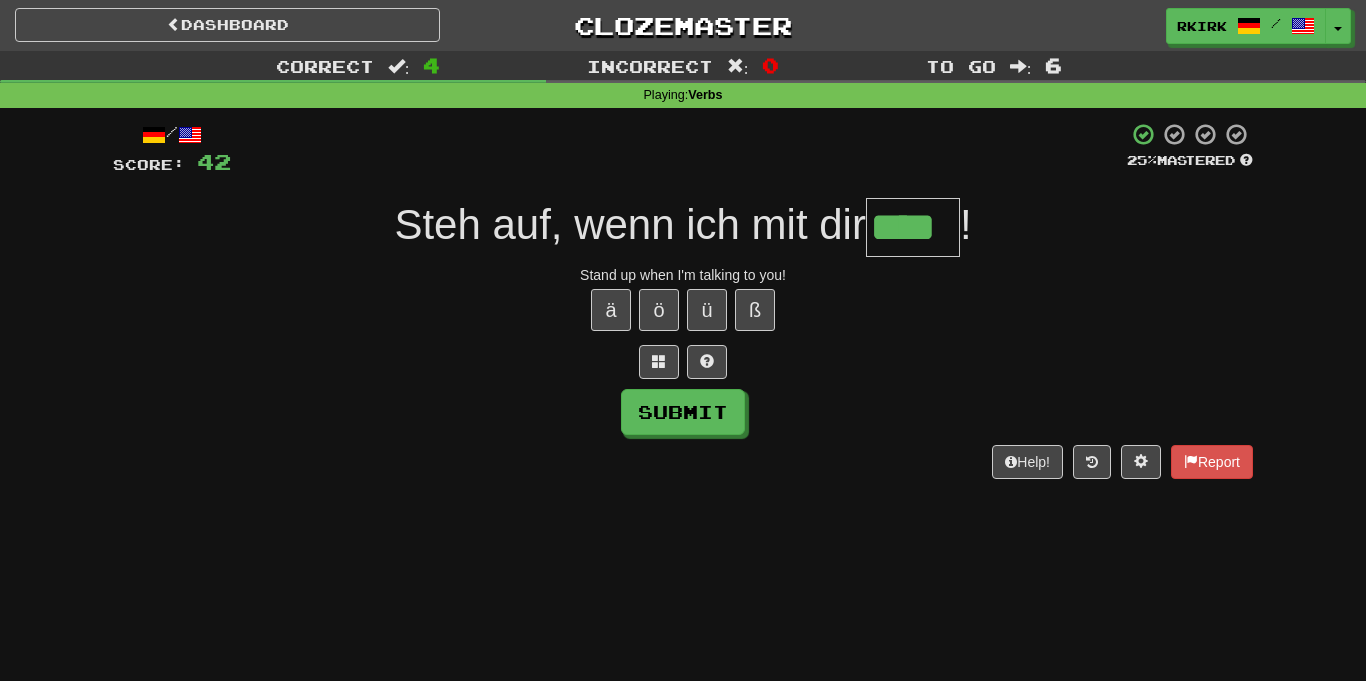 type on "****" 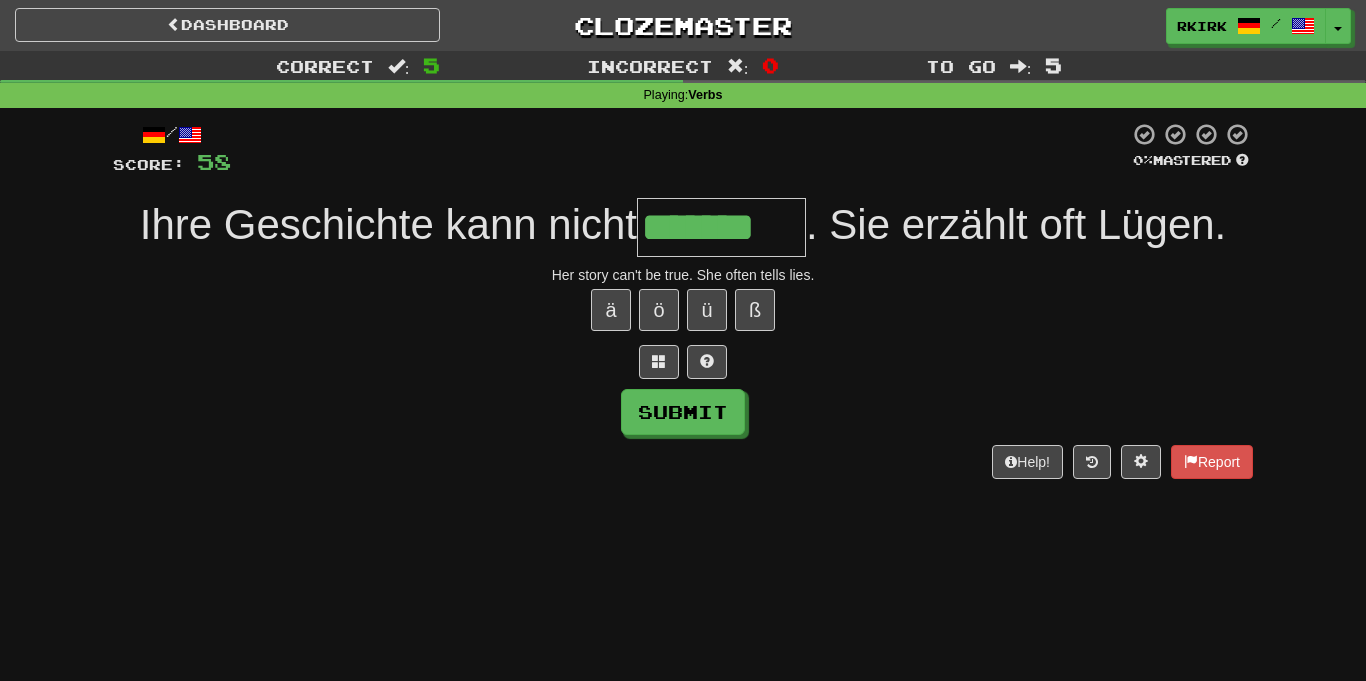type on "*******" 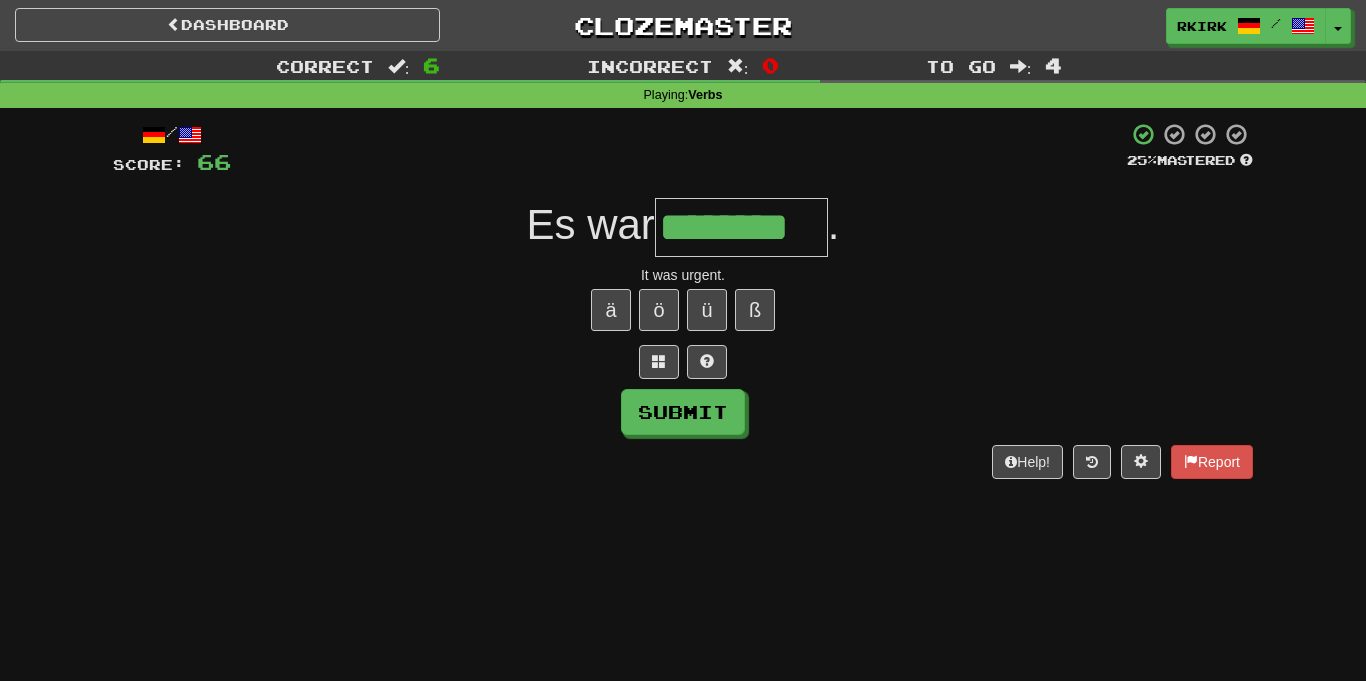type on "********" 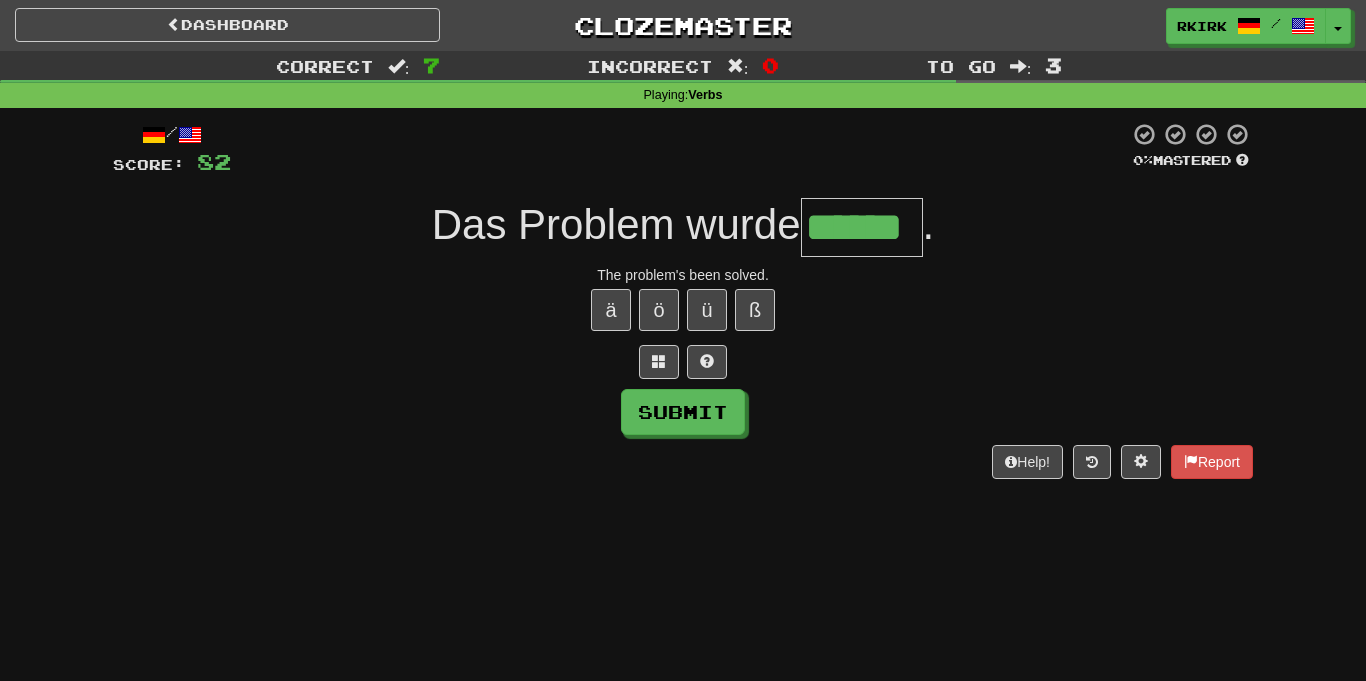 type on "******" 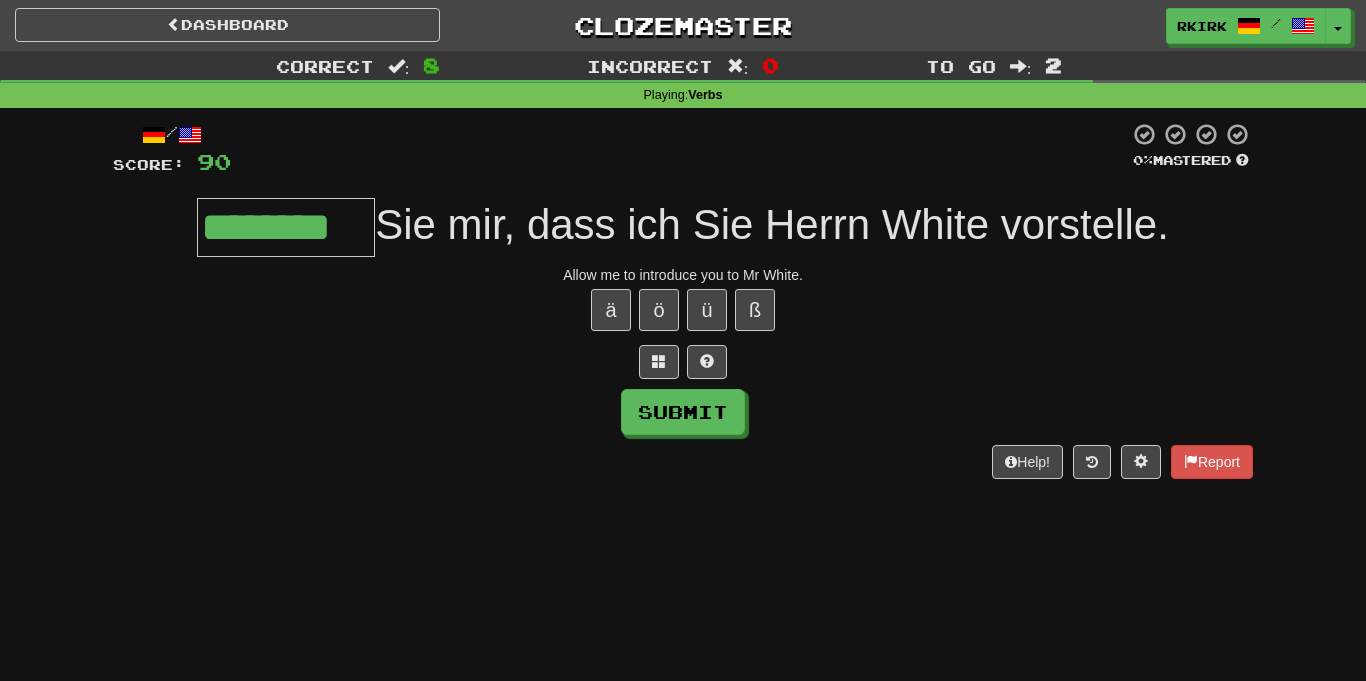 type on "********" 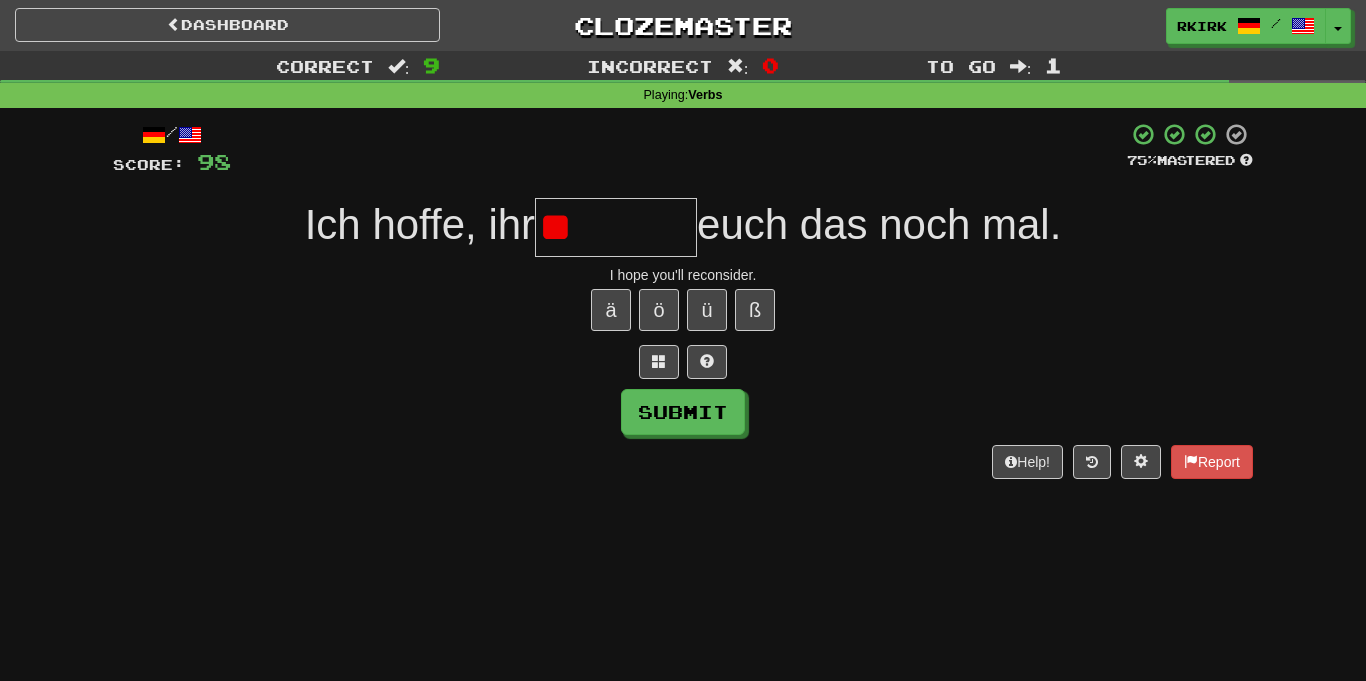 type on "*" 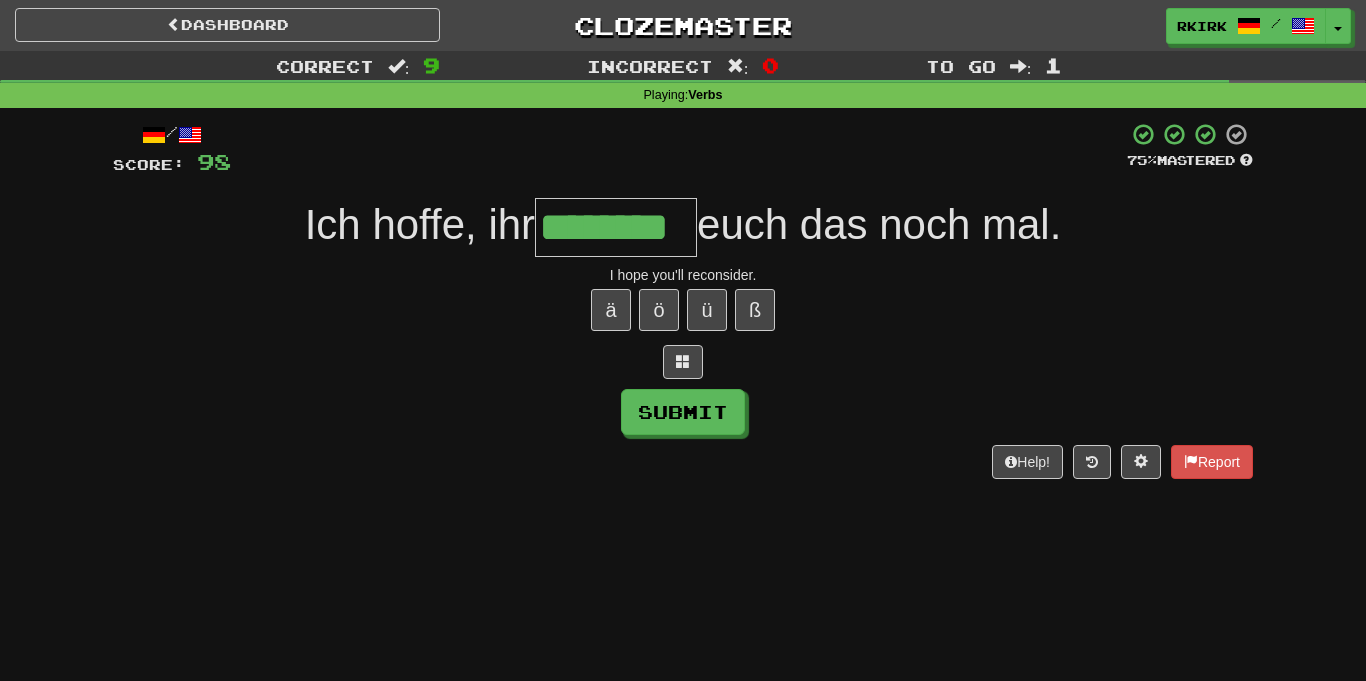 type on "********" 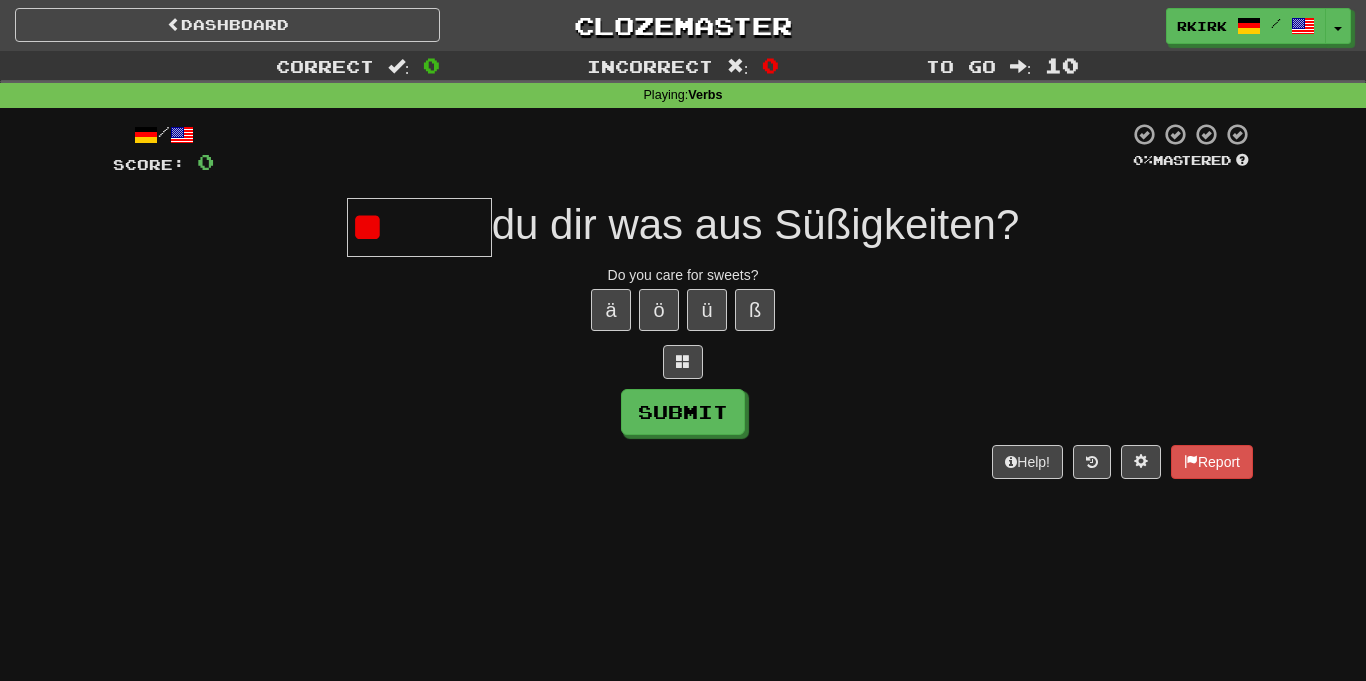 type on "******" 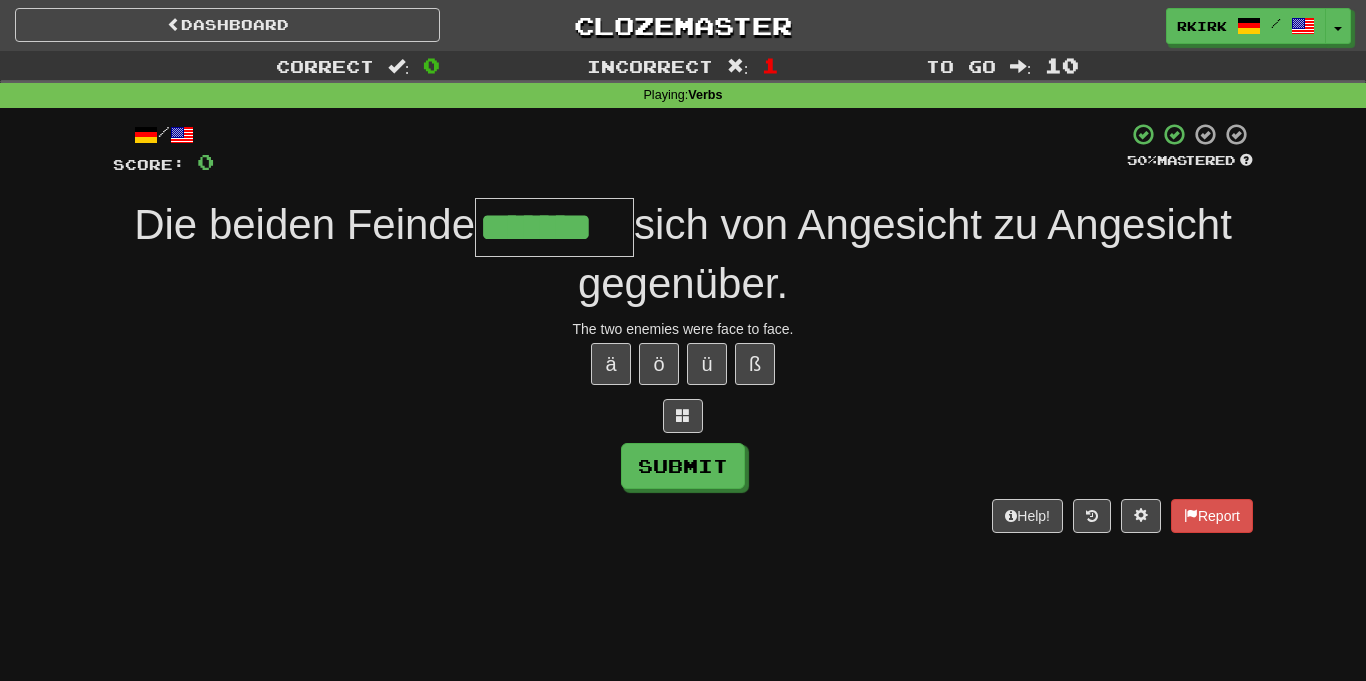 type on "*******" 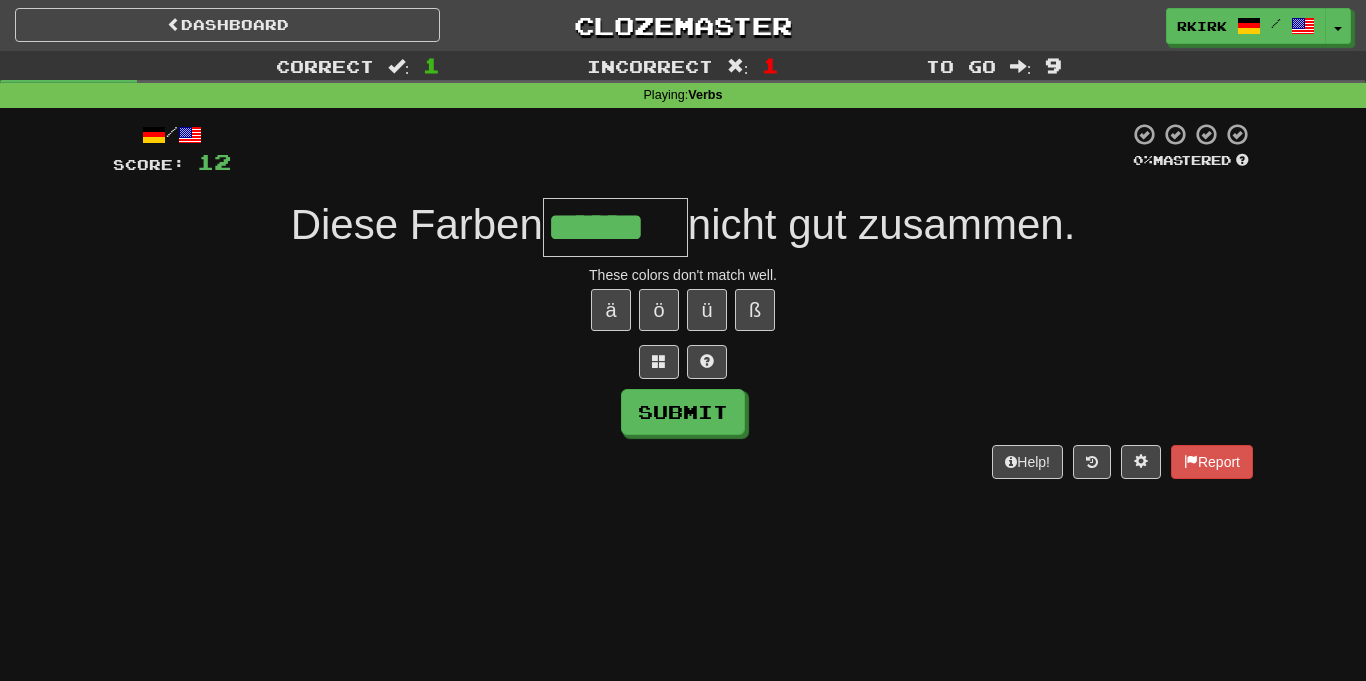 type on "******" 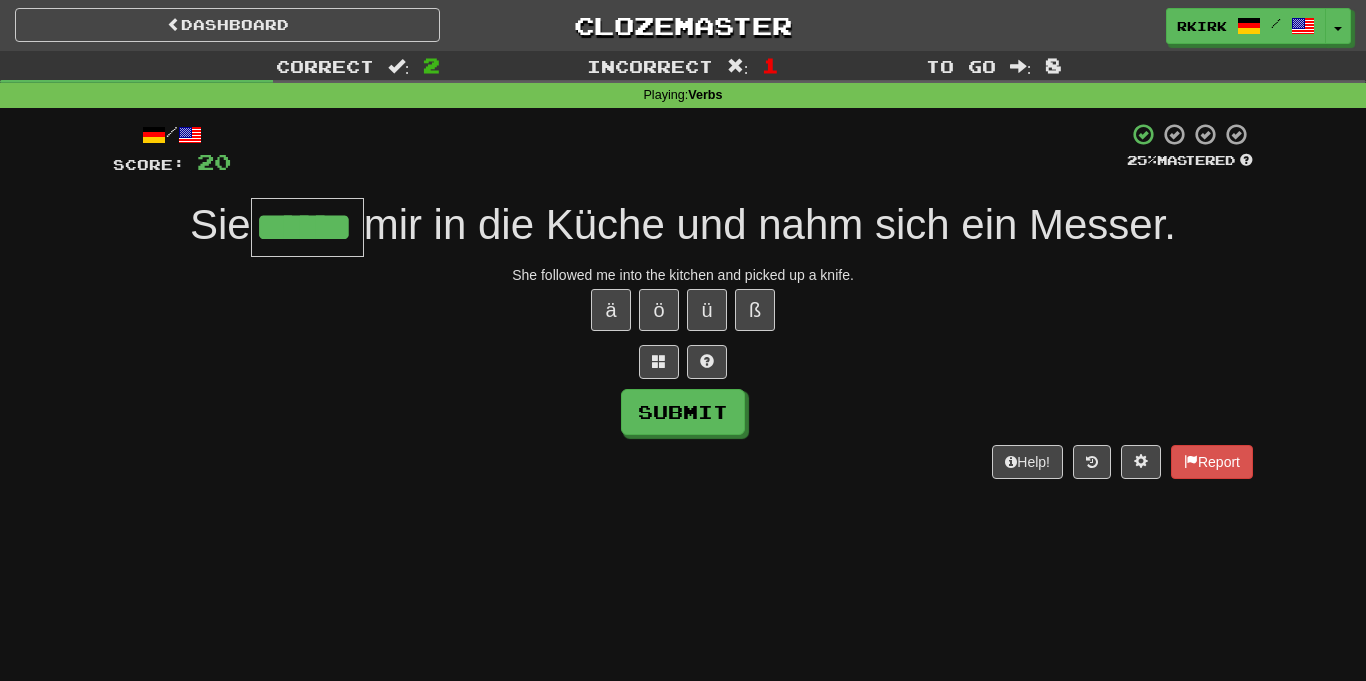 type on "******" 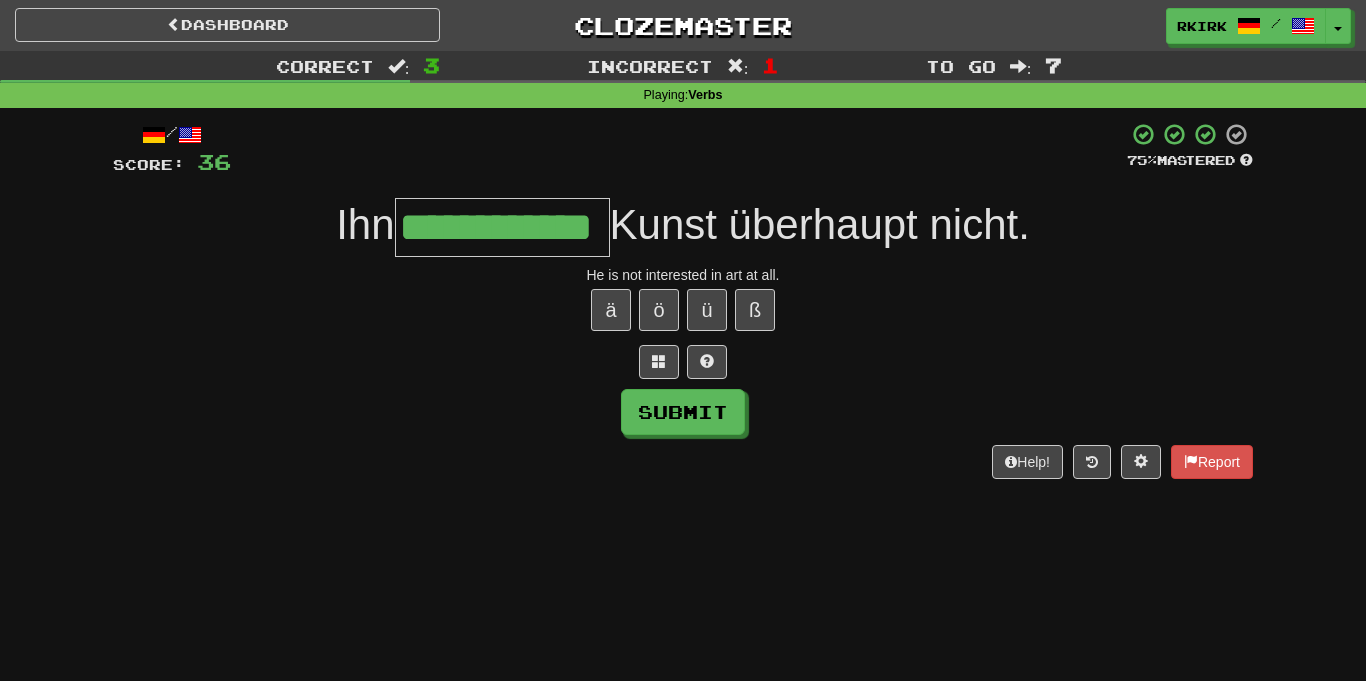 type on "**********" 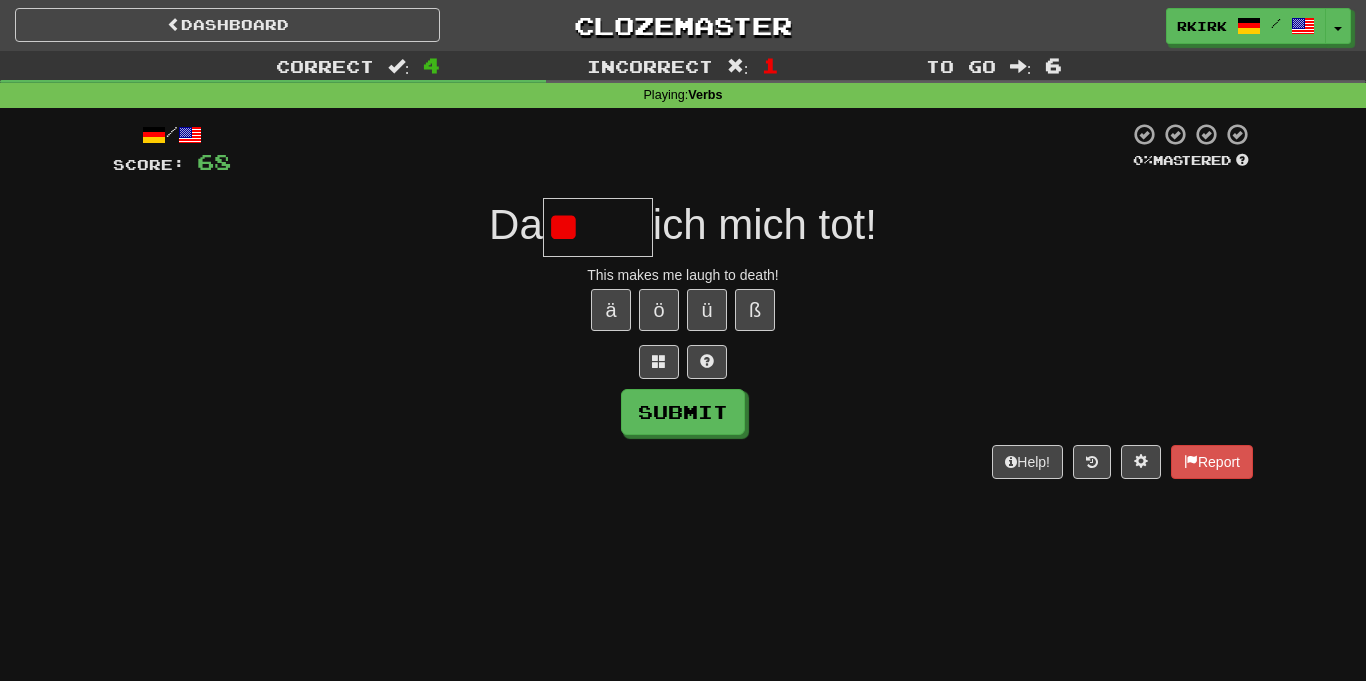 type on "*" 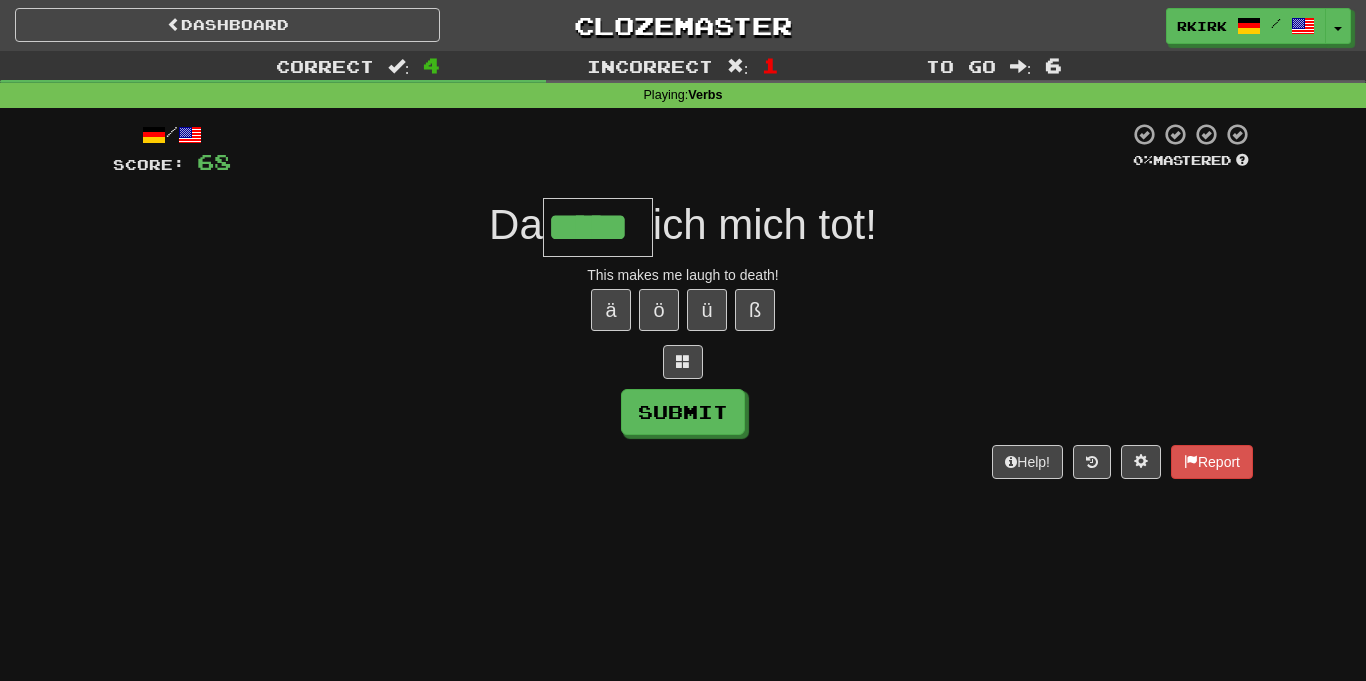 type on "*****" 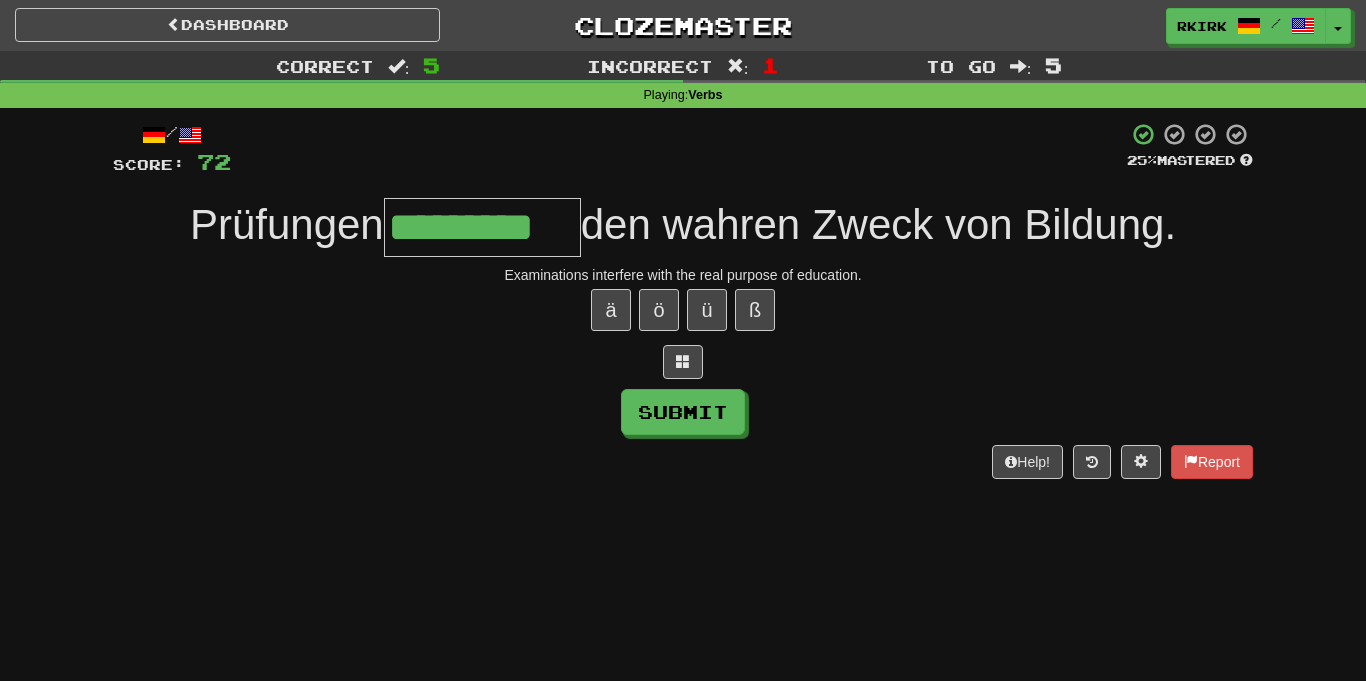 type on "*********" 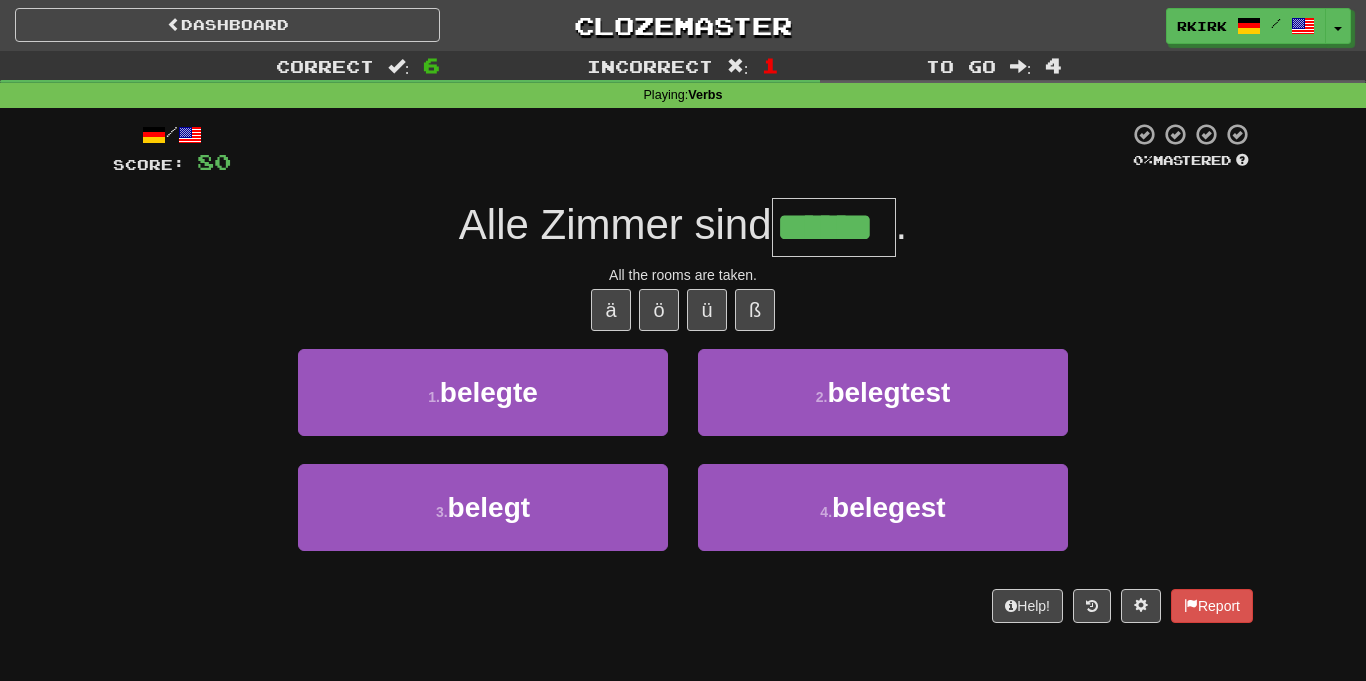 type on "******" 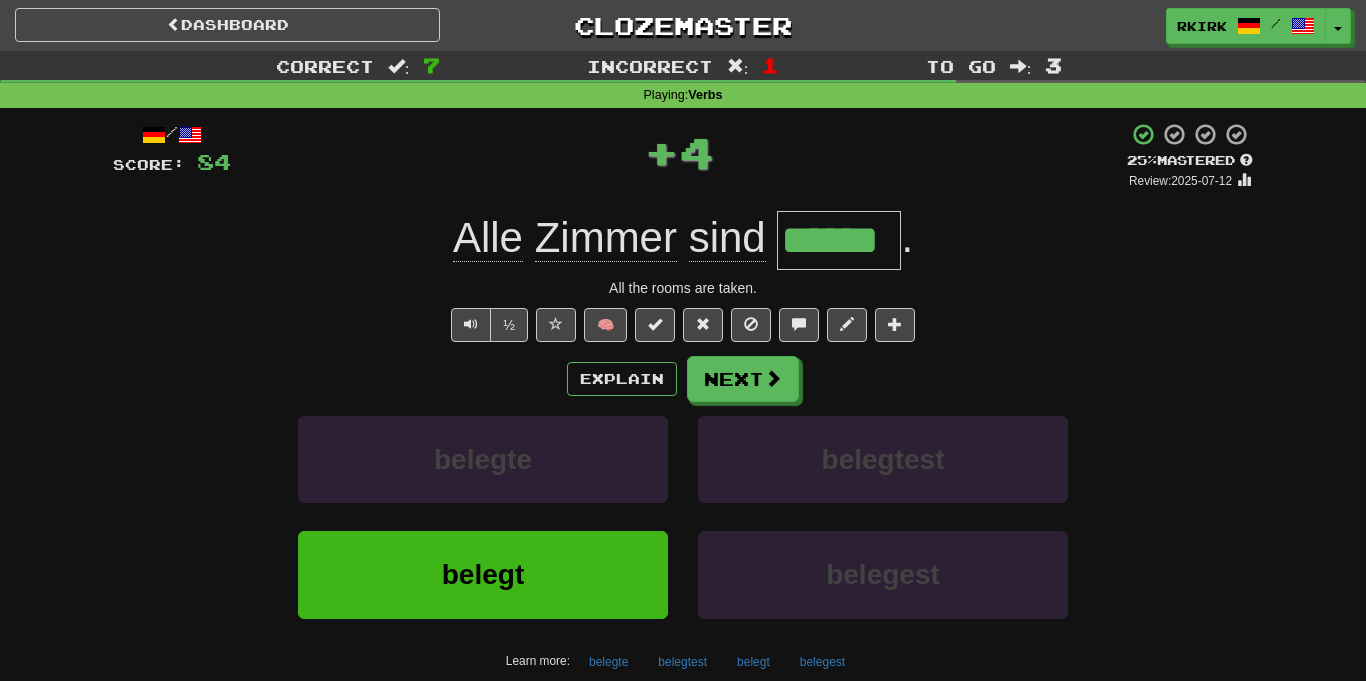 click on "Explain Next belegte belegtest belegt belegest Learn more: belegte belegtest belegt belegest" at bounding box center (683, 516) 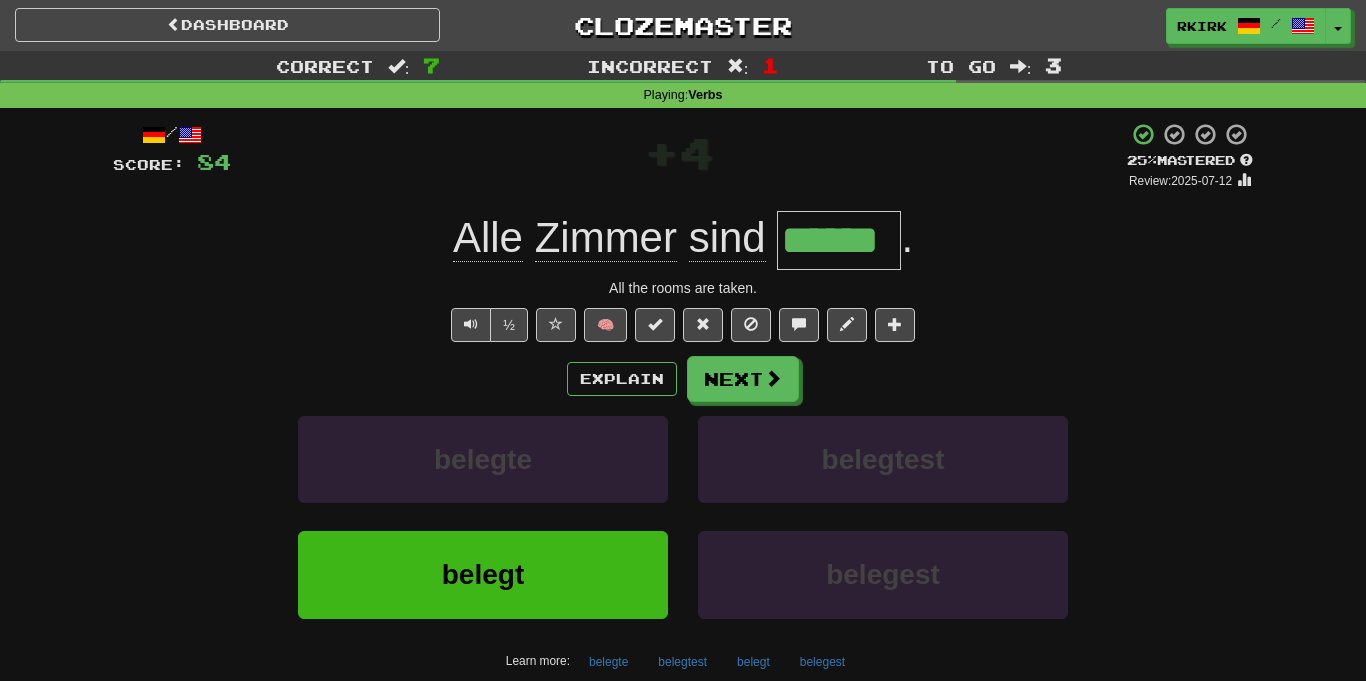 click on "******" at bounding box center (839, 240) 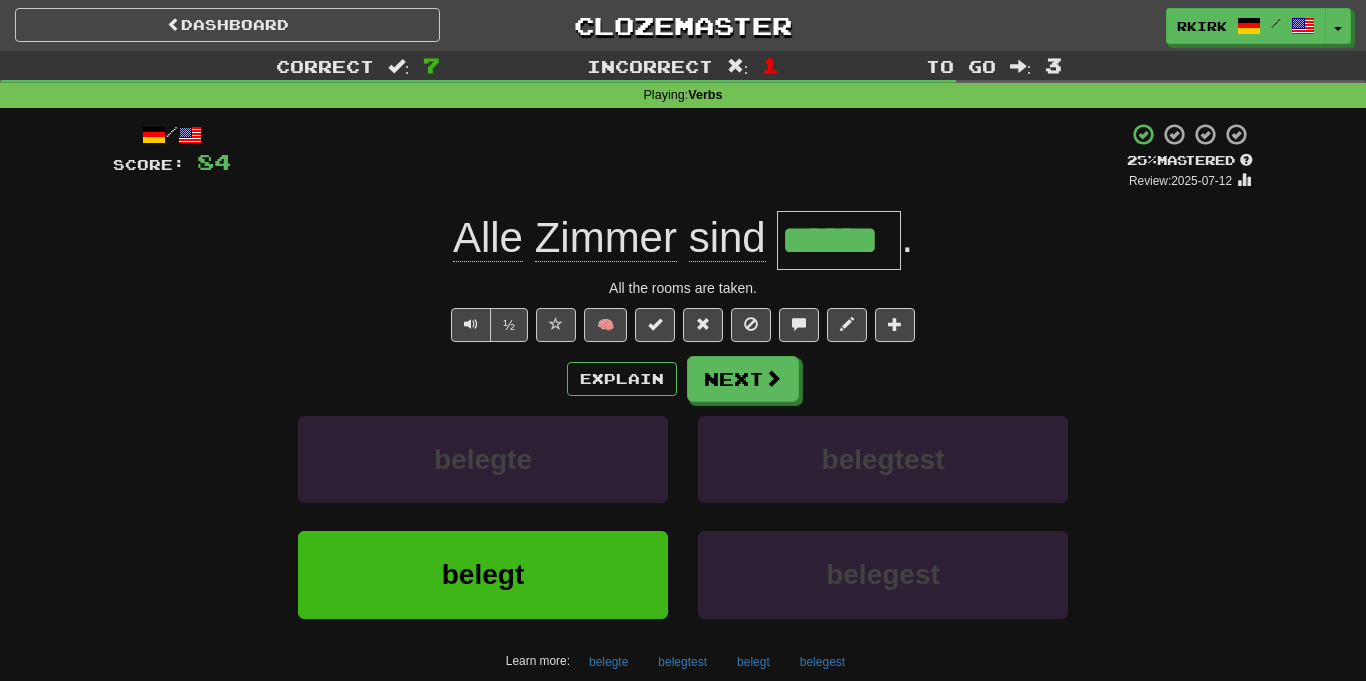 click on "******" at bounding box center (839, 240) 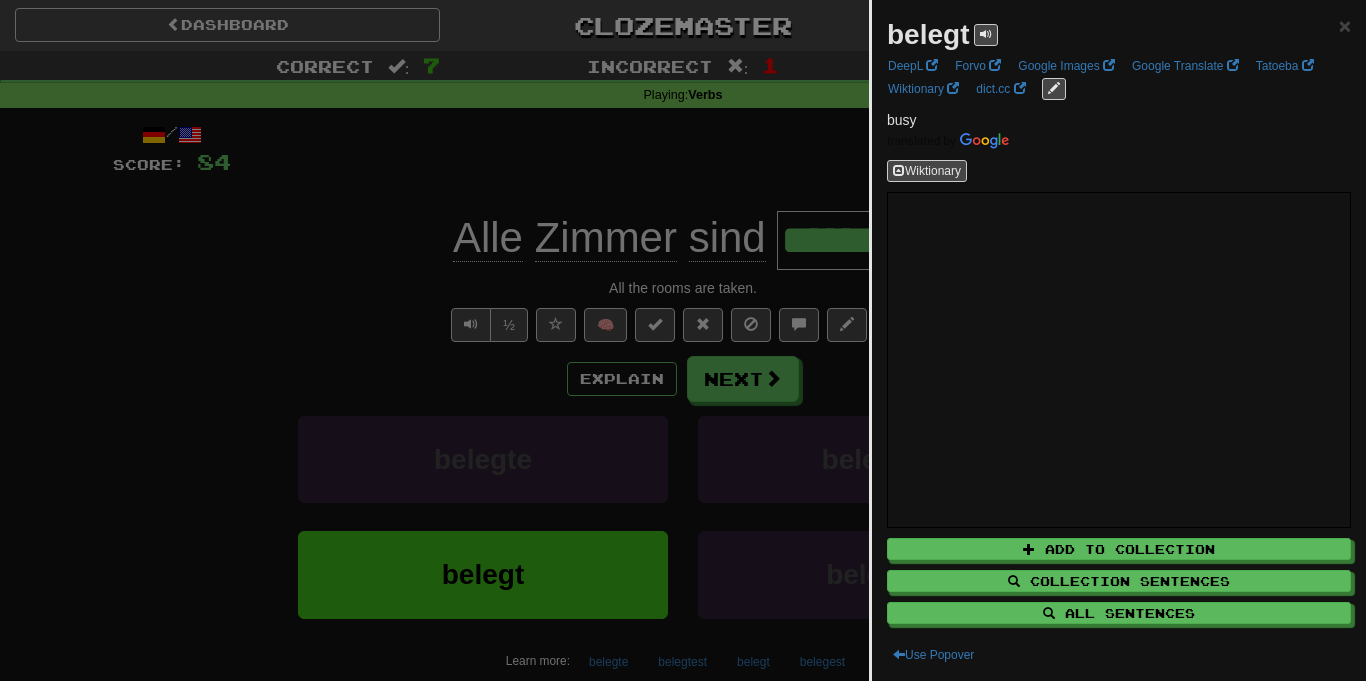 click at bounding box center [683, 340] 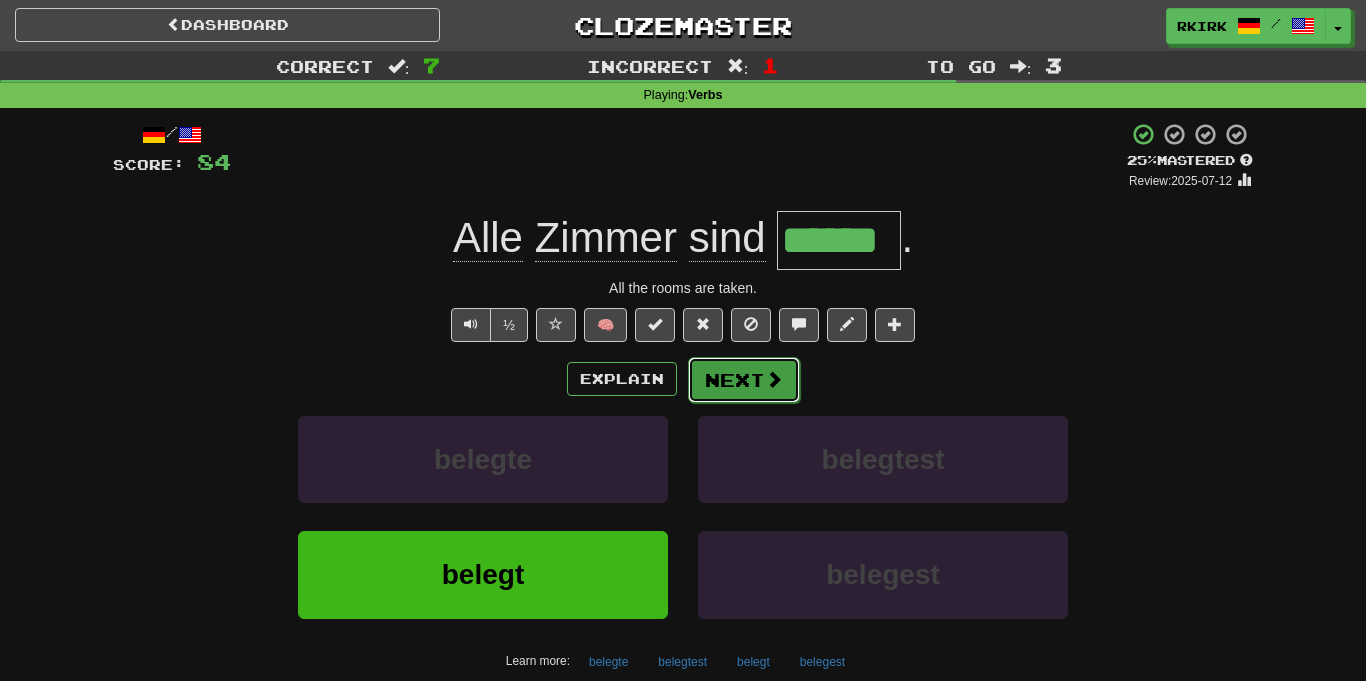 click on "Next" at bounding box center [744, 380] 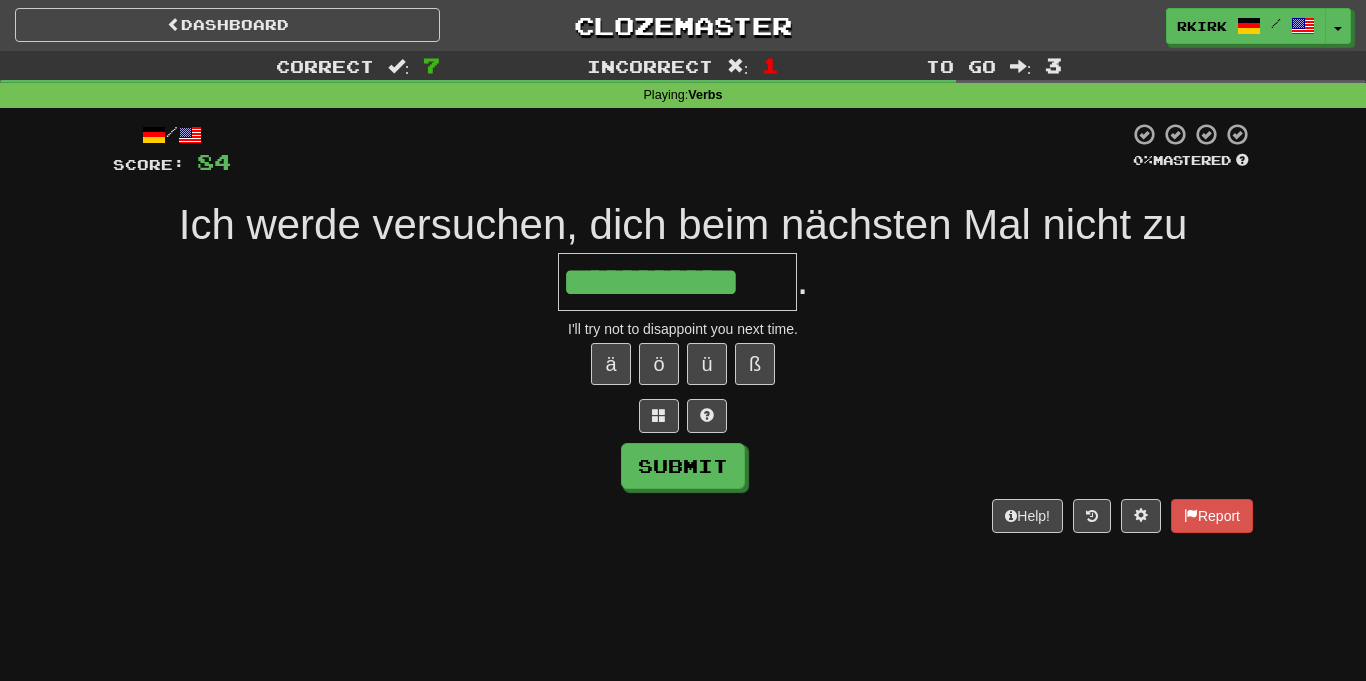 type on "**********" 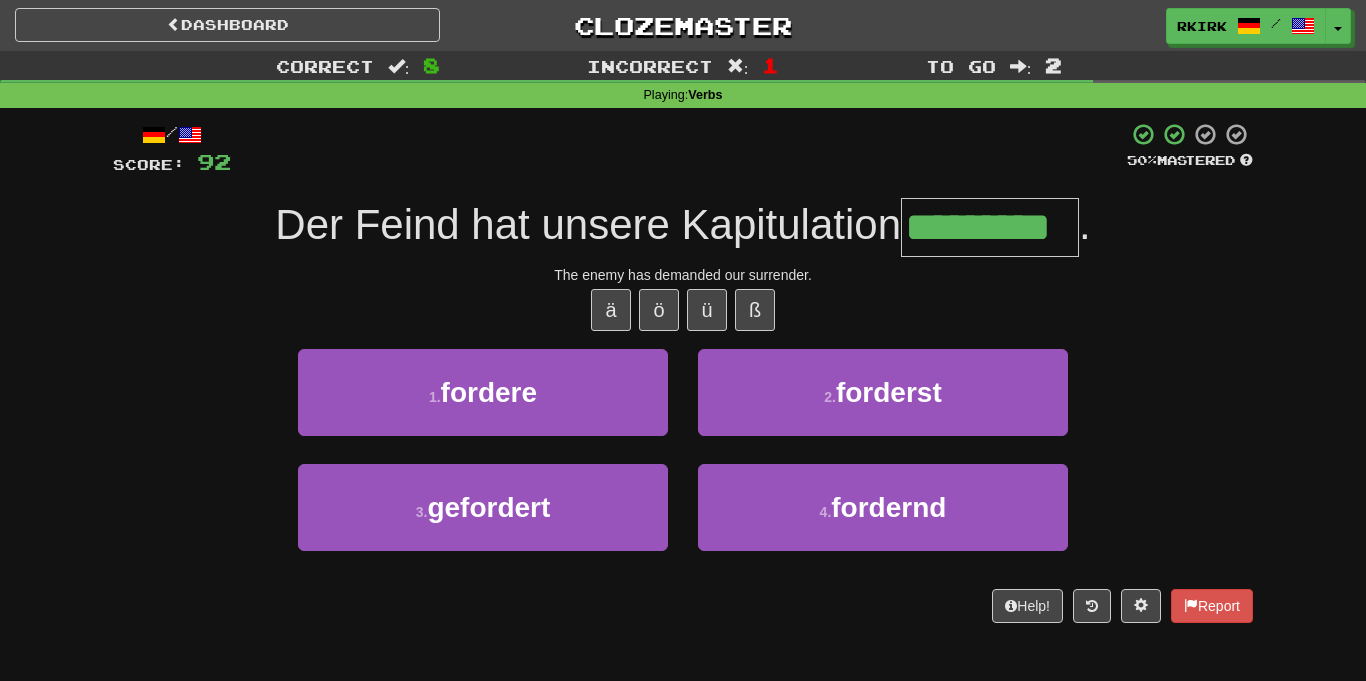 type on "*********" 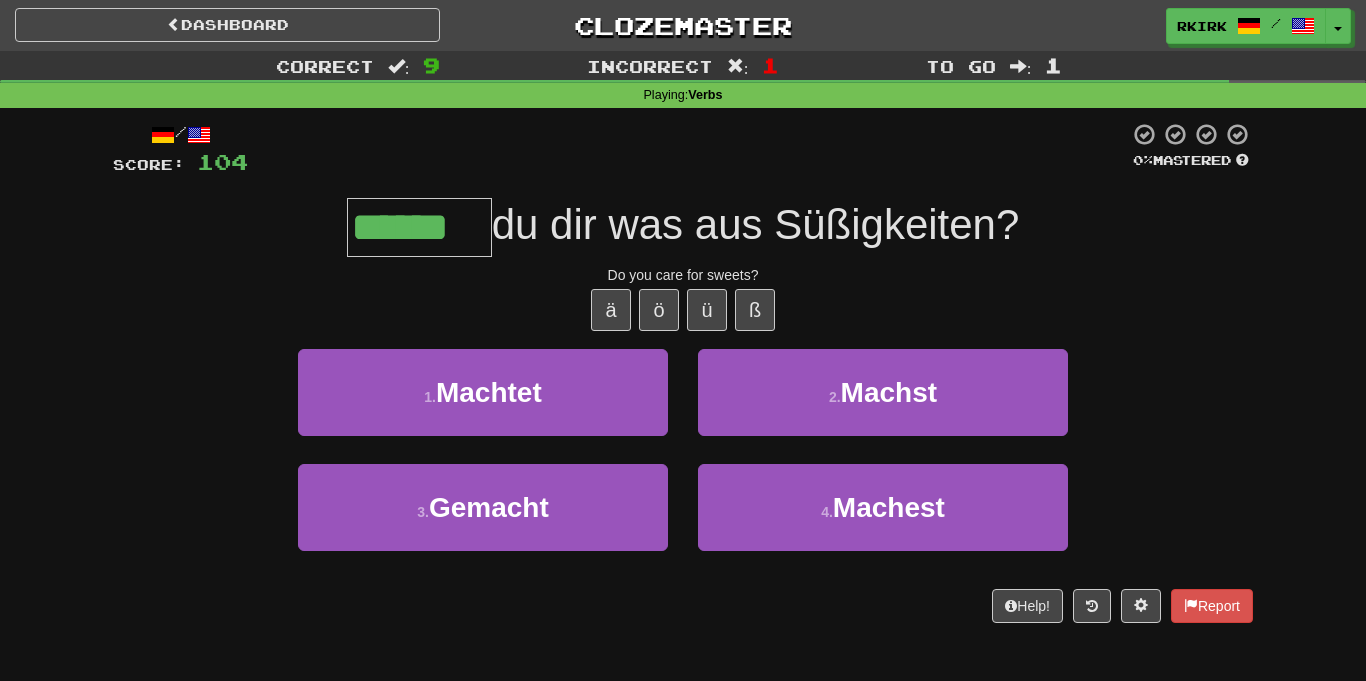 type on "******" 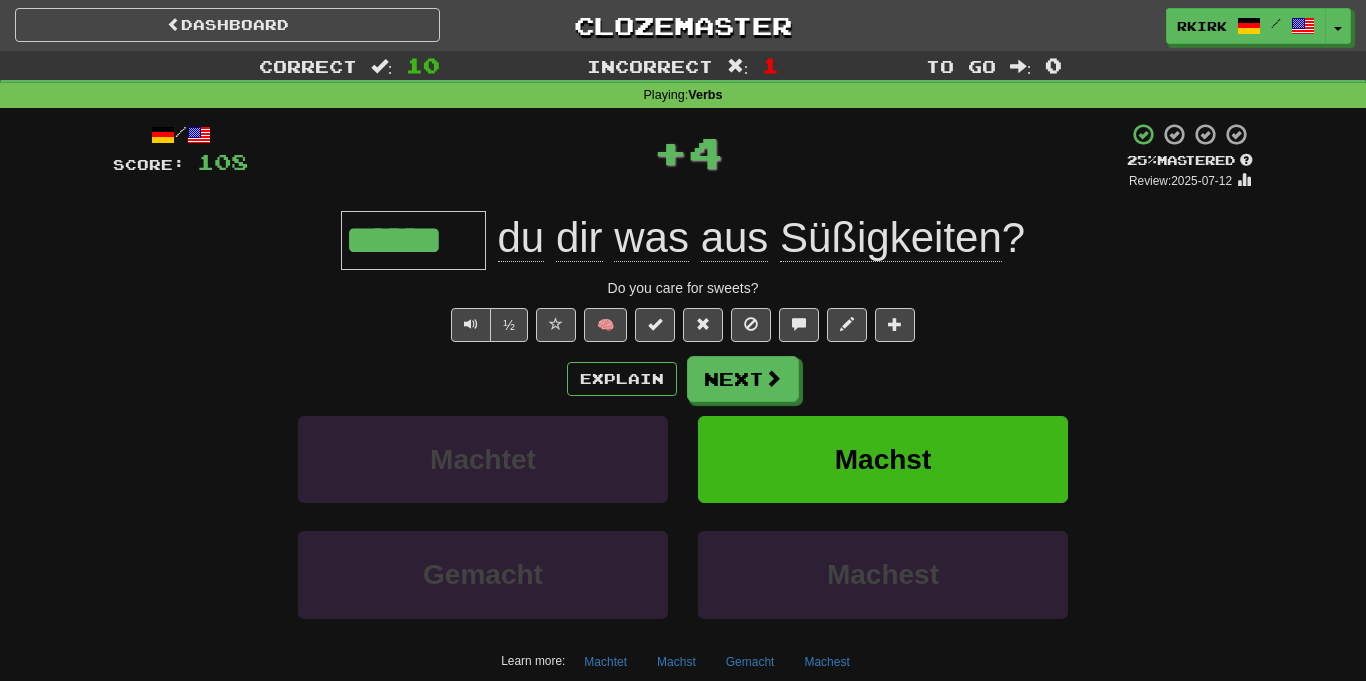 click on "/ Score: 108 + 4 25 % Mastered Review: 2025-07-12 ****** du dir was aus Süßigkeiten? Do you care for sweets? ½ 🧠 Explain Next Machtet Machst Gemacht Machest Learn more: Machtet Machst Gemacht Machest Help! Report Sentence Source" at bounding box center (683, 437) 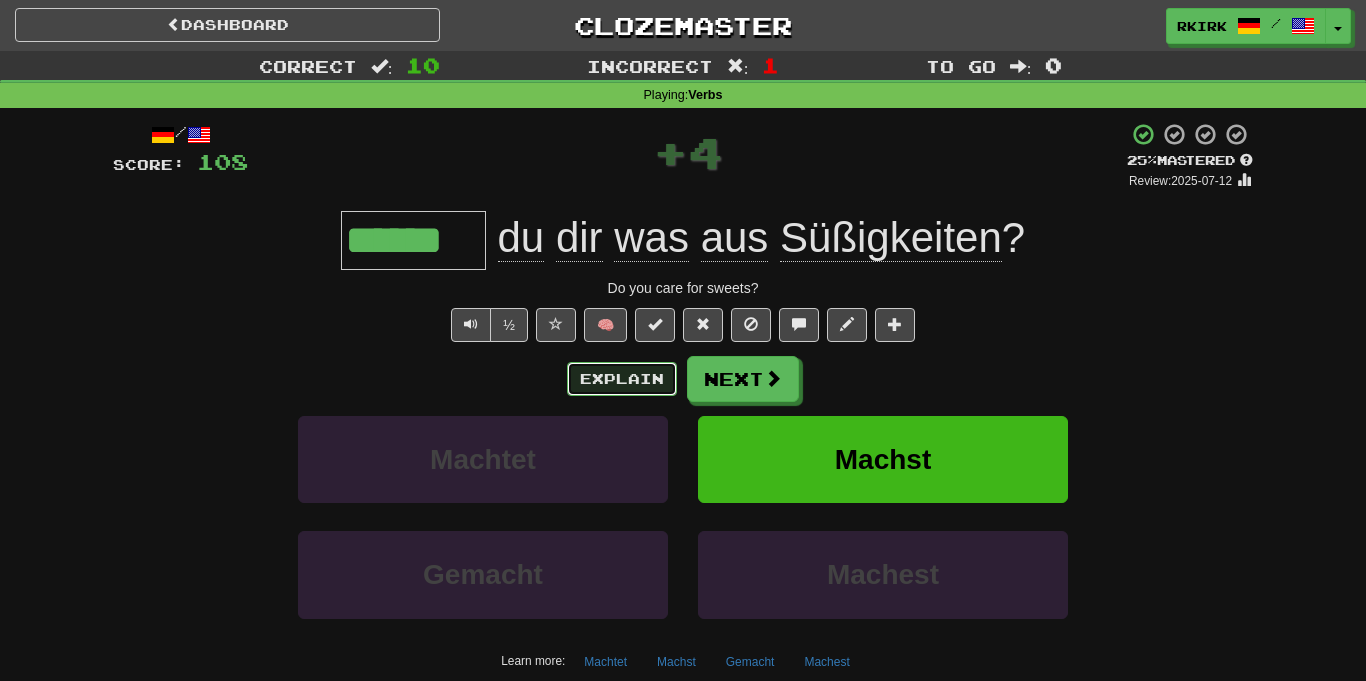click on "Explain" at bounding box center (622, 379) 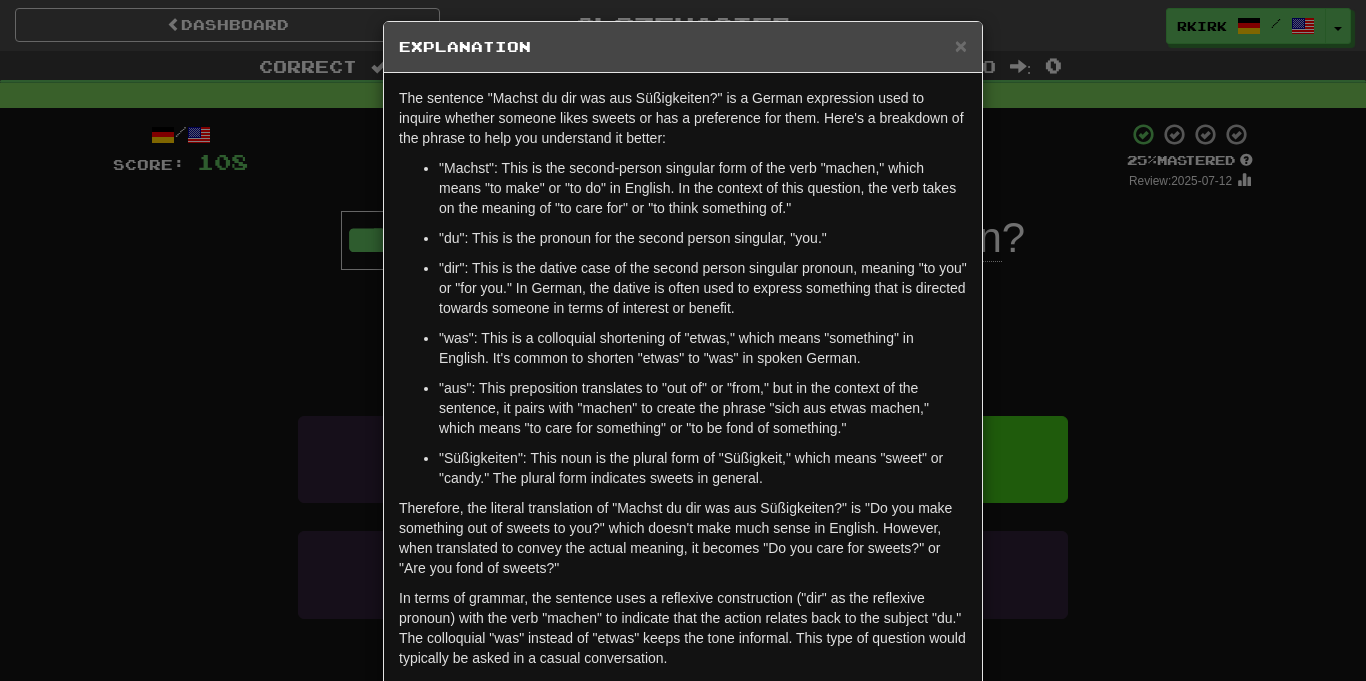 scroll, scrollTop: 0, scrollLeft: 0, axis: both 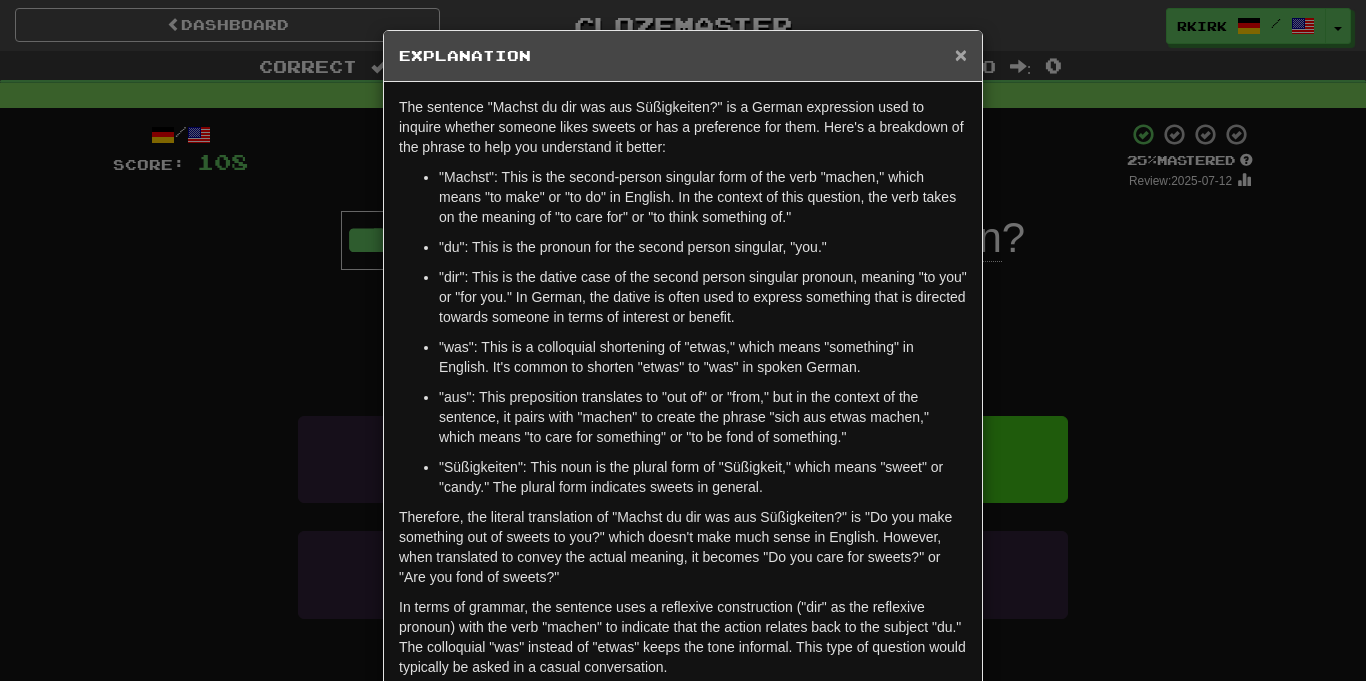 click on "×" at bounding box center [961, 54] 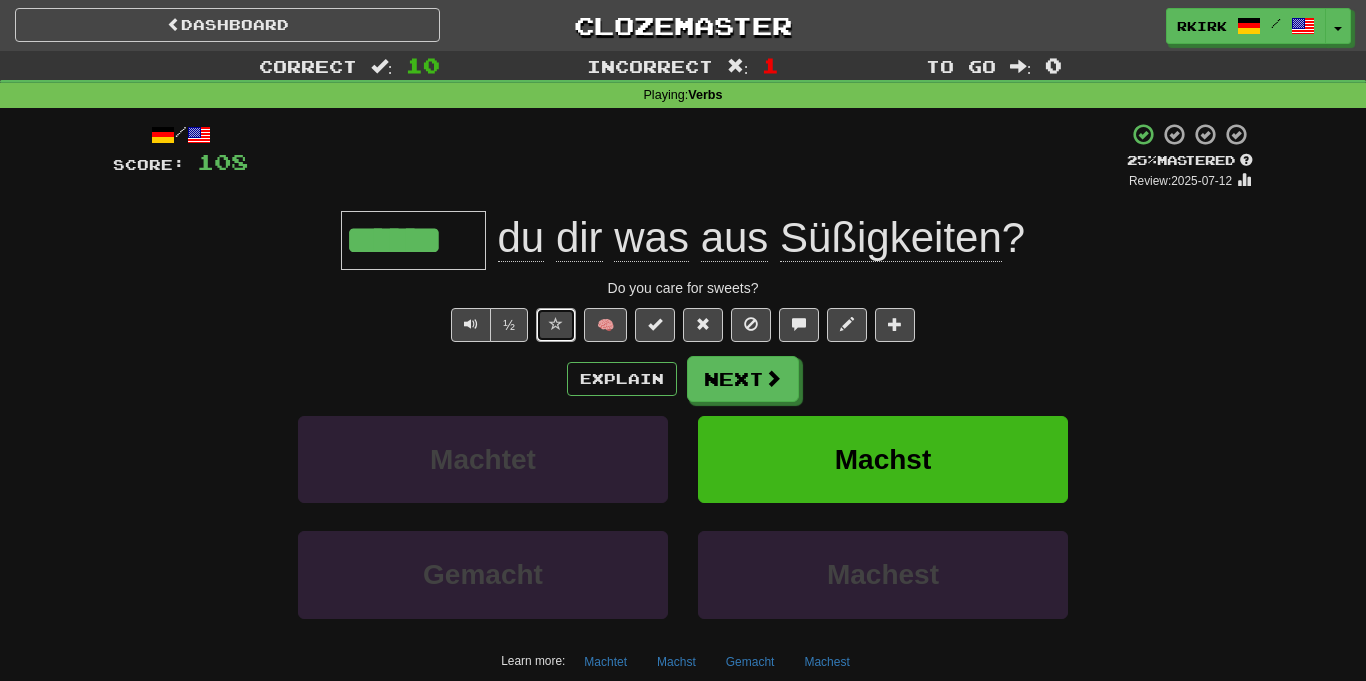 click at bounding box center [556, 324] 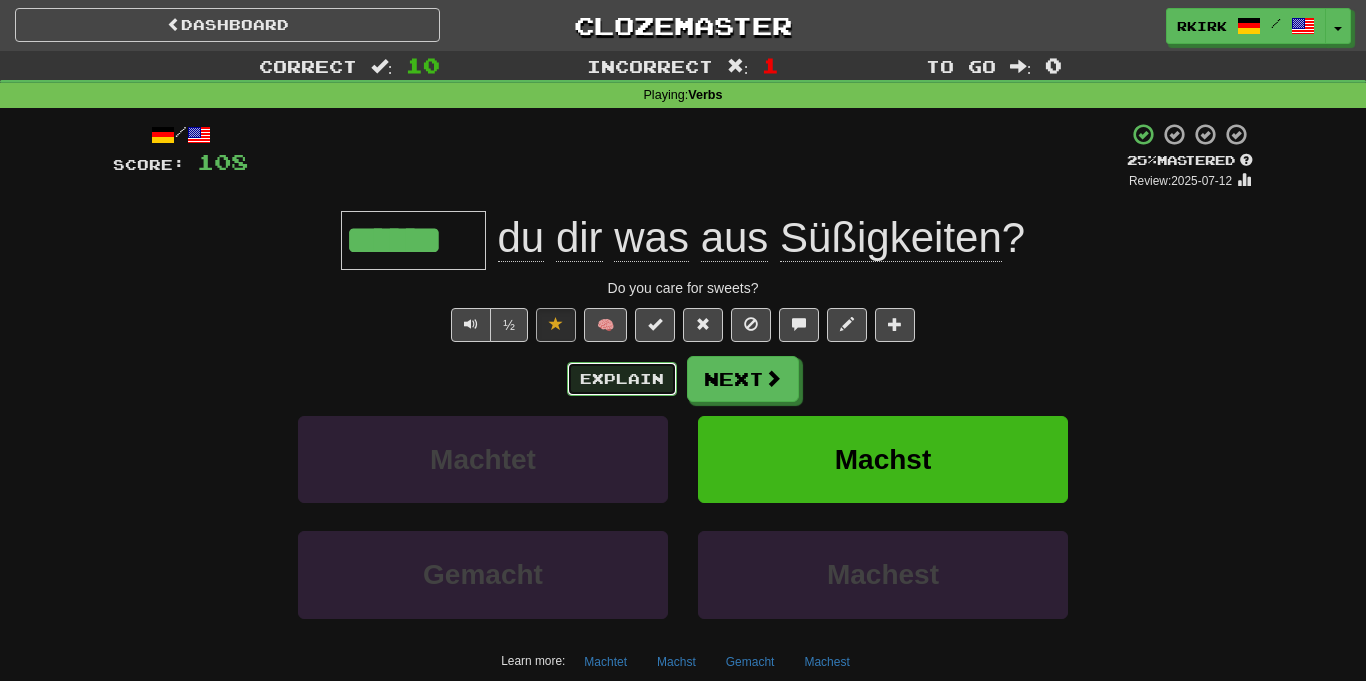 click on "Explain" at bounding box center (622, 379) 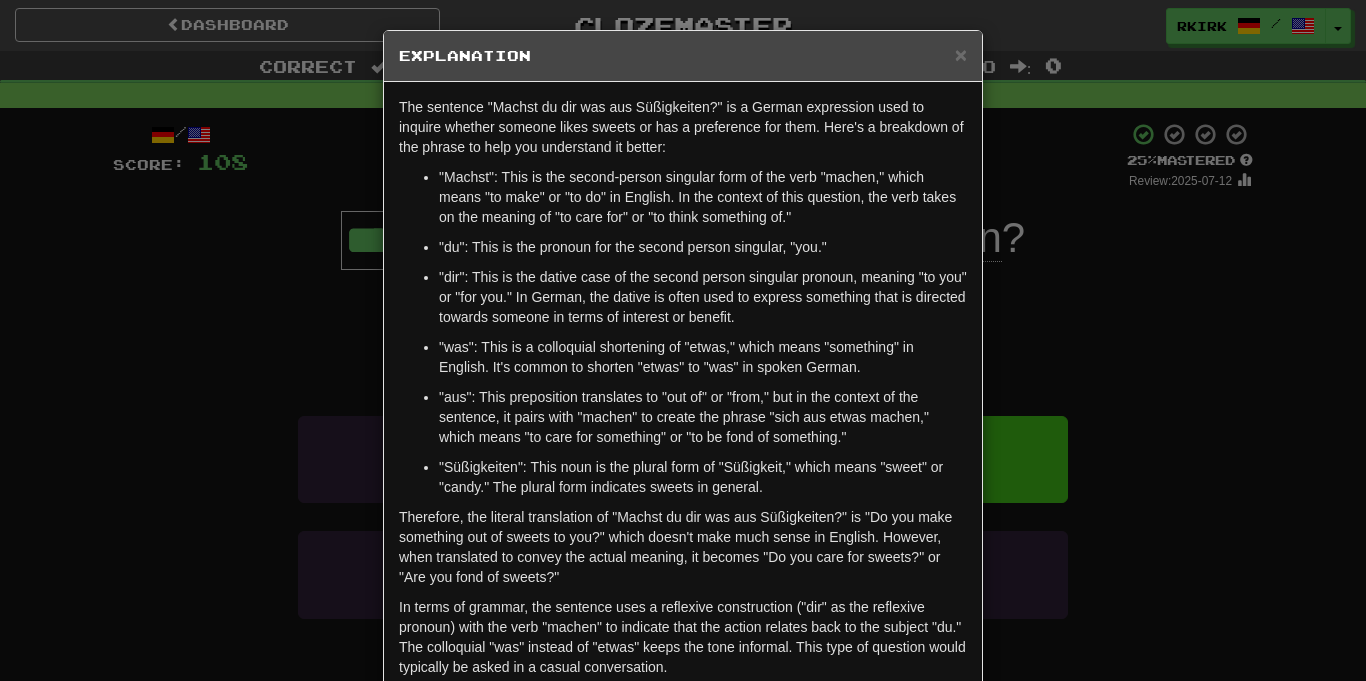 click on "In terms of grammar, the sentence uses a reflexive construction ("dir" as the reflexive pronoun) with the verb "machen" to indicate that the action relates back to the subject "du." The colloquial "was" instead of "etwas" keeps the tone informal. This type of question would typically be asked in a casual conversation." at bounding box center [683, 637] 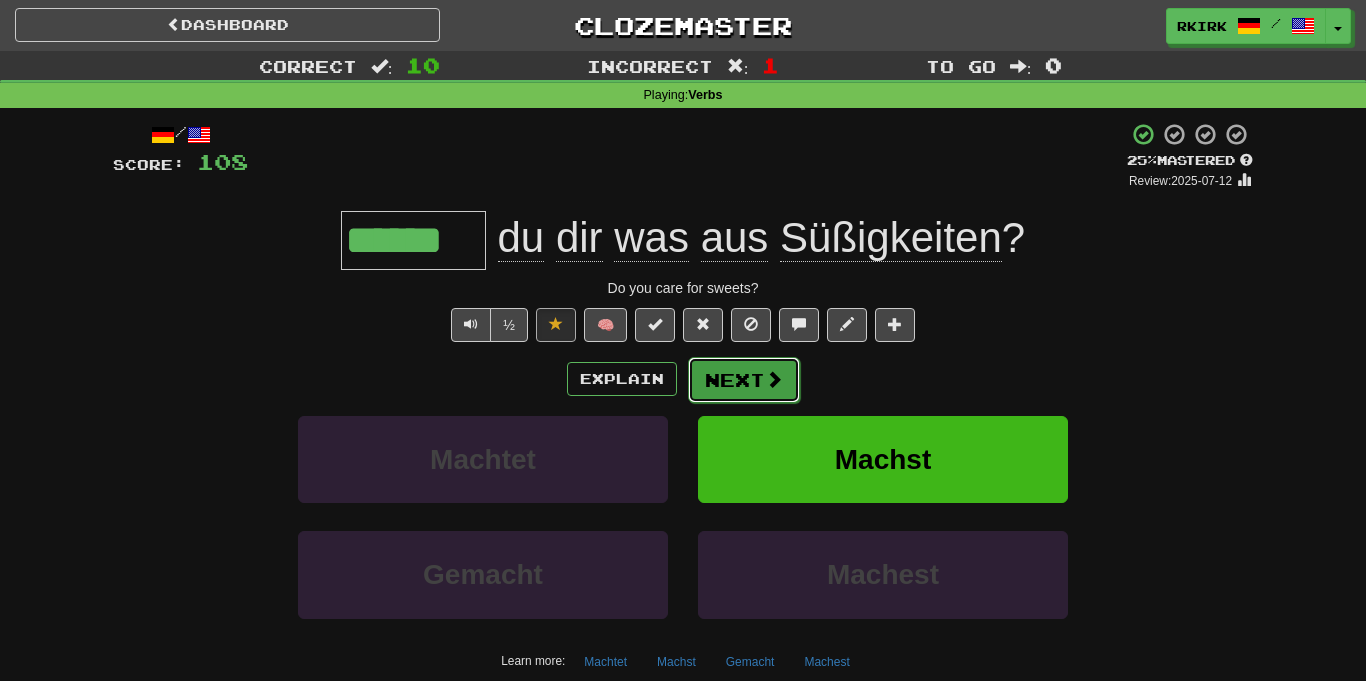 click on "Next" at bounding box center (744, 380) 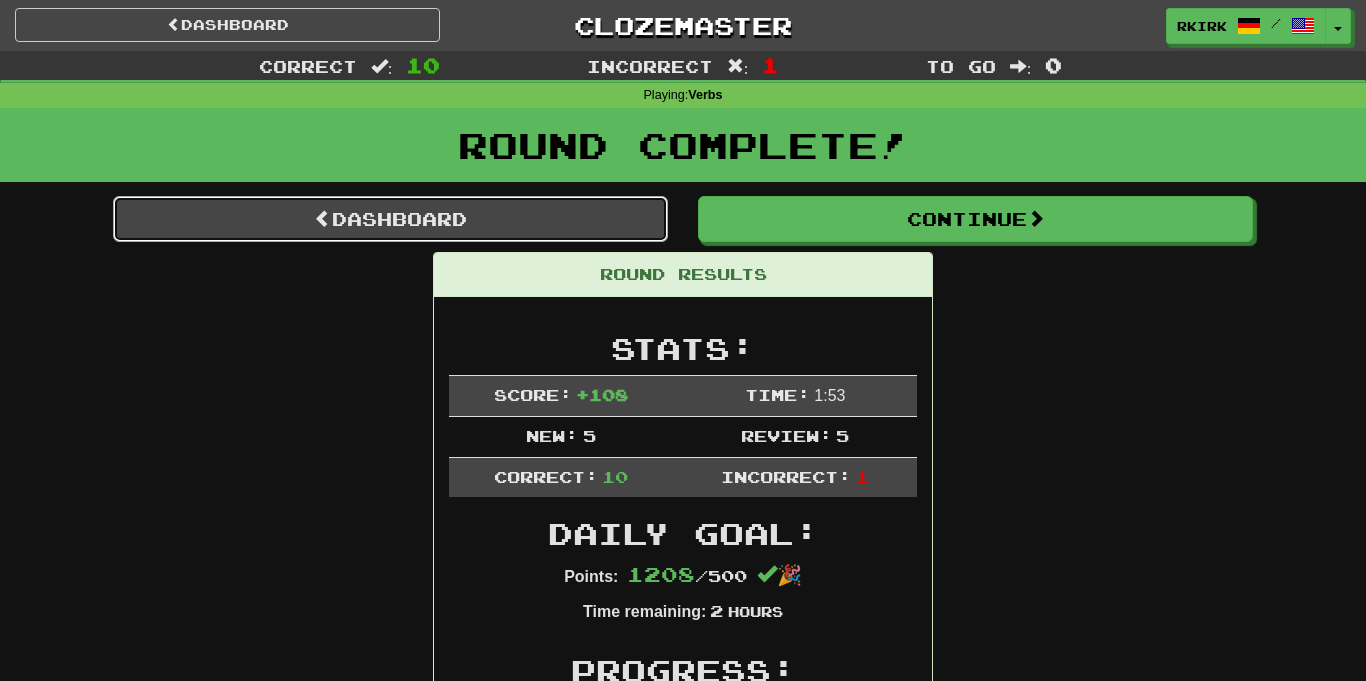 click on "Dashboard" at bounding box center [390, 219] 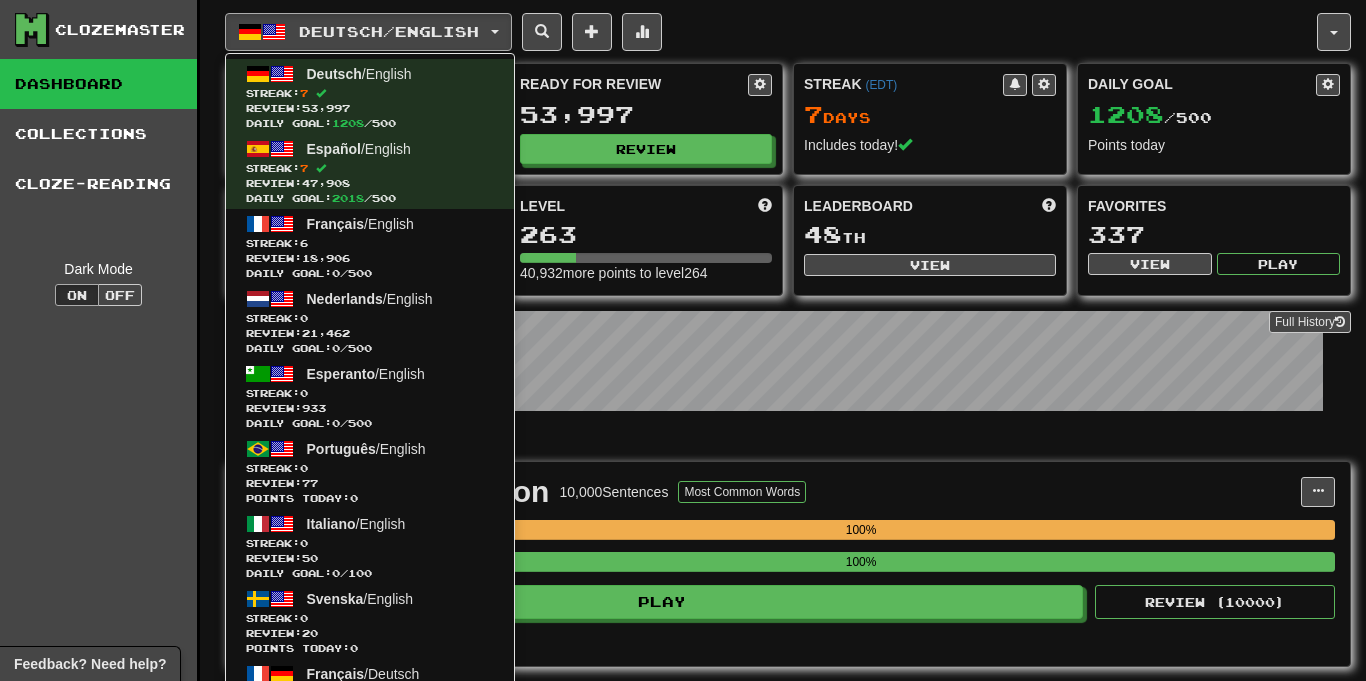 scroll, scrollTop: 0, scrollLeft: 0, axis: both 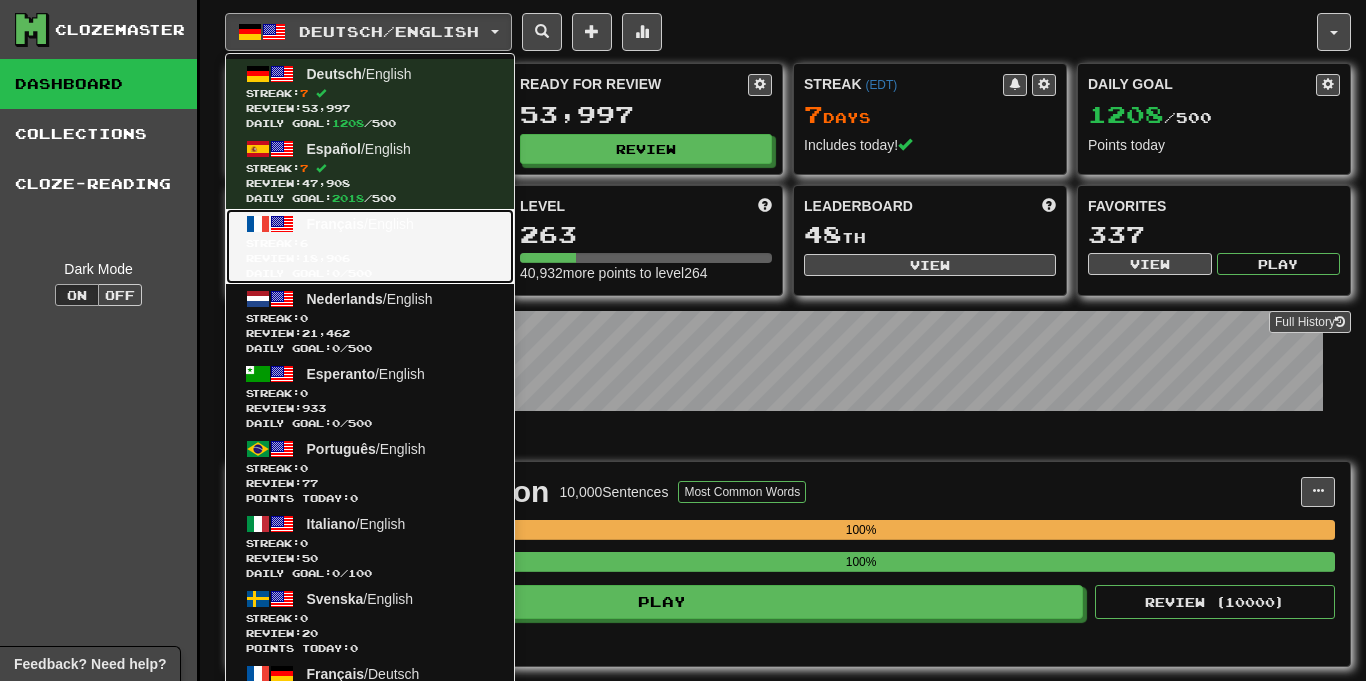 click on "Streak:  6" at bounding box center (370, 243) 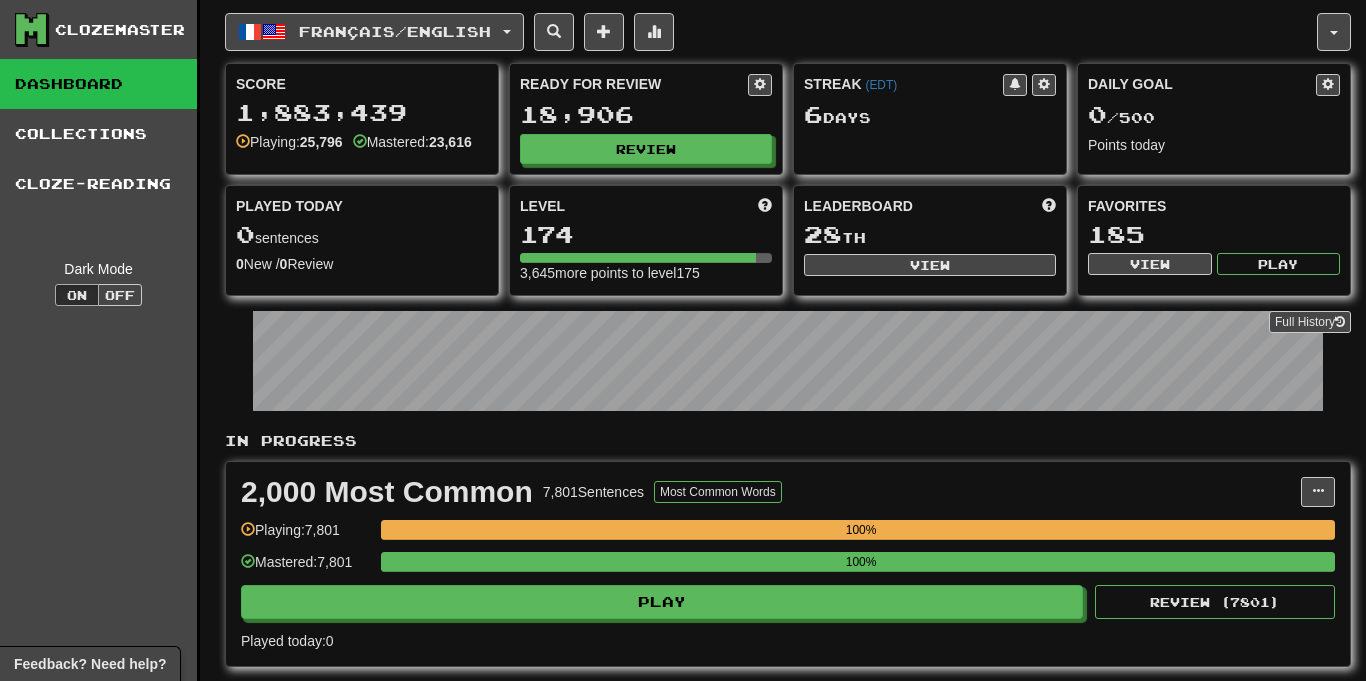 scroll, scrollTop: 0, scrollLeft: 0, axis: both 